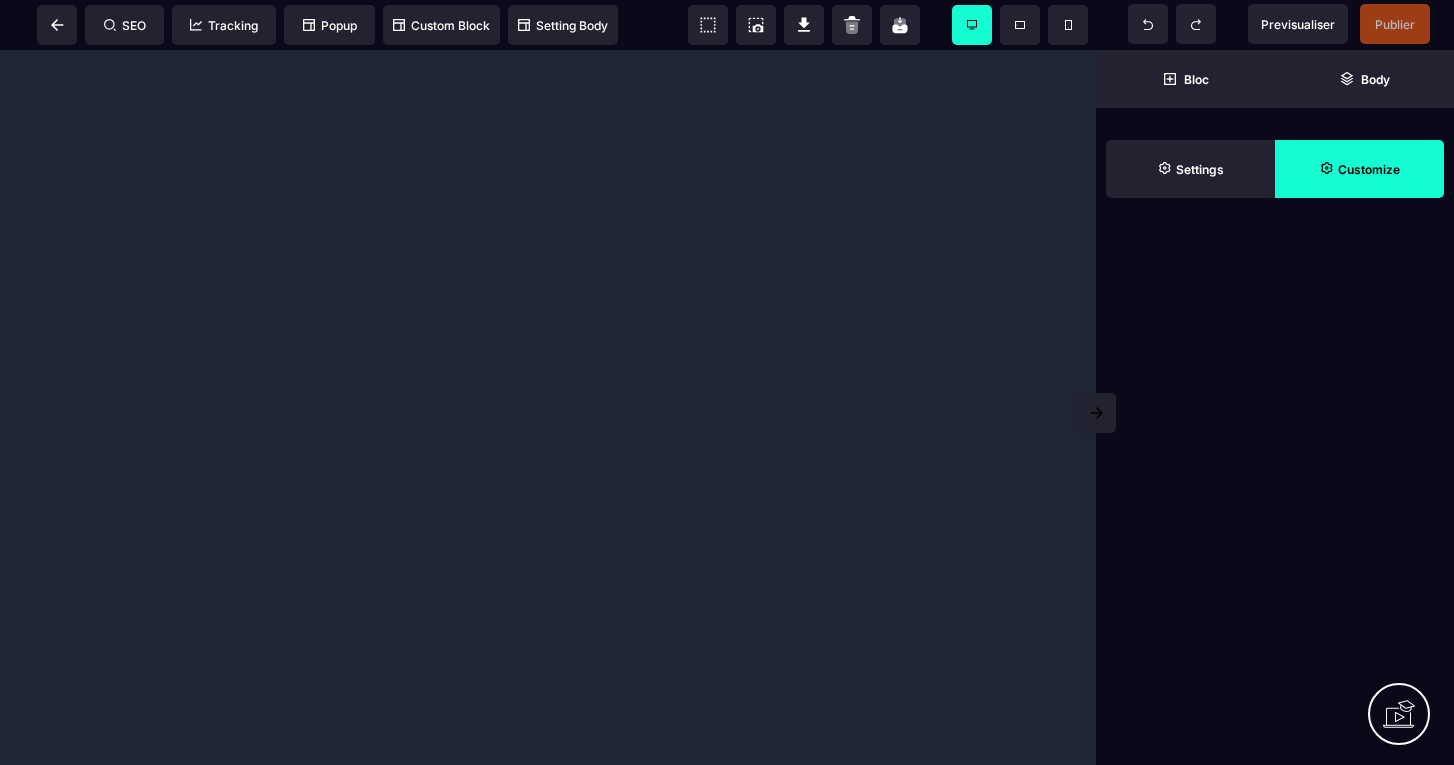 scroll, scrollTop: 0, scrollLeft: 0, axis: both 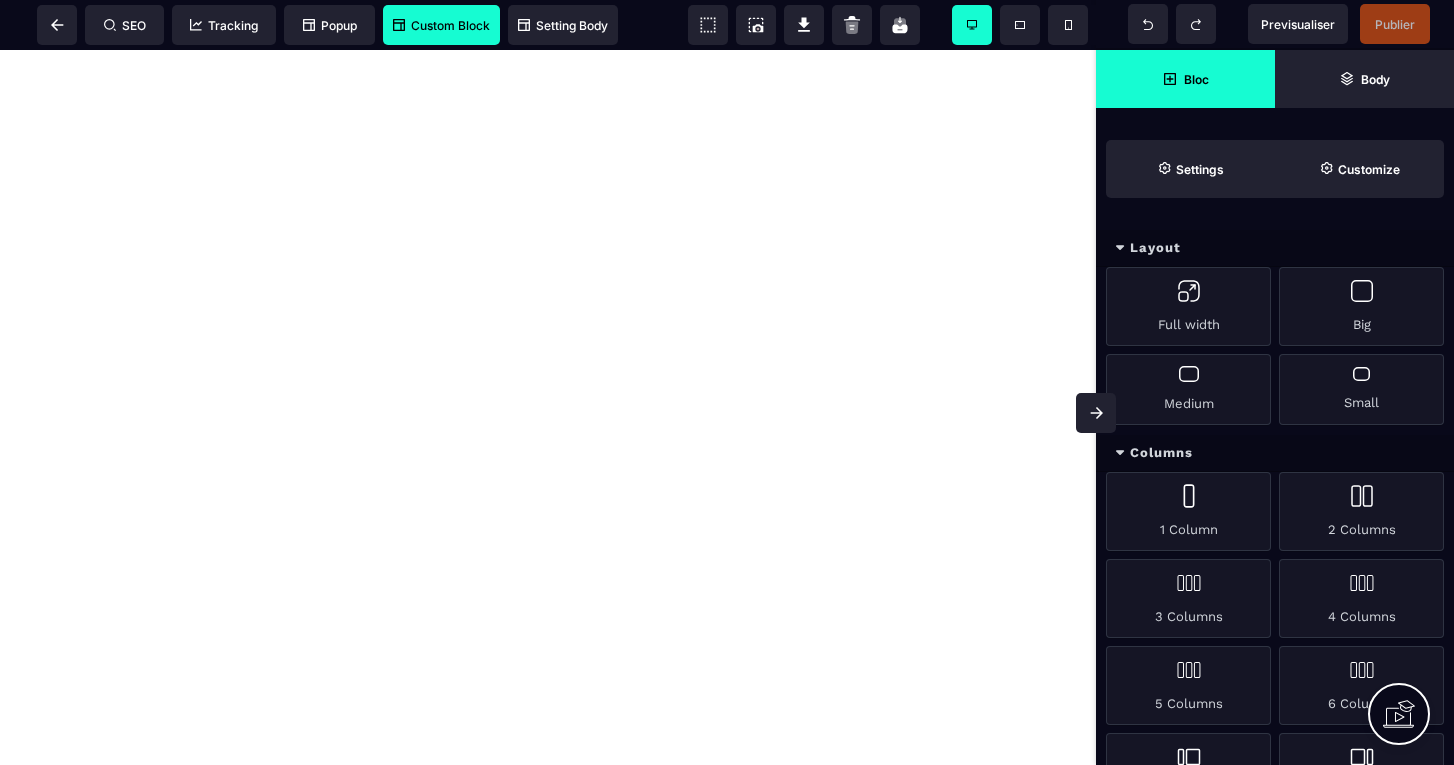 click on "Custom Block" at bounding box center (441, 25) 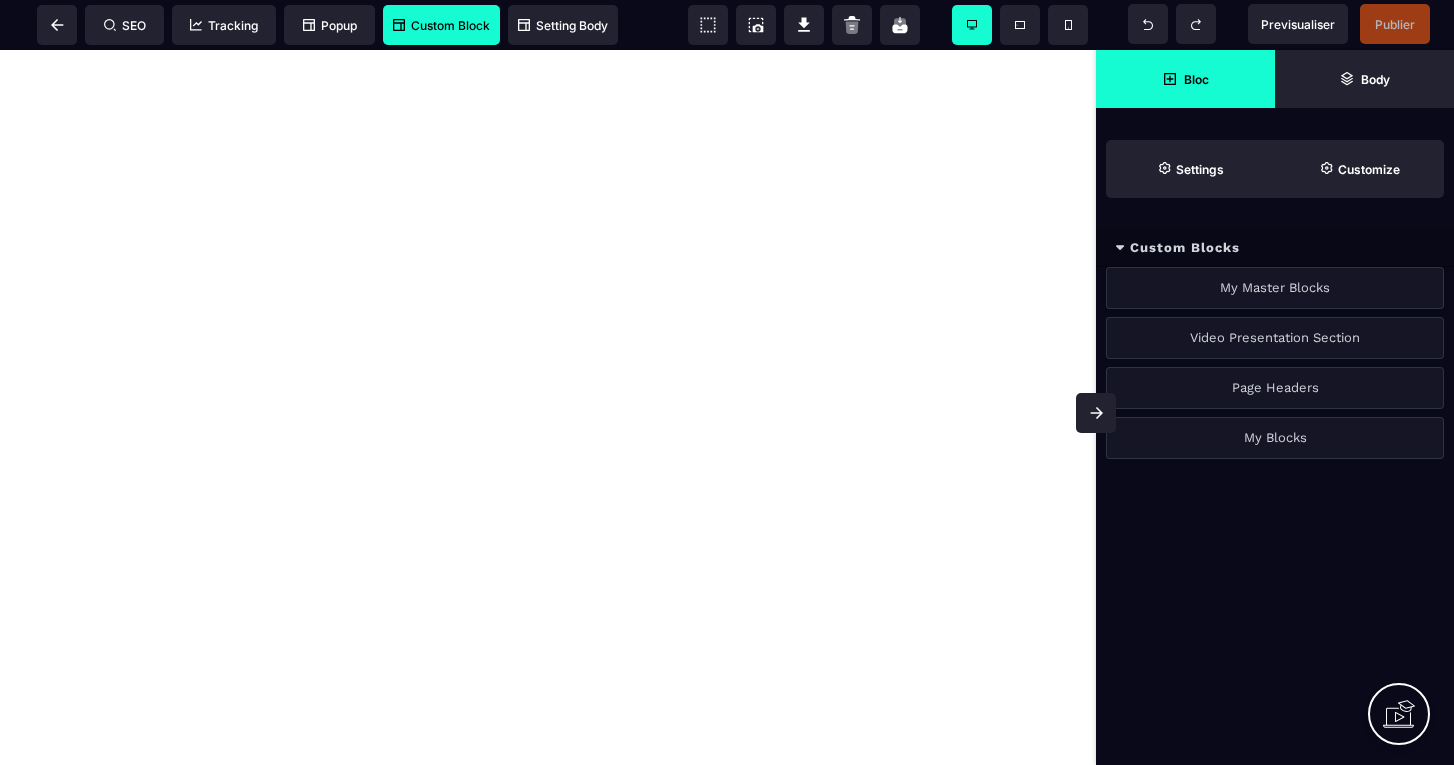 click on "My Master Blocks" at bounding box center [1275, 288] 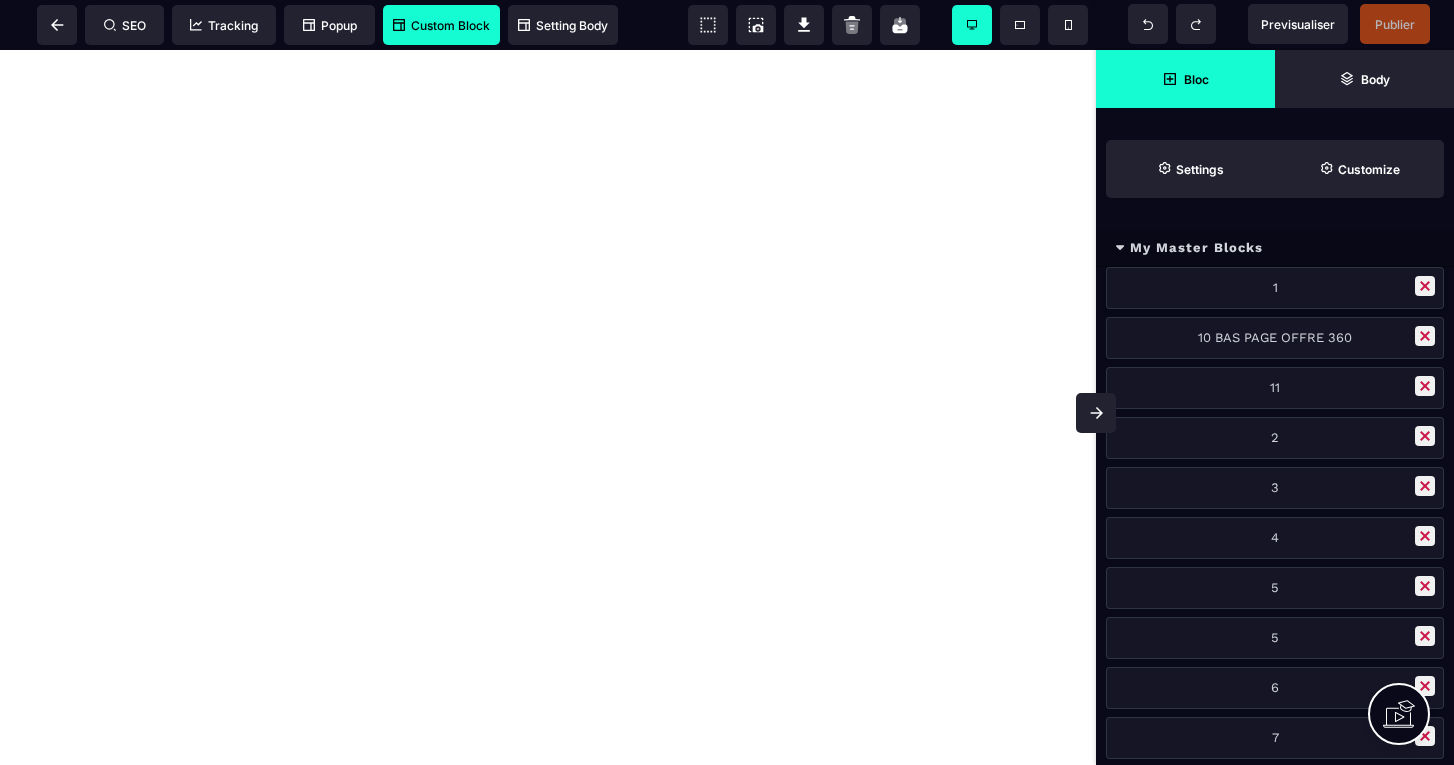 scroll, scrollTop: 0, scrollLeft: 0, axis: both 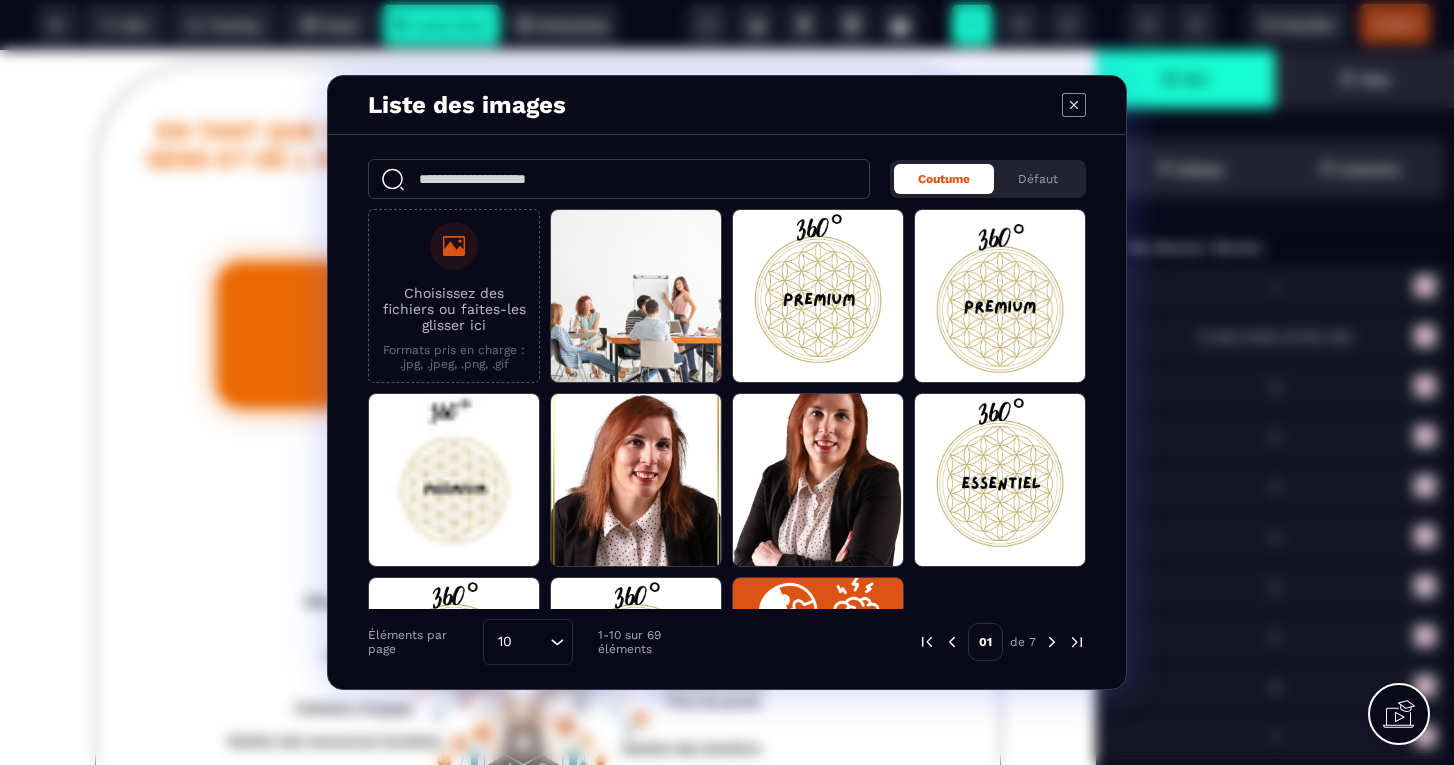 click 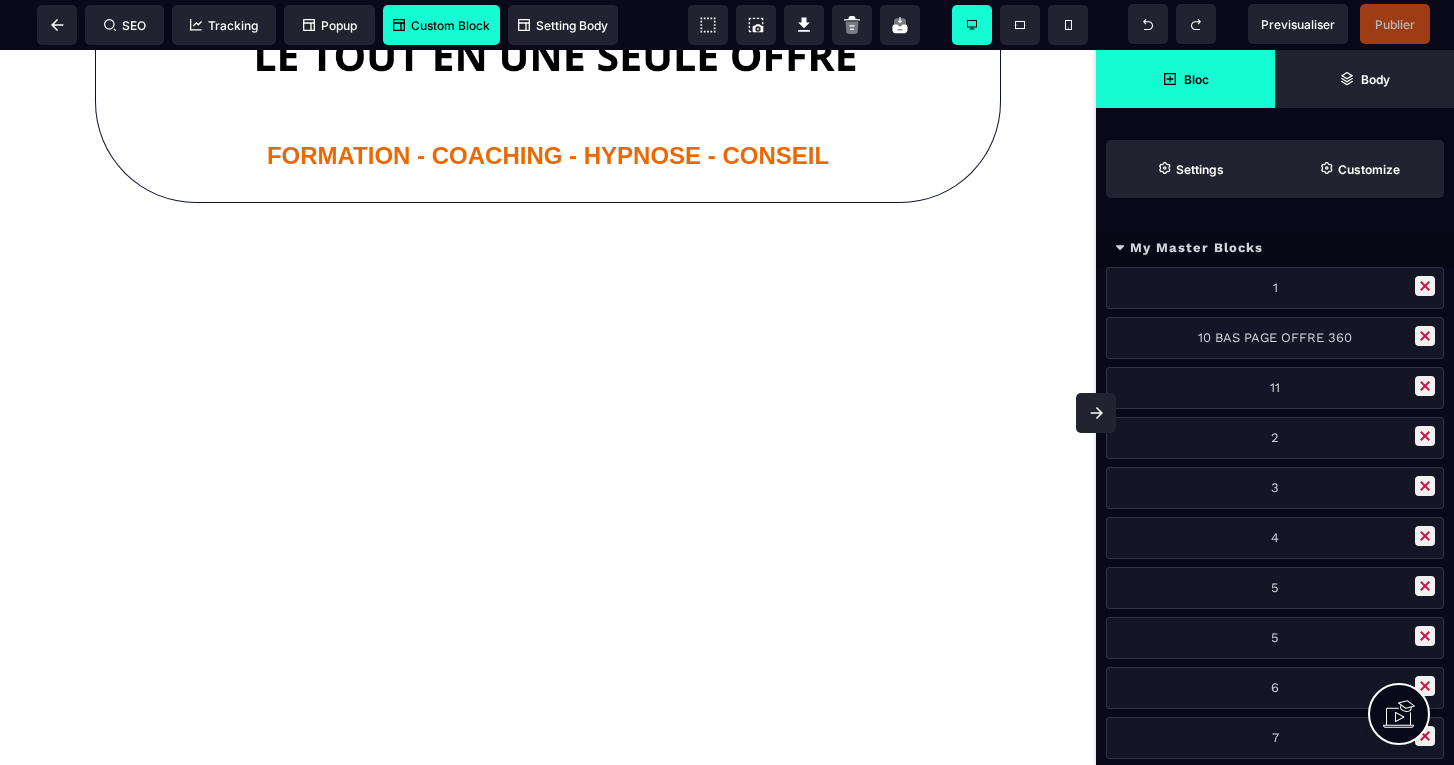 scroll, scrollTop: 868, scrollLeft: 0, axis: vertical 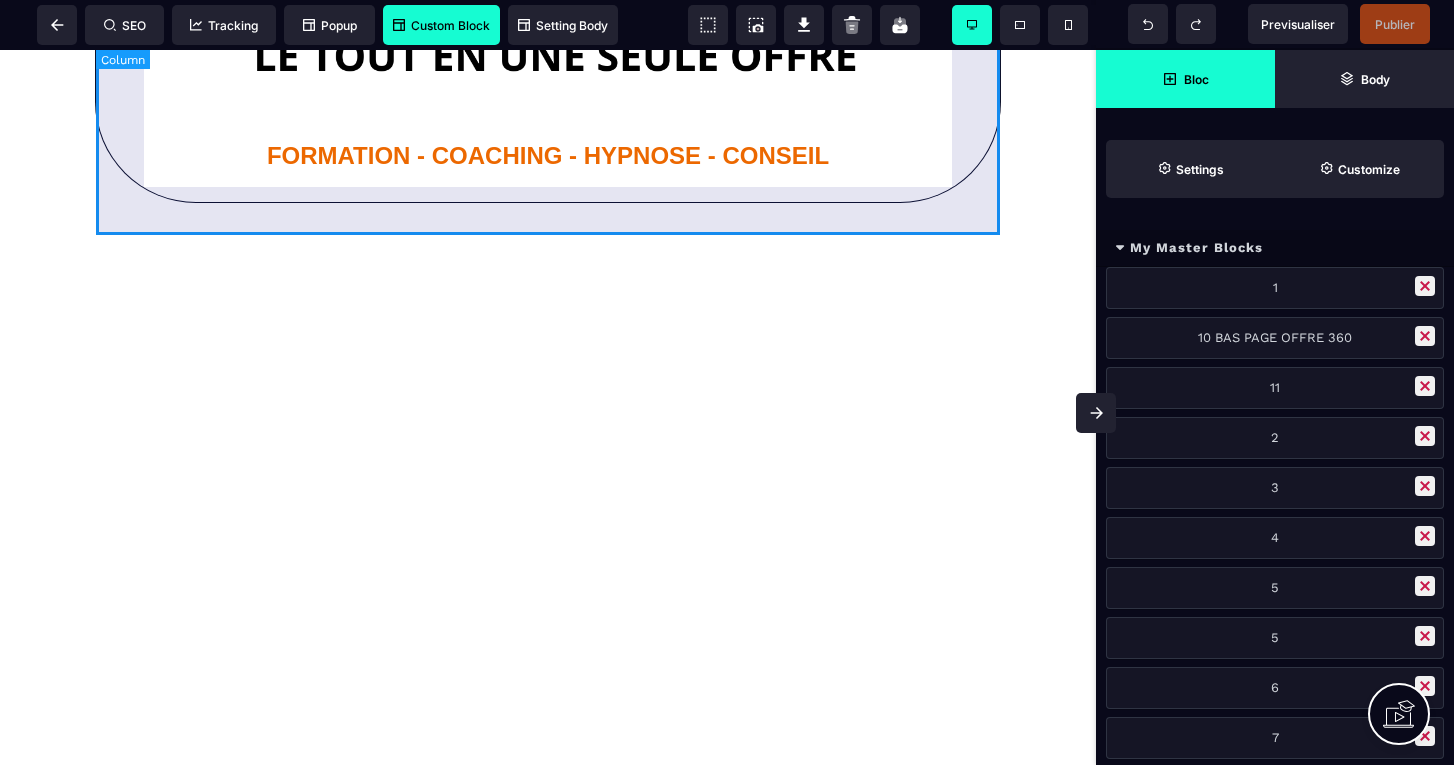 click on "EN TANT QUE CADRE EN SANTE, DES [NUMBER] JOURS, RETROUVEZ DU SENS ET DE L'ALIGNEMENT SANS S'OUBLIER DANS L'EXIGENCE DU POSTE Cliquez ici pour réserver votre place dès maintenant Attention nouvelles offres limitées à [NUMBER] nouveaux membres FORMATION - COACHING - HYPNOSE - CONSEIL" at bounding box center [548, -283] 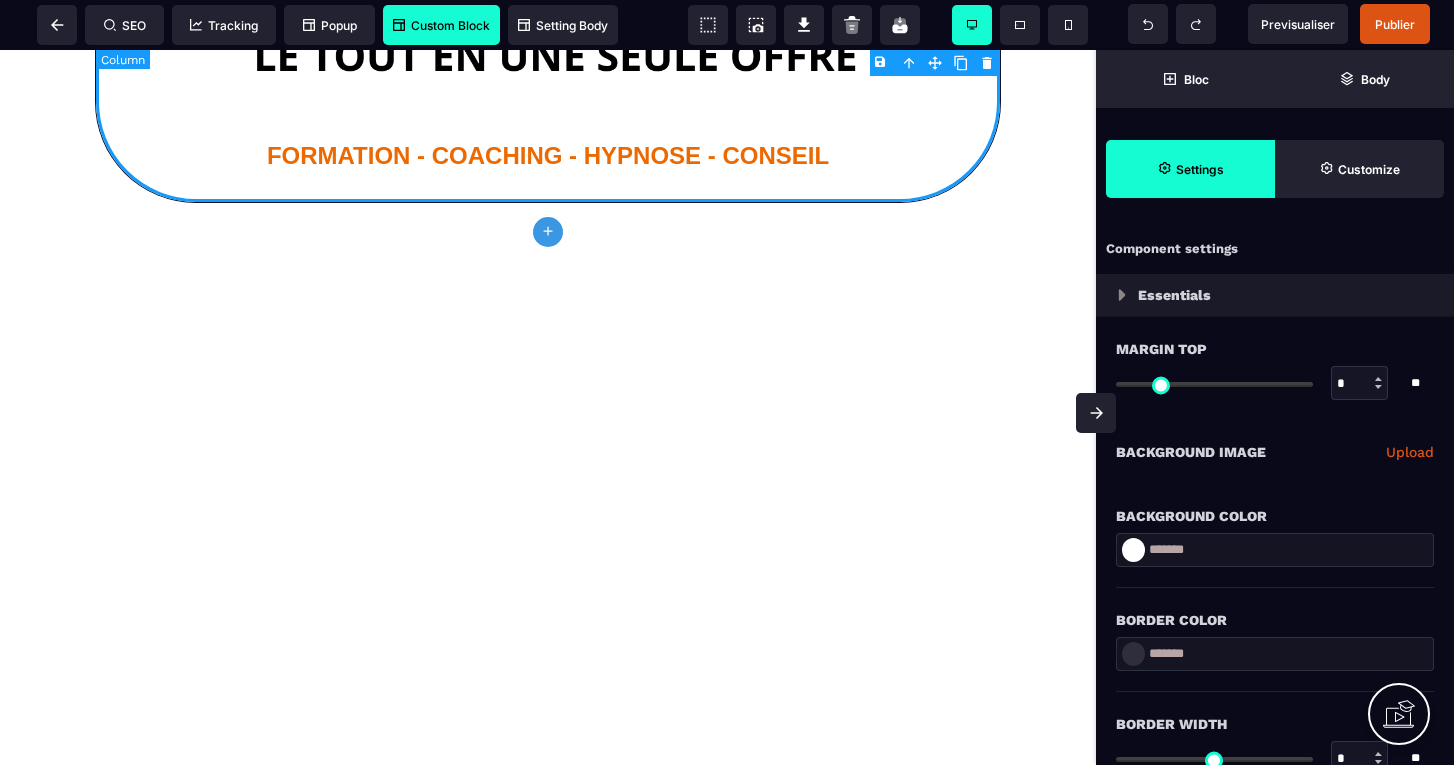 type on "*" 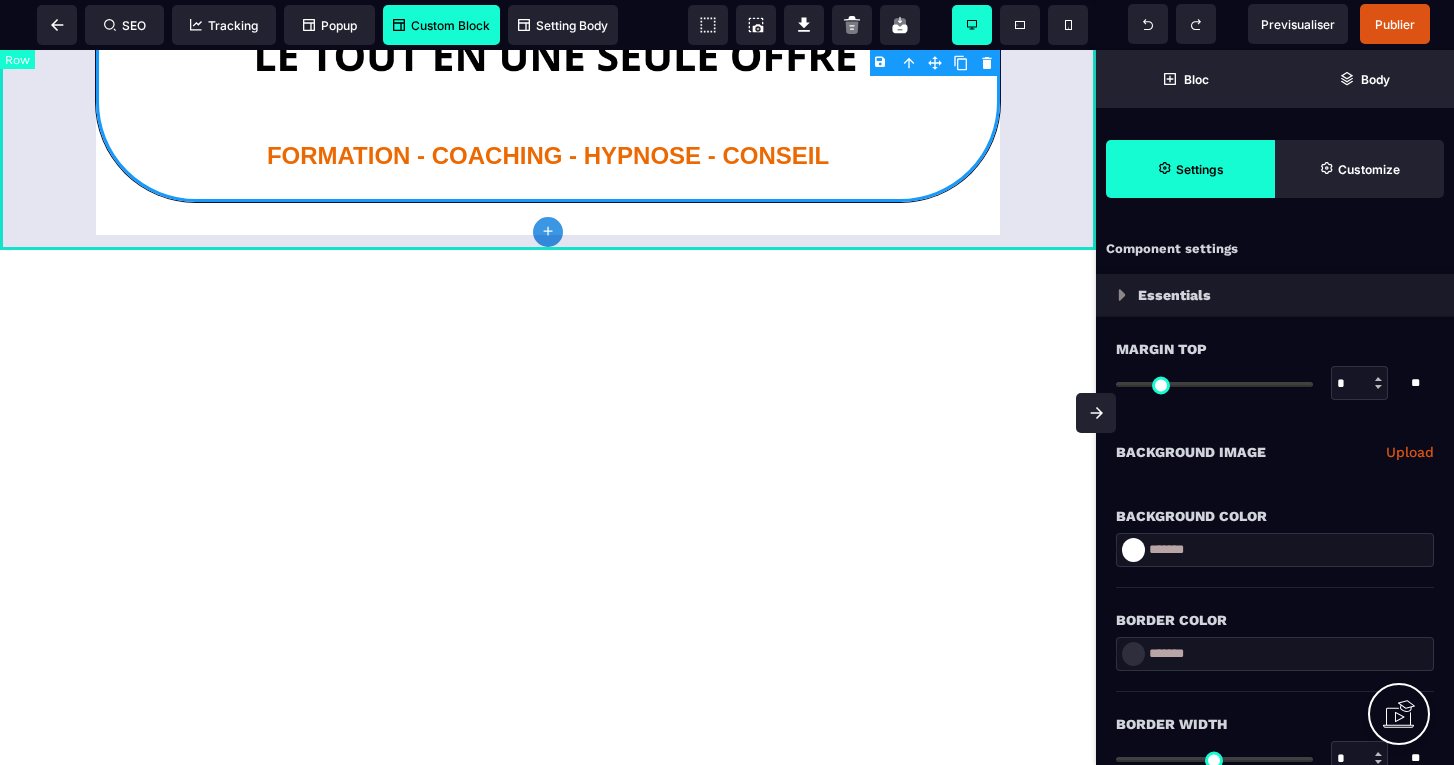 click on "plus" 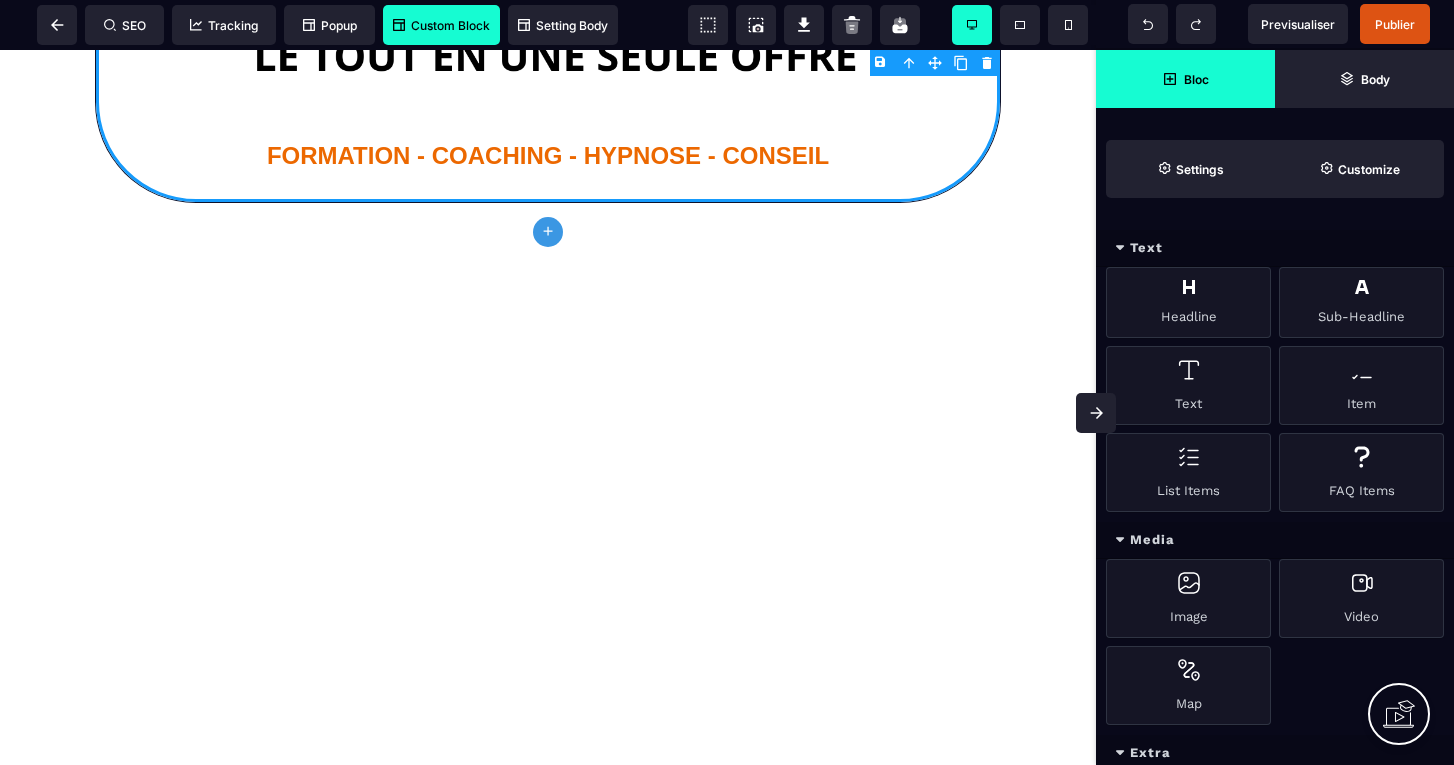 click on "Custom Block" at bounding box center (441, 25) 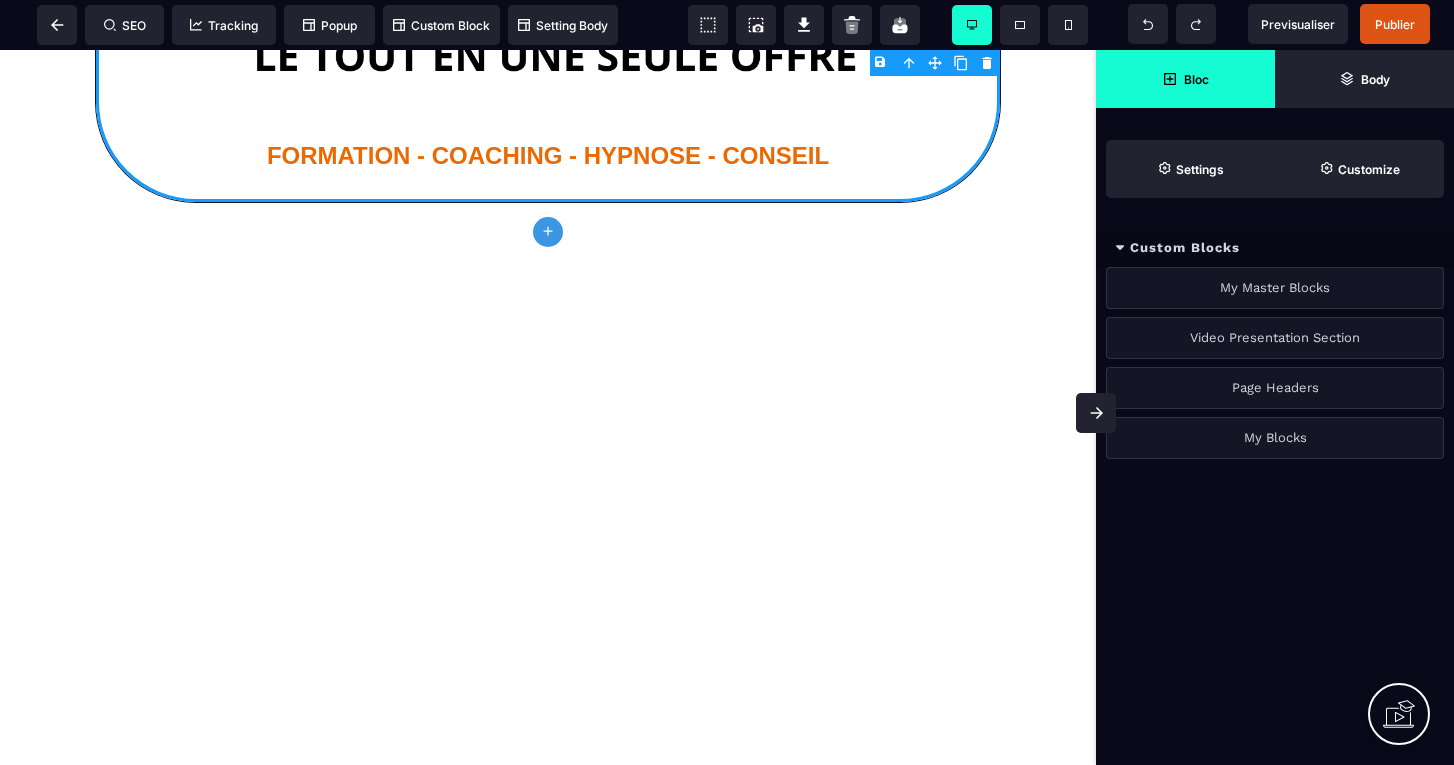 click on "My Master Blocks" at bounding box center [1275, 288] 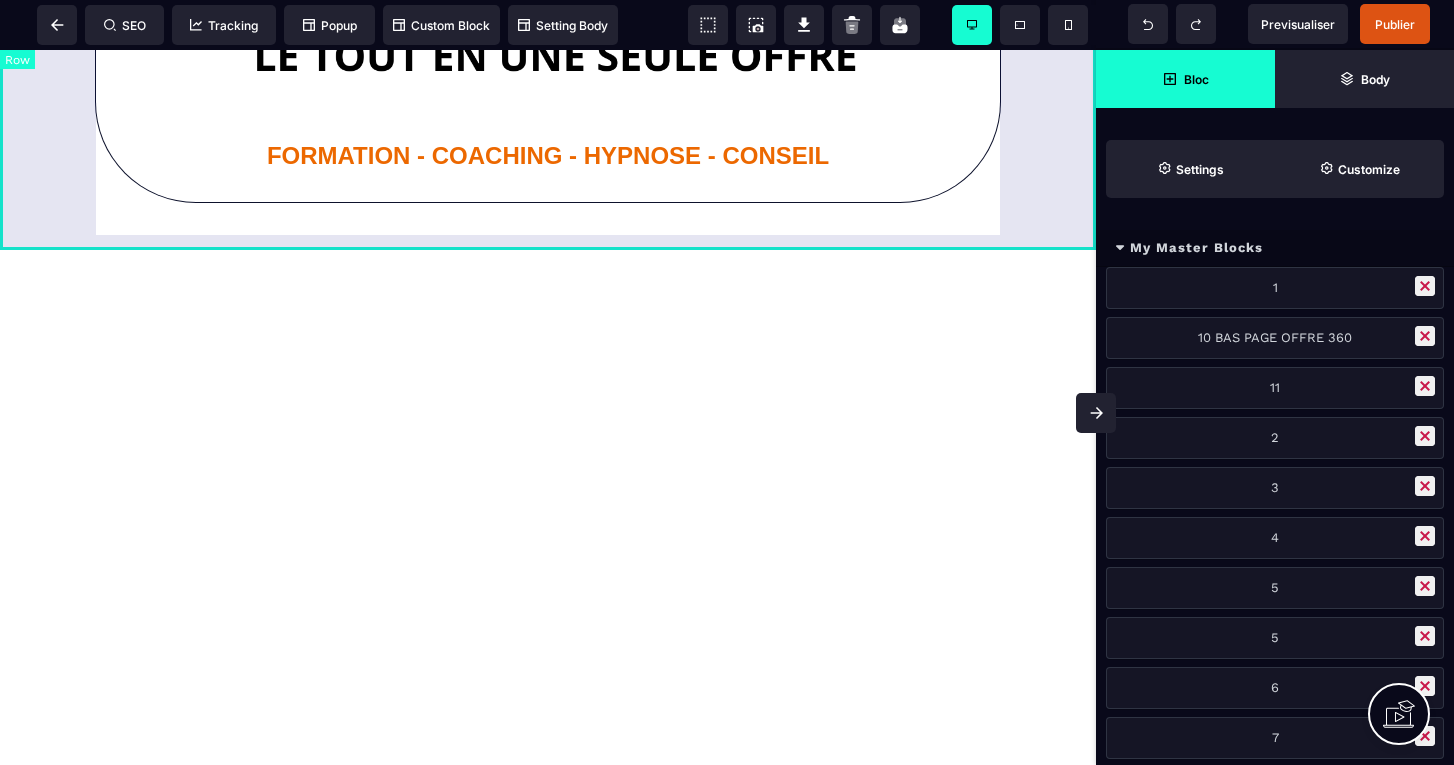click on "EN TANT QUE CADRE EN SANTE, DES [NUMBER] JOURS, RETROUVEZ DU SENS ET DE L'ALIGNEMENT SANS S'OUBLIER DANS L'EXIGENCE DU POSTE Cliquez ici pour réserver votre place dès maintenant Attention nouvelles offres limitées à [NUMBER] nouveaux membres FORMATION - COACHING - HYPNOSE - CONSEIL" at bounding box center [548, -283] 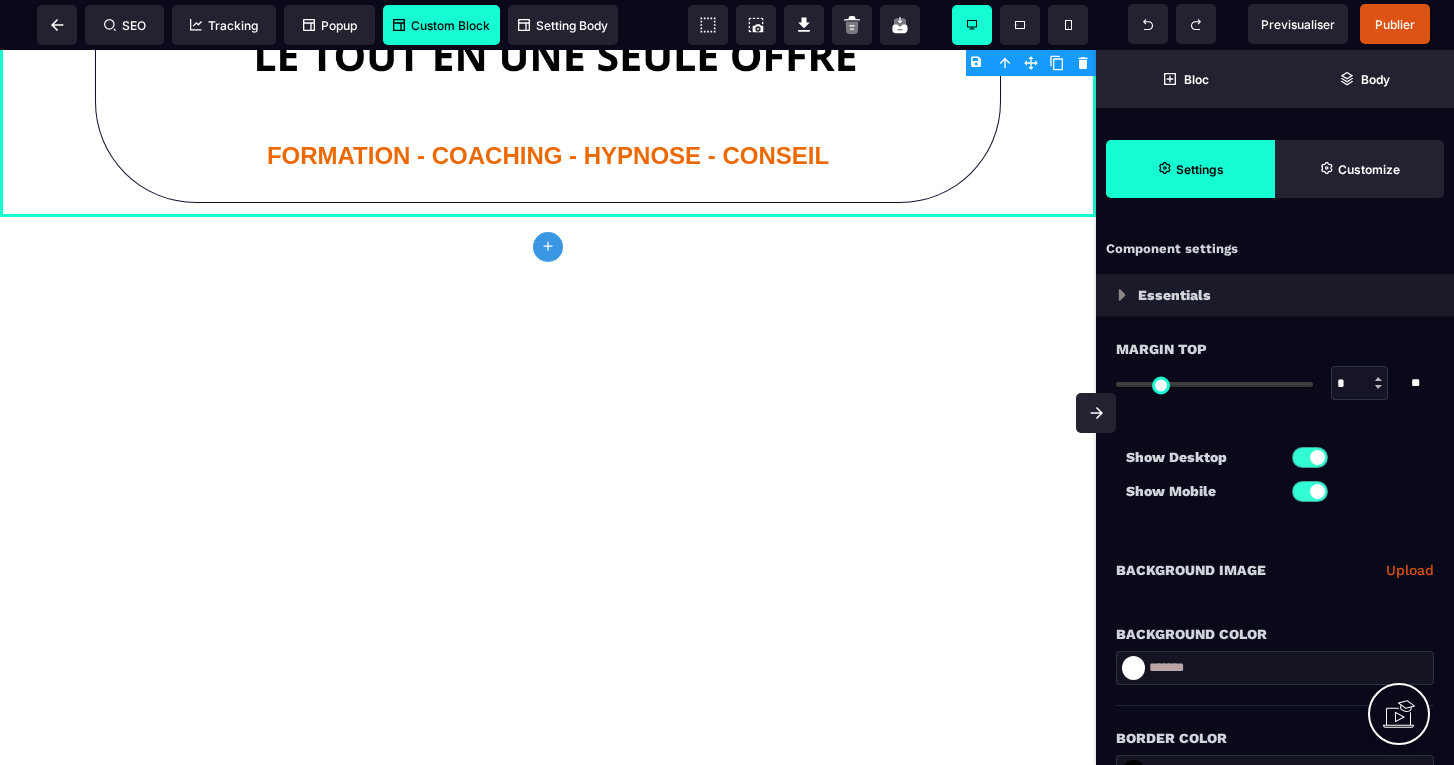 click on "Custom Block" at bounding box center (441, 25) 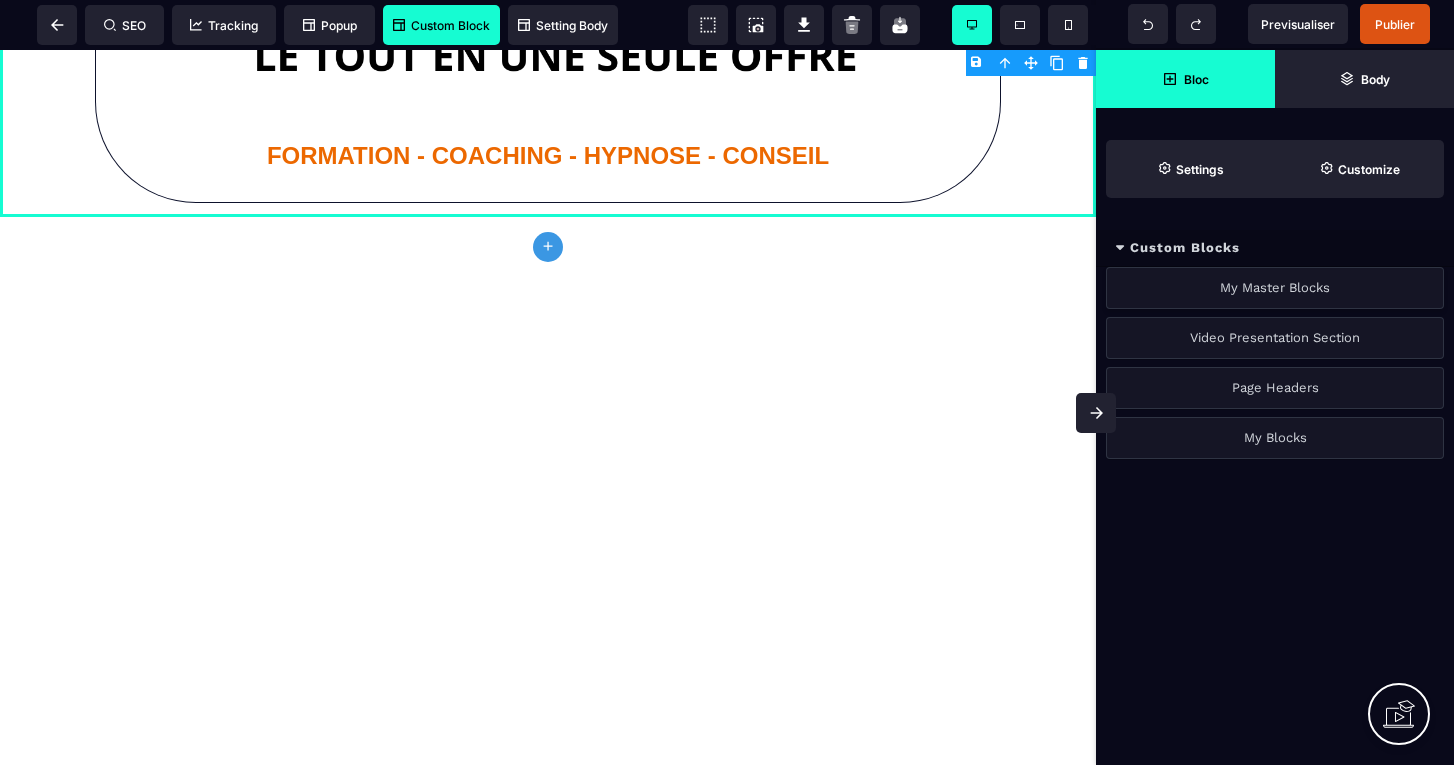 click on "My Master Blocks" at bounding box center [1275, 288] 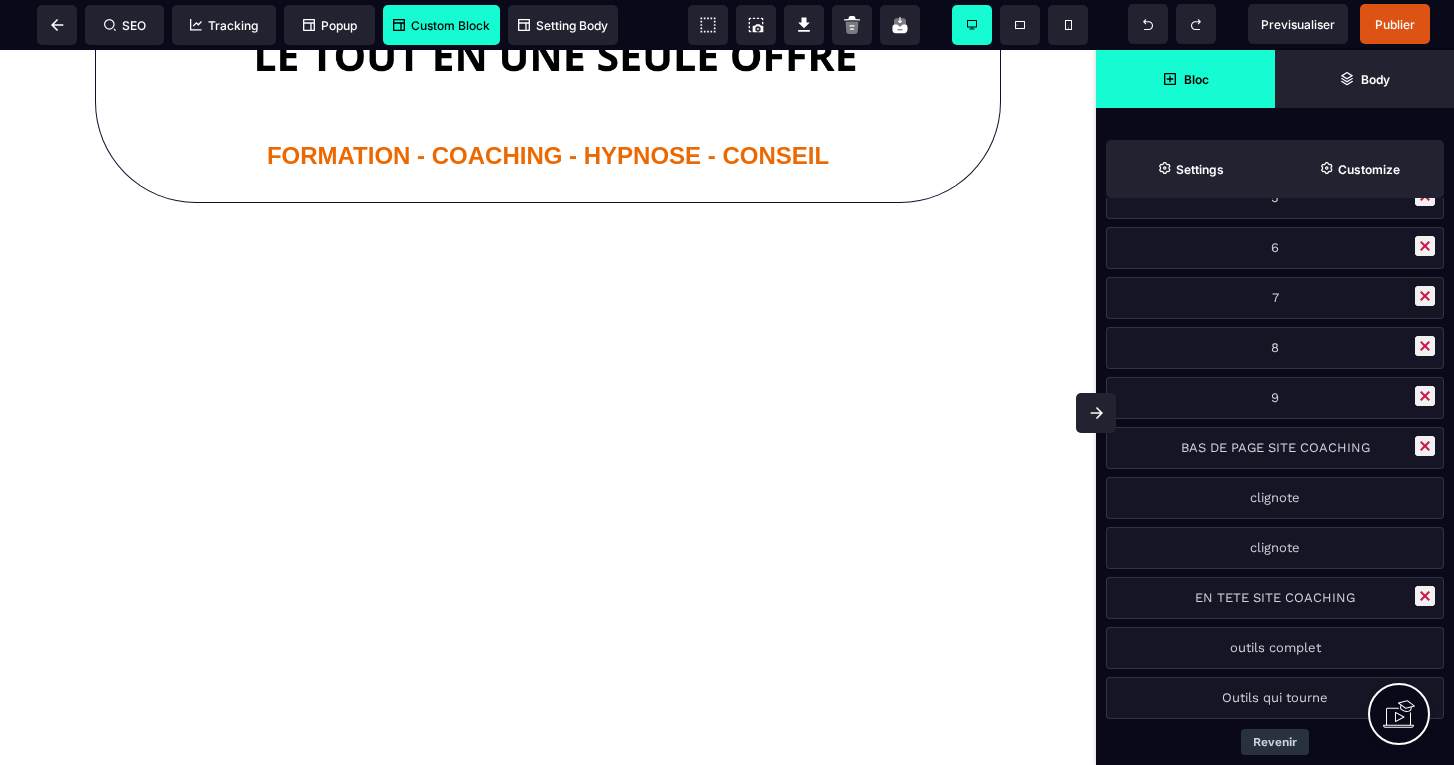 scroll, scrollTop: 440, scrollLeft: 0, axis: vertical 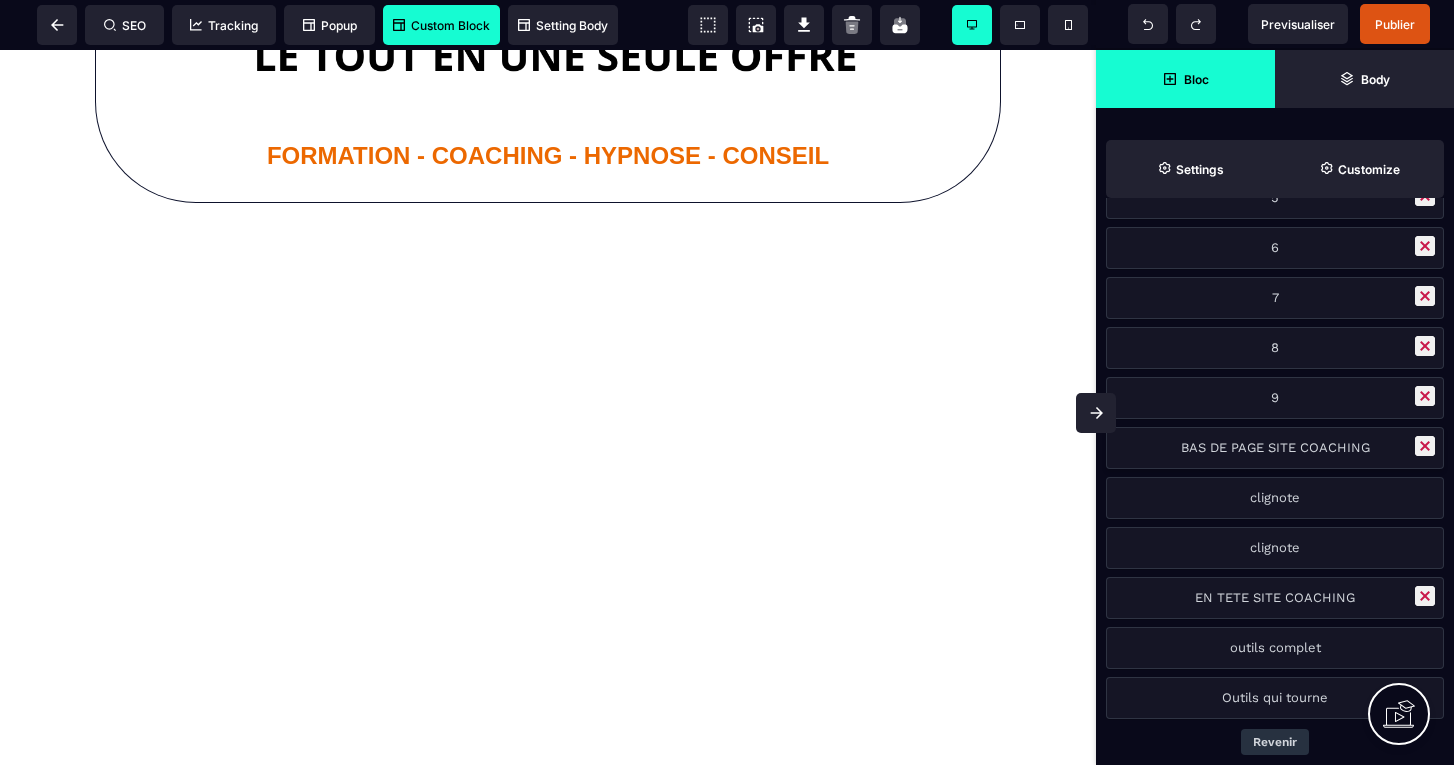 click at bounding box center (1425, 446) 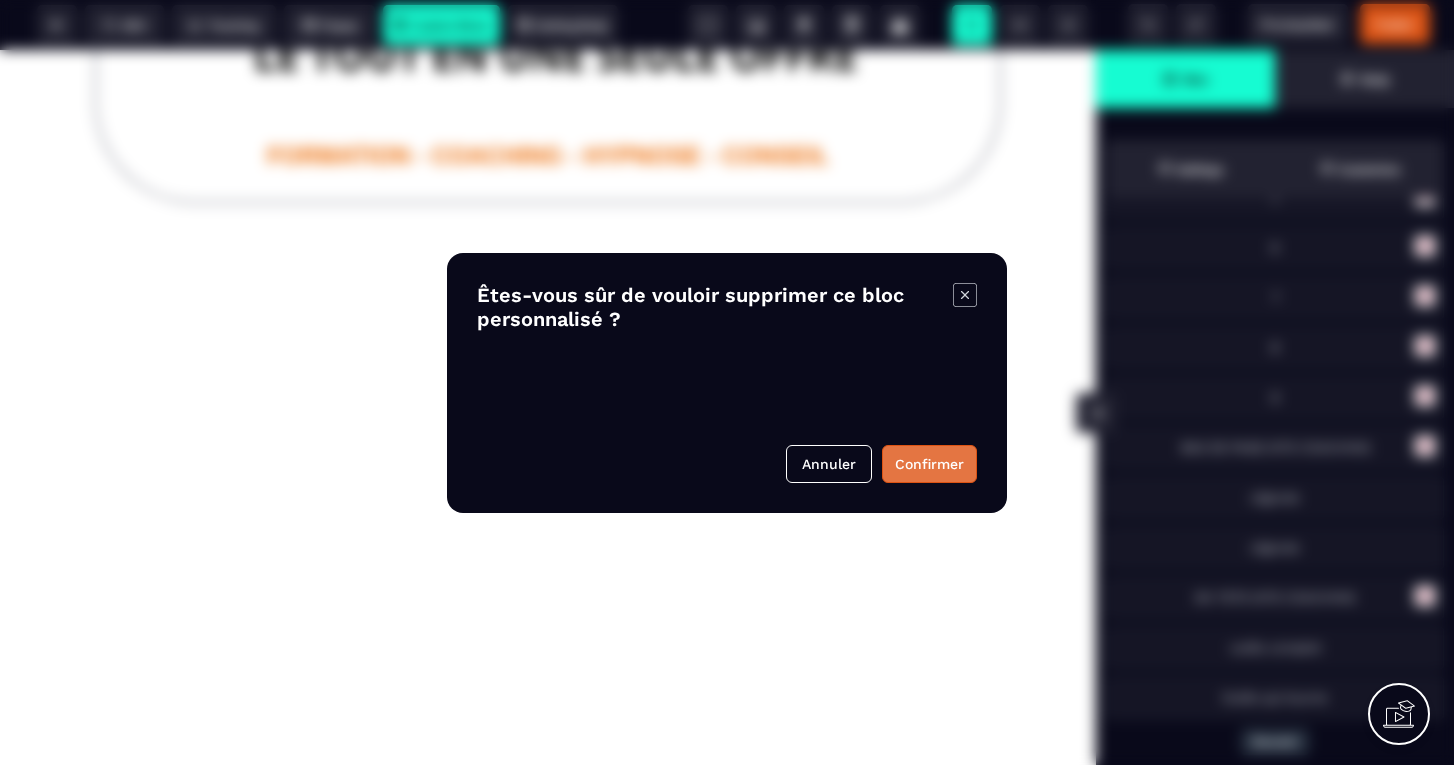 click on "Confirmer" at bounding box center [929, 464] 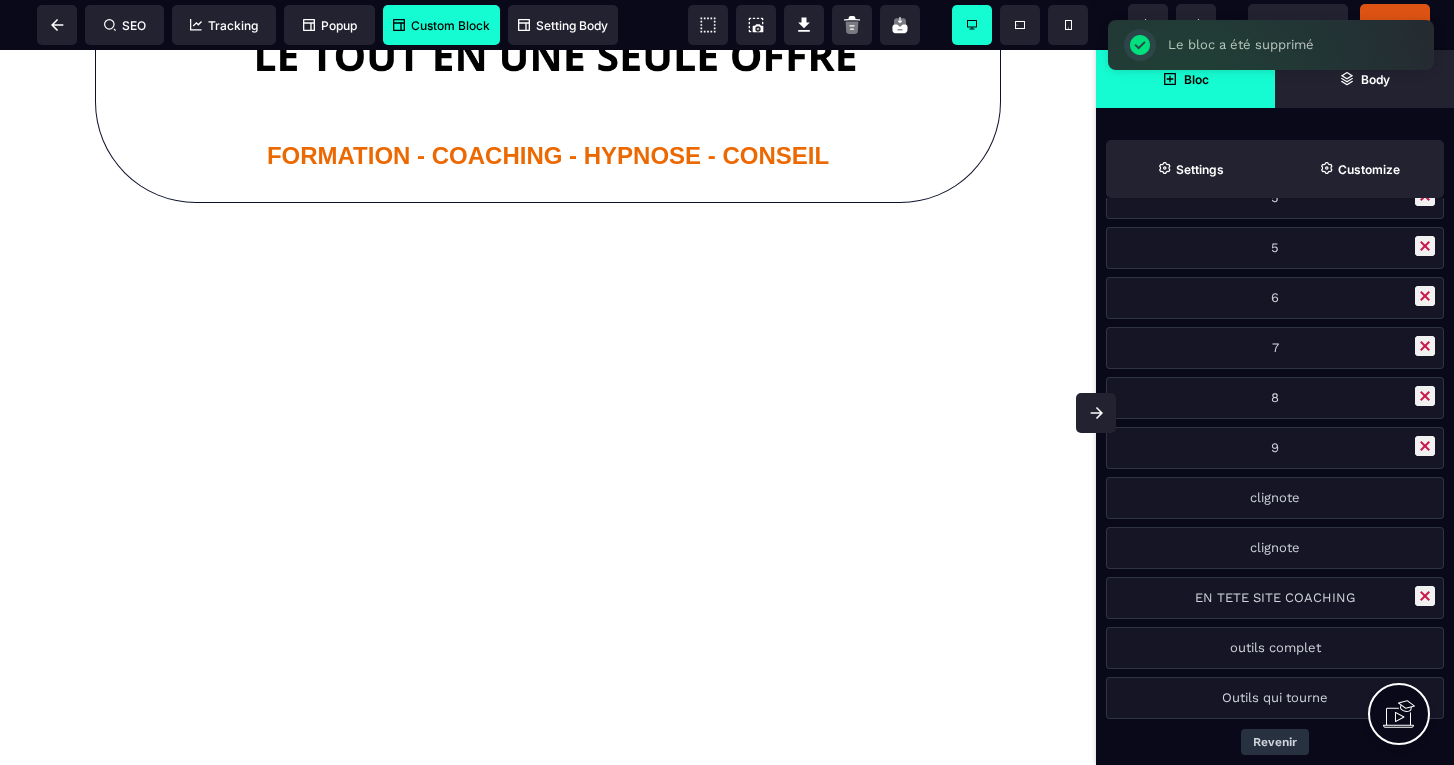 scroll, scrollTop: 390, scrollLeft: 0, axis: vertical 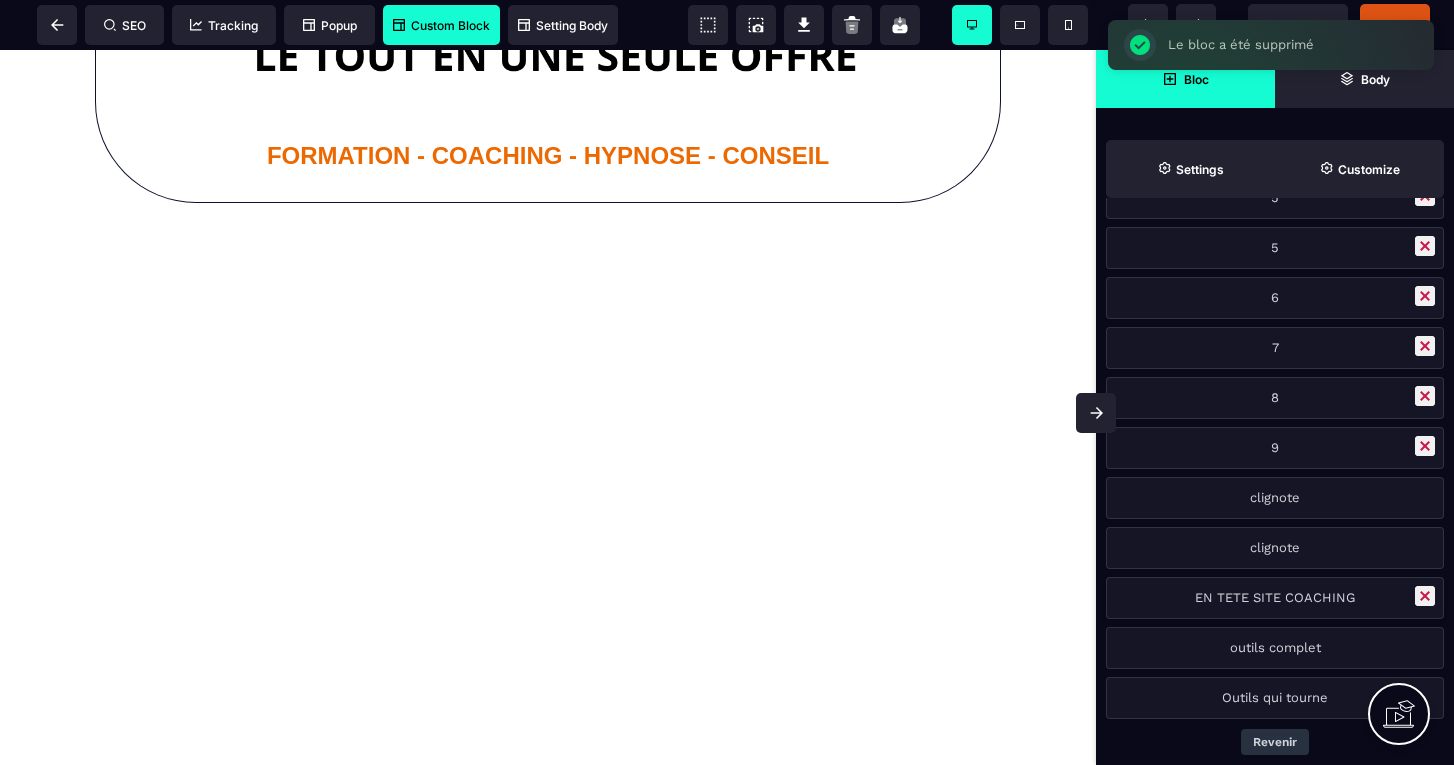 click at bounding box center [1425, 596] 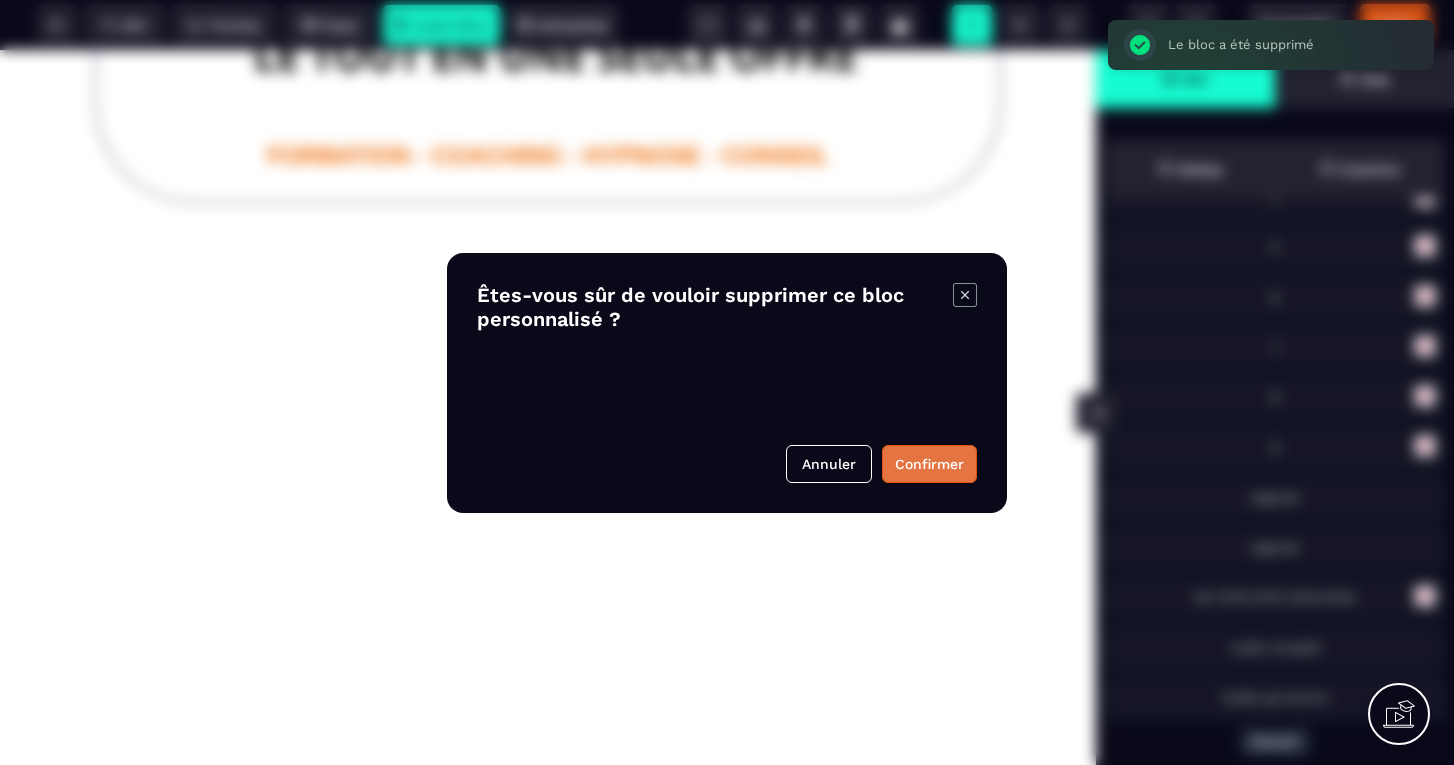 click on "Confirmer" at bounding box center (929, 464) 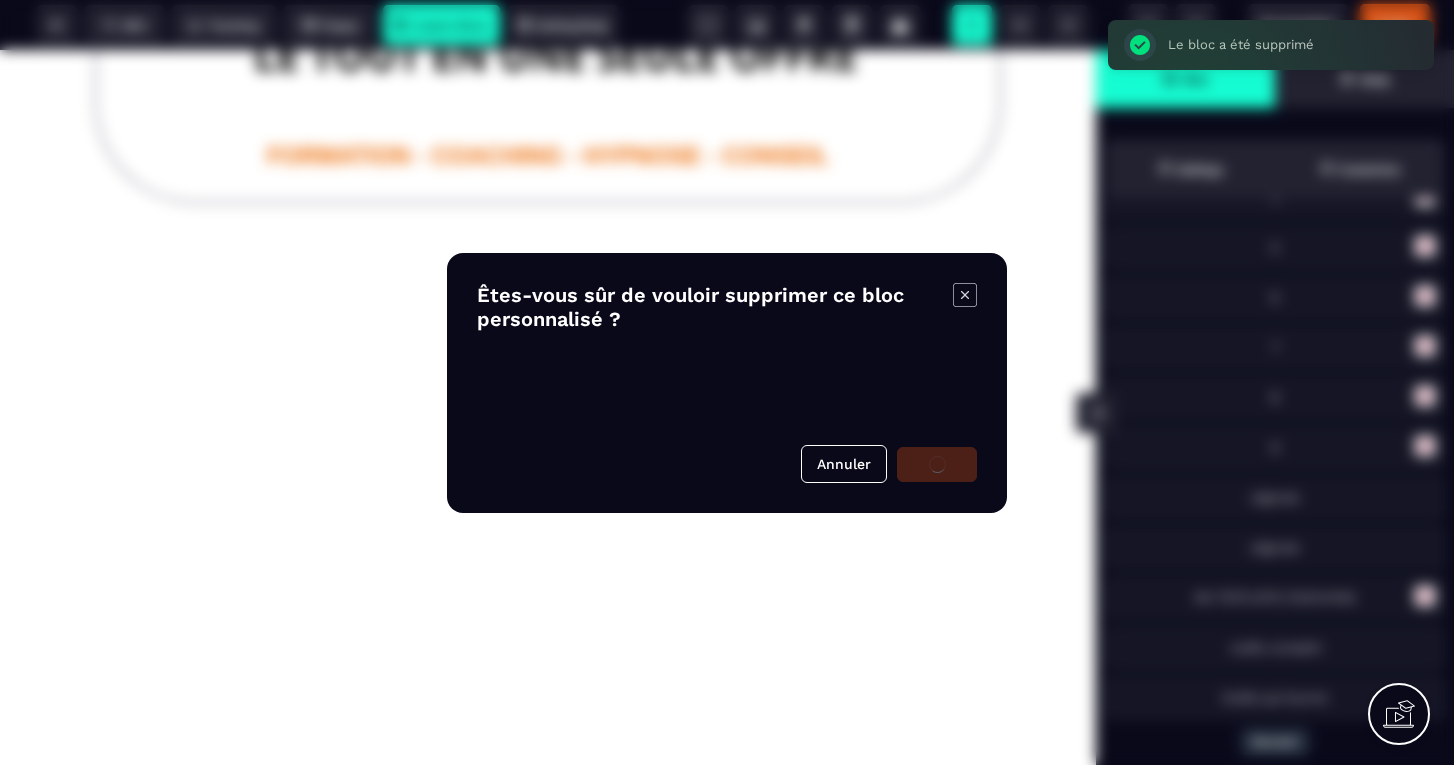 scroll, scrollTop: 340, scrollLeft: 0, axis: vertical 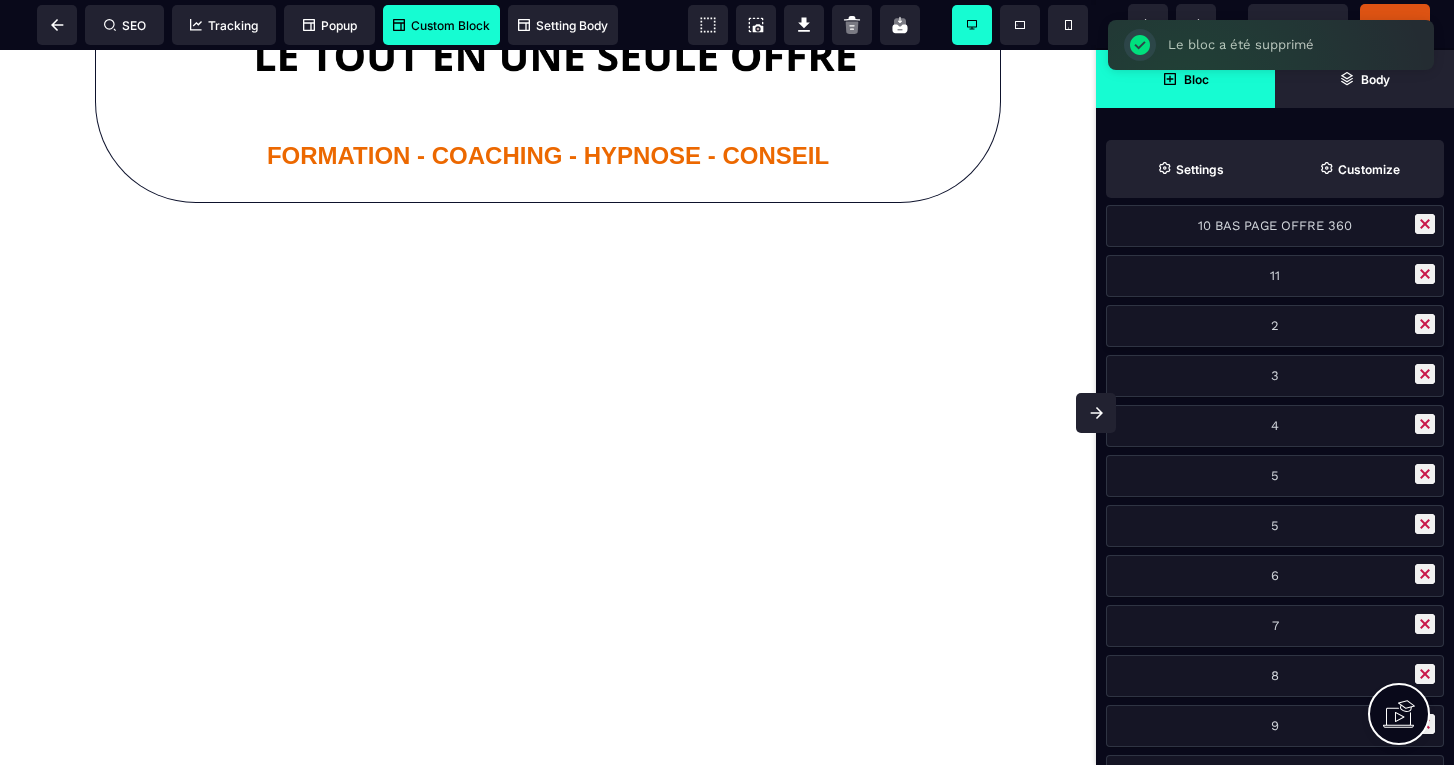 click on "2" at bounding box center [1275, 326] 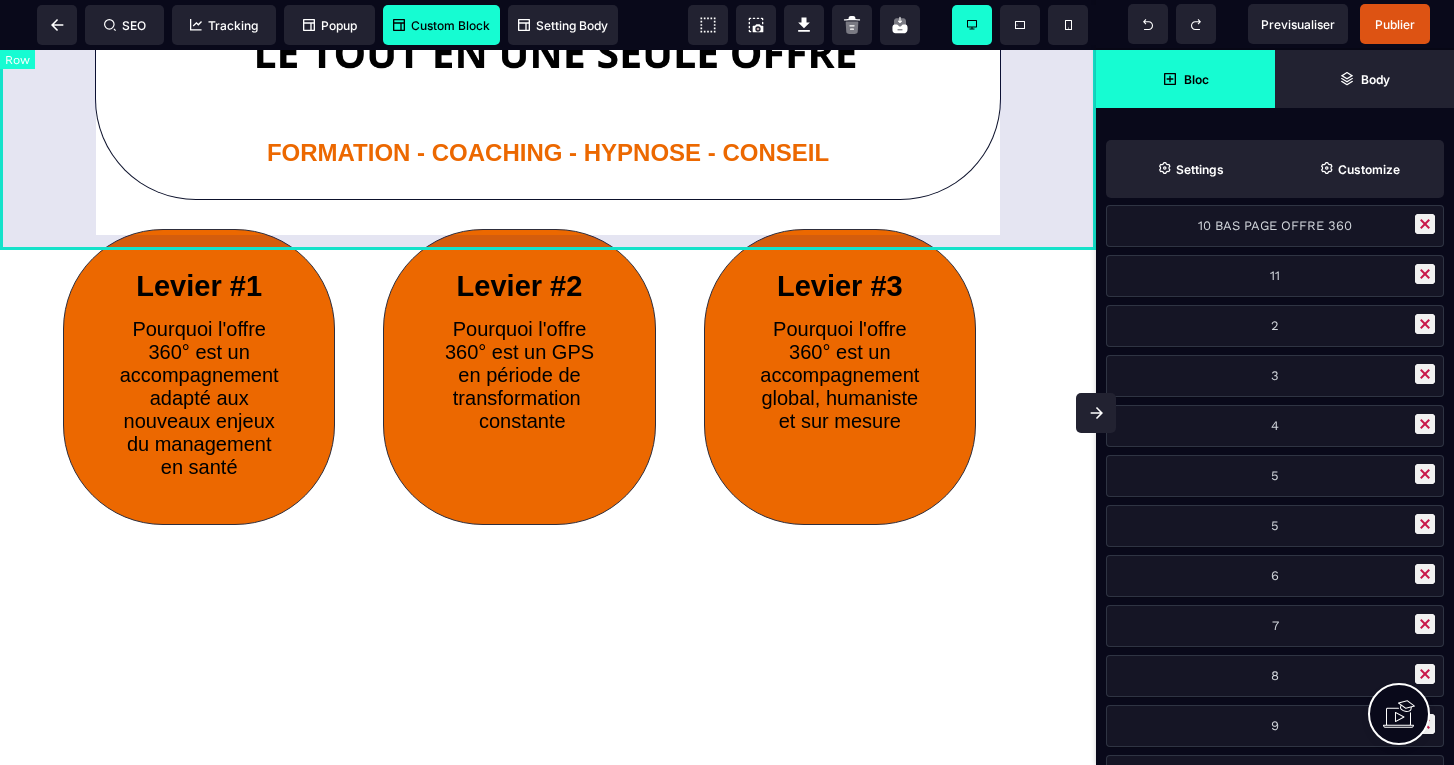 click on "EN TANT QUE CADRE EN SANTE, DES [NUMBER] JOURS, RETROUVEZ DU SENS ET DE L'ALIGNEMENT SANS S'OUBLIER DANS L'EXIGENCE DU POSTE Cliquez ici pour réserver votre place dès maintenant Attention nouvelles offres limitées à [NUMBER] nouveaux membres FORMATION - COACHING - HYPNOSE - CONSEIL" at bounding box center [548, -286] 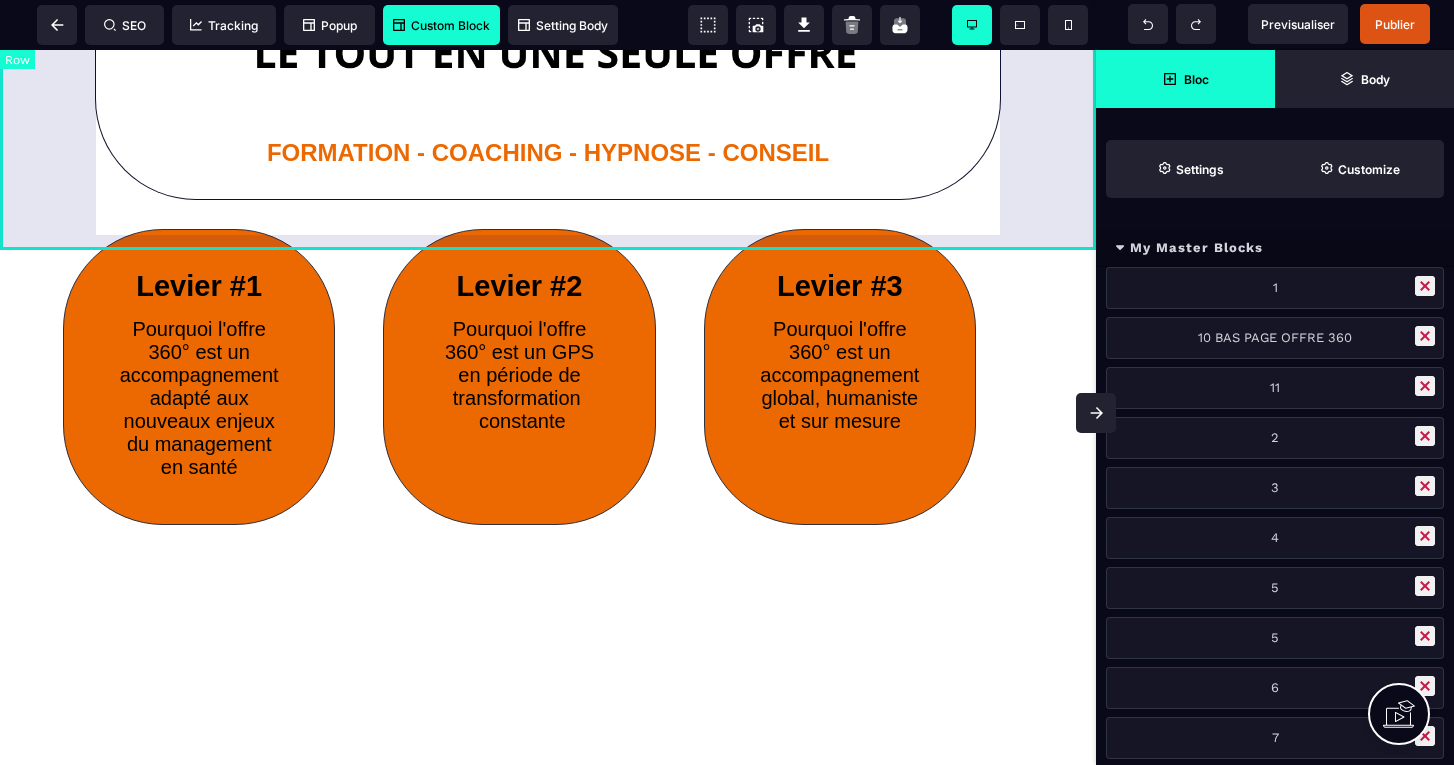 select on "**" 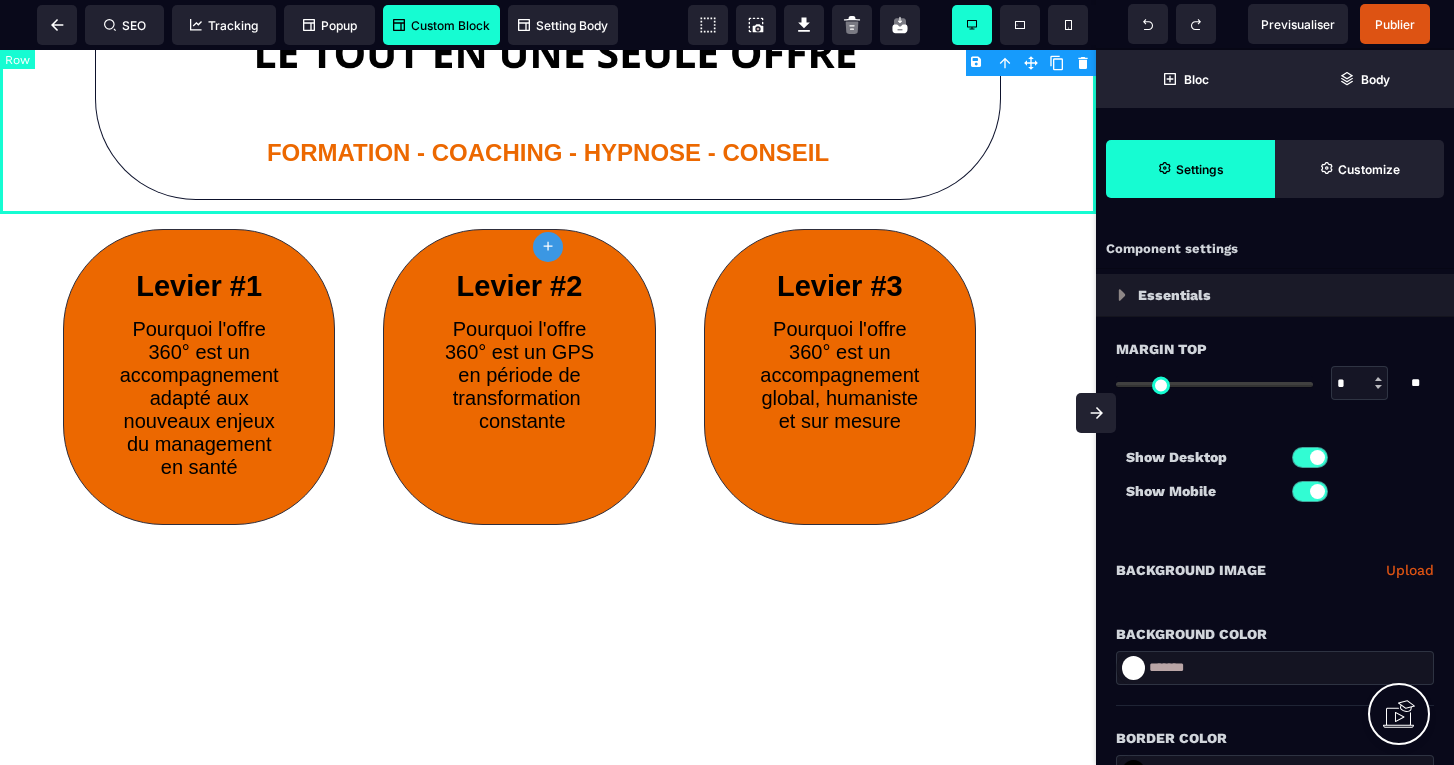 click on "plus" 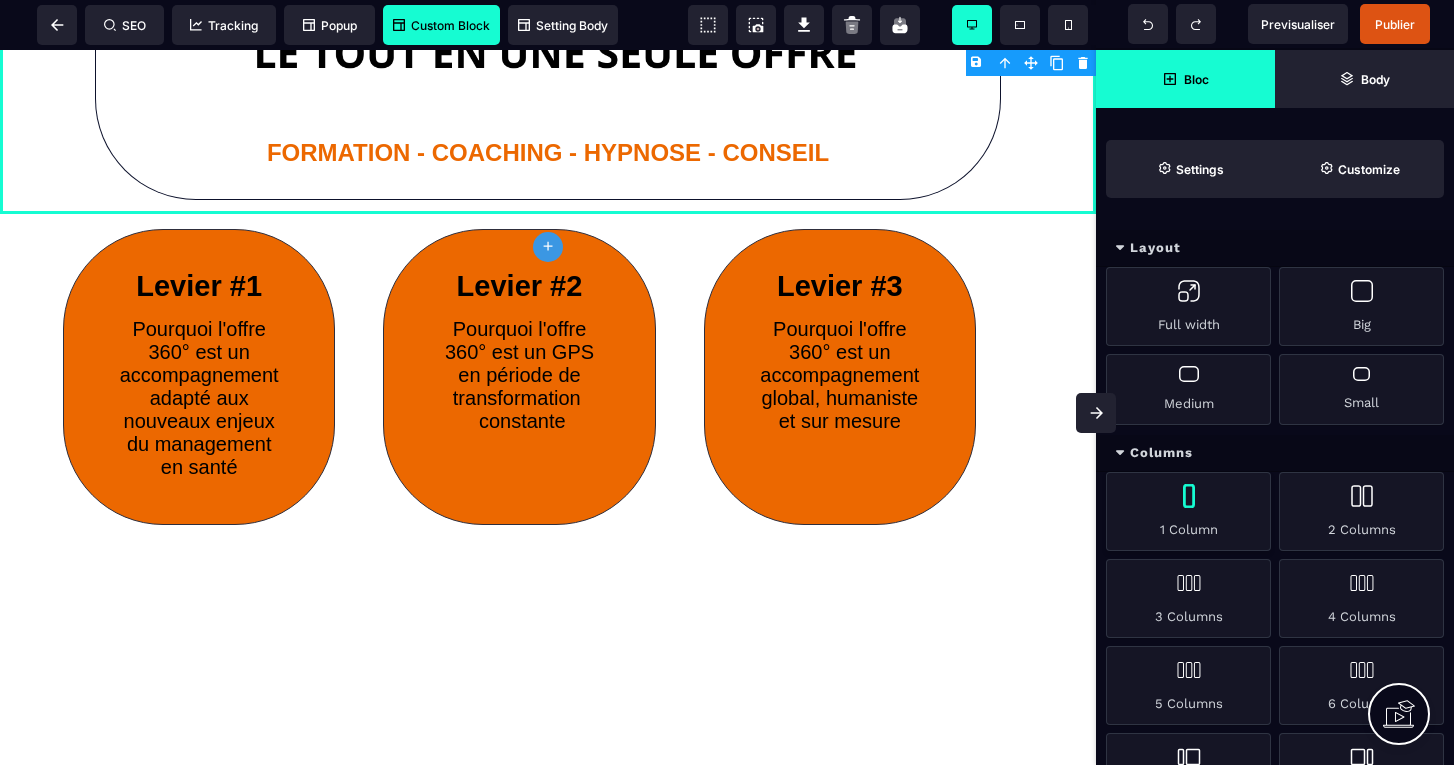 scroll, scrollTop: 9, scrollLeft: 0, axis: vertical 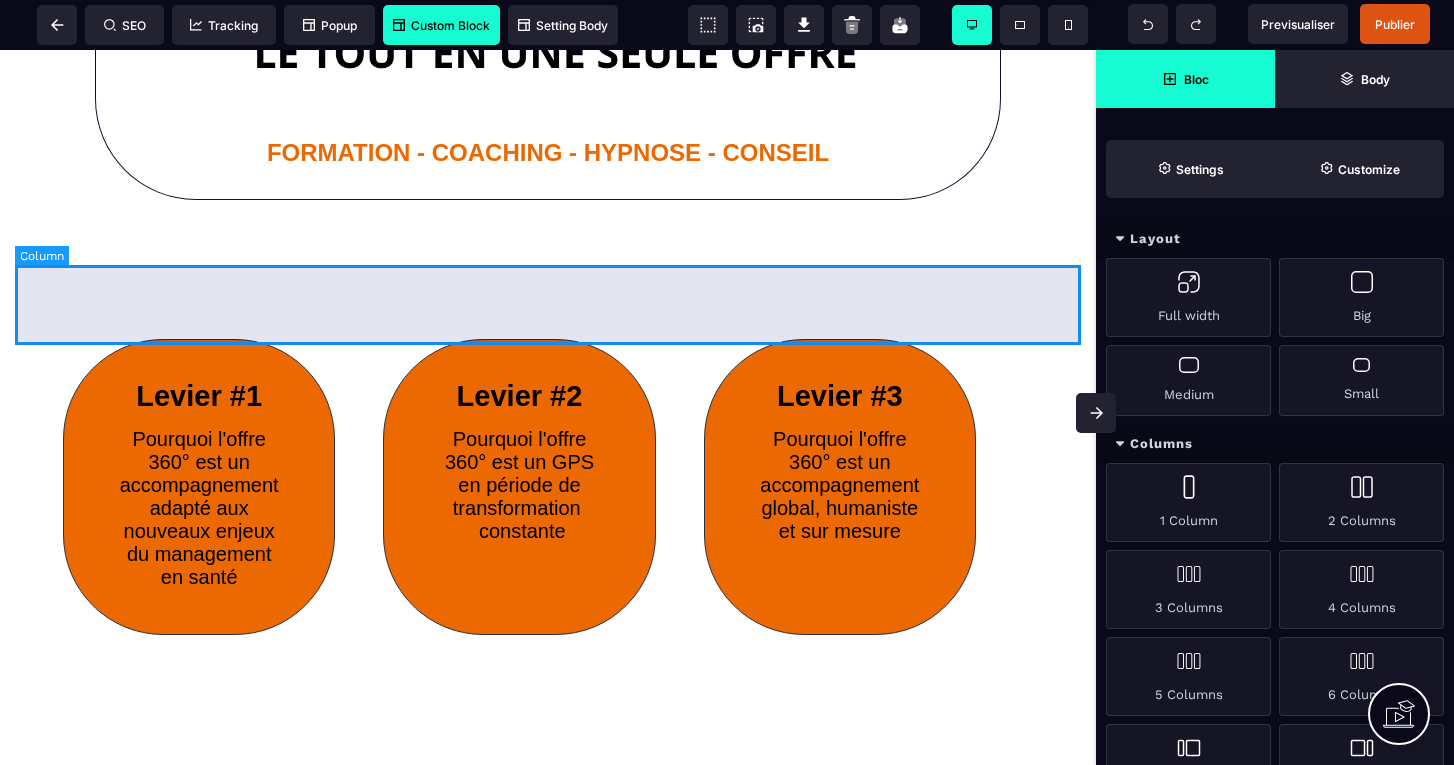 click at bounding box center [548, 269] 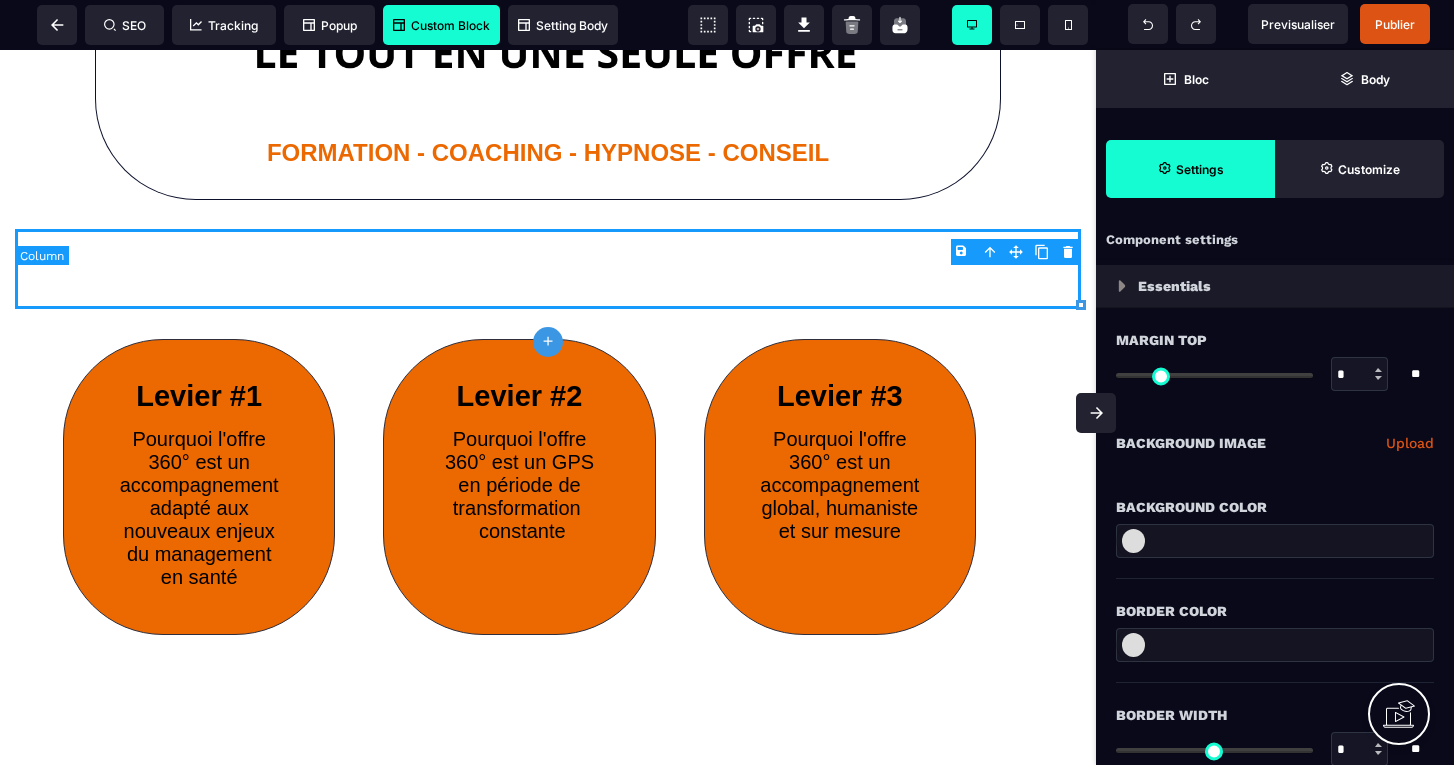 type on "*" 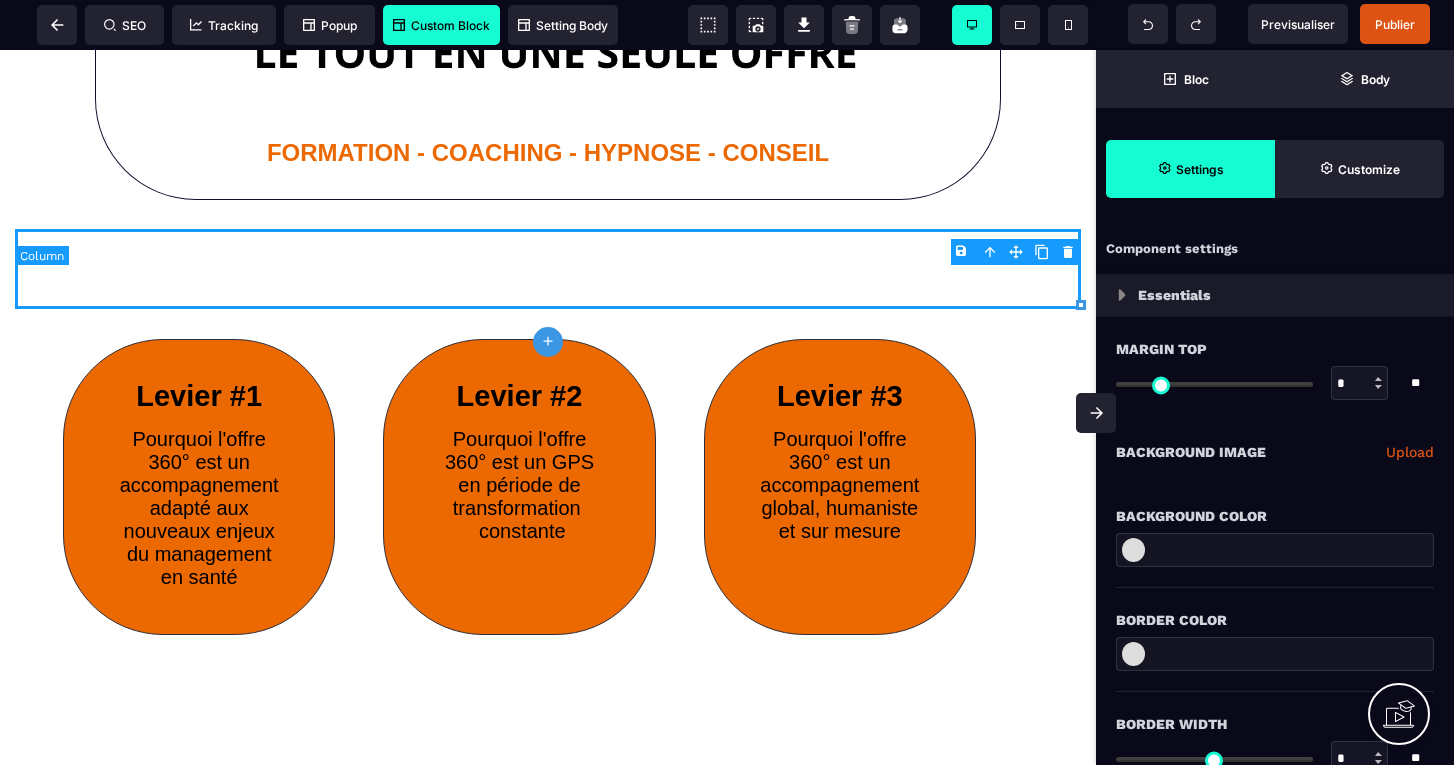 type on "*" 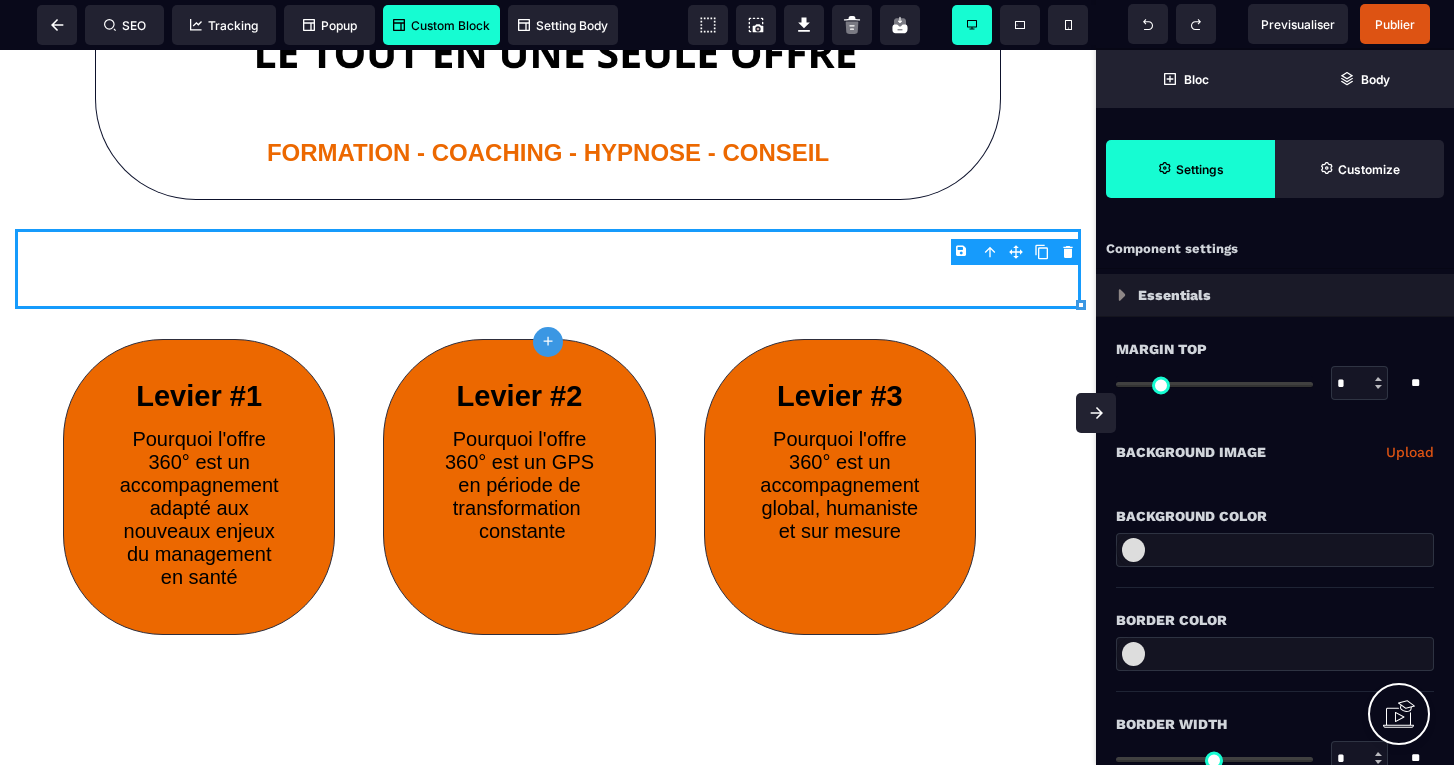 click on "Custom Block" at bounding box center [441, 25] 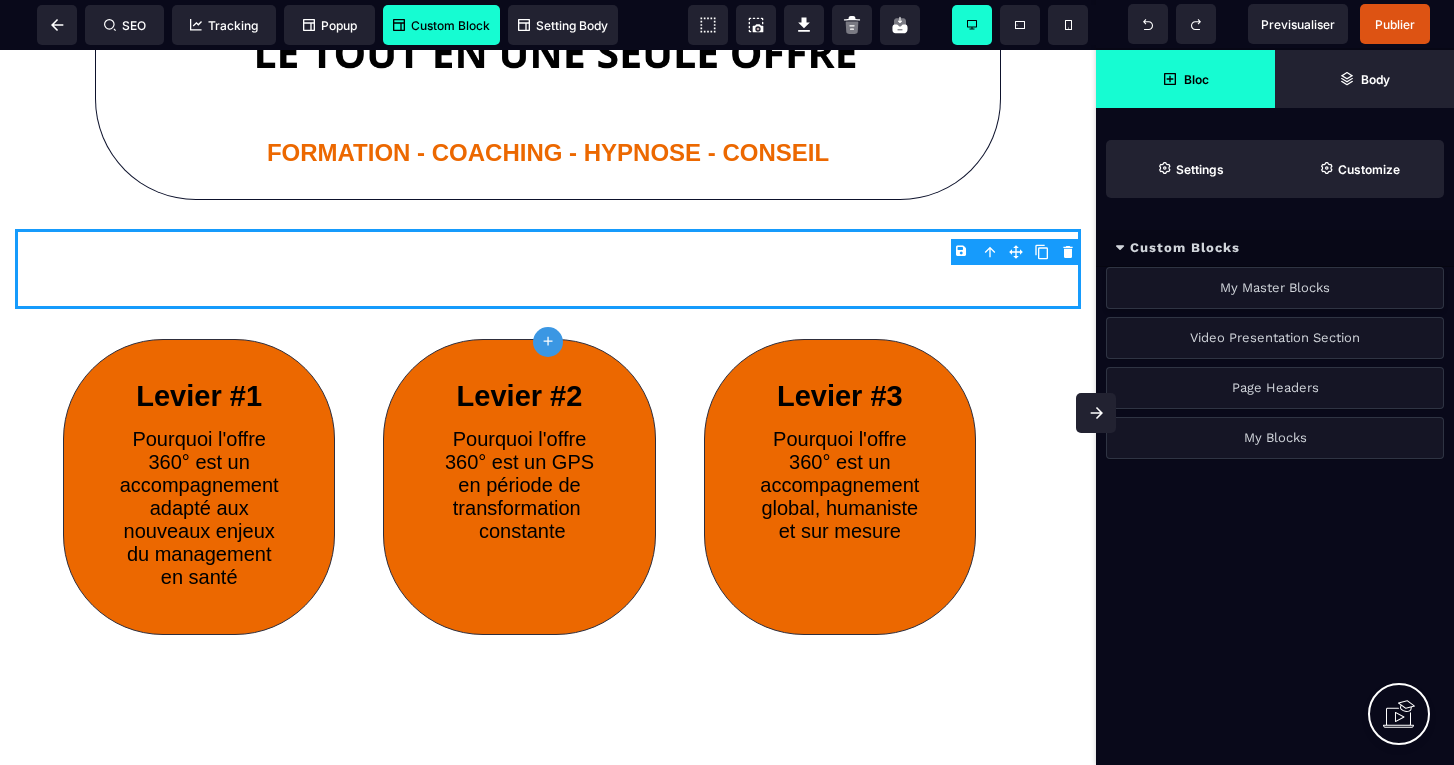 click on "My Master Blocks" at bounding box center [1275, 288] 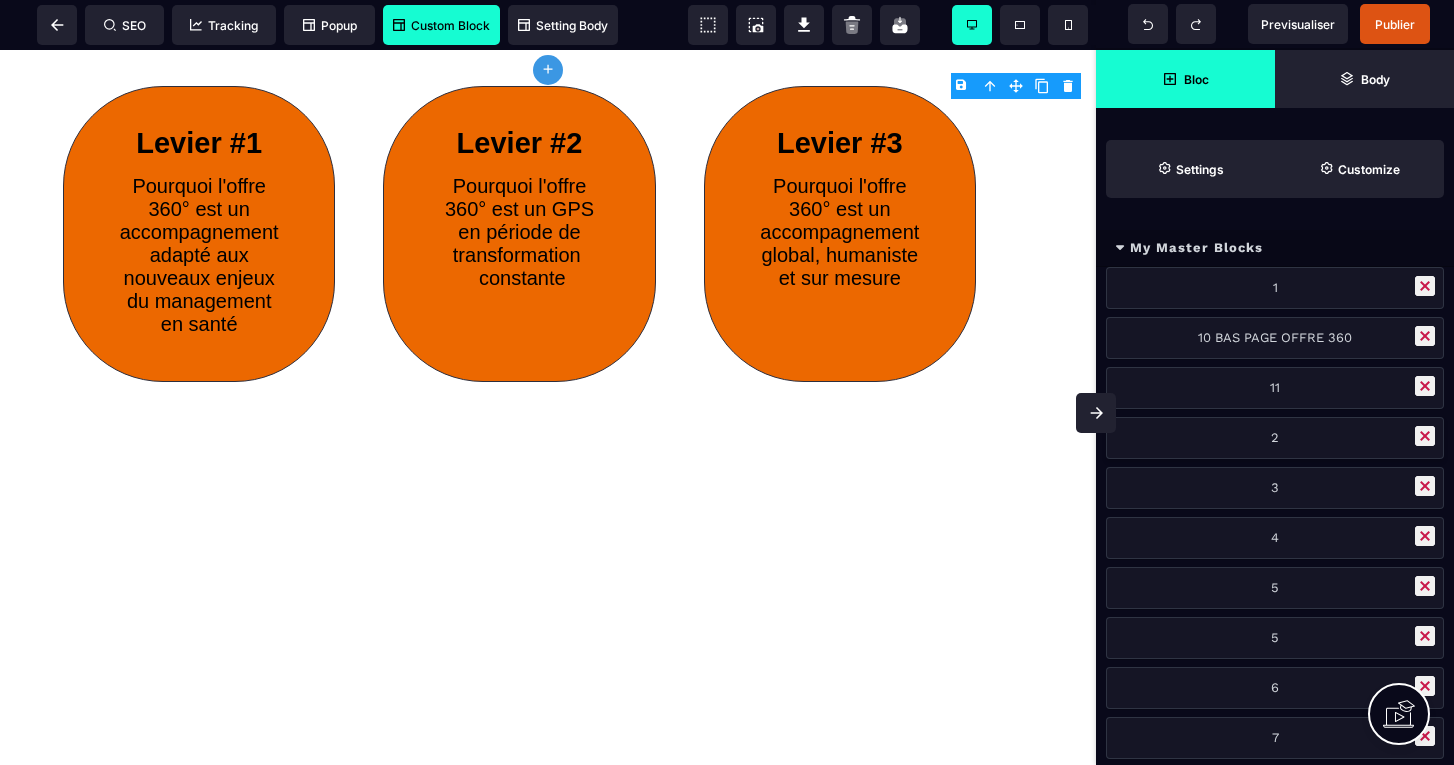 scroll, scrollTop: 1118, scrollLeft: 0, axis: vertical 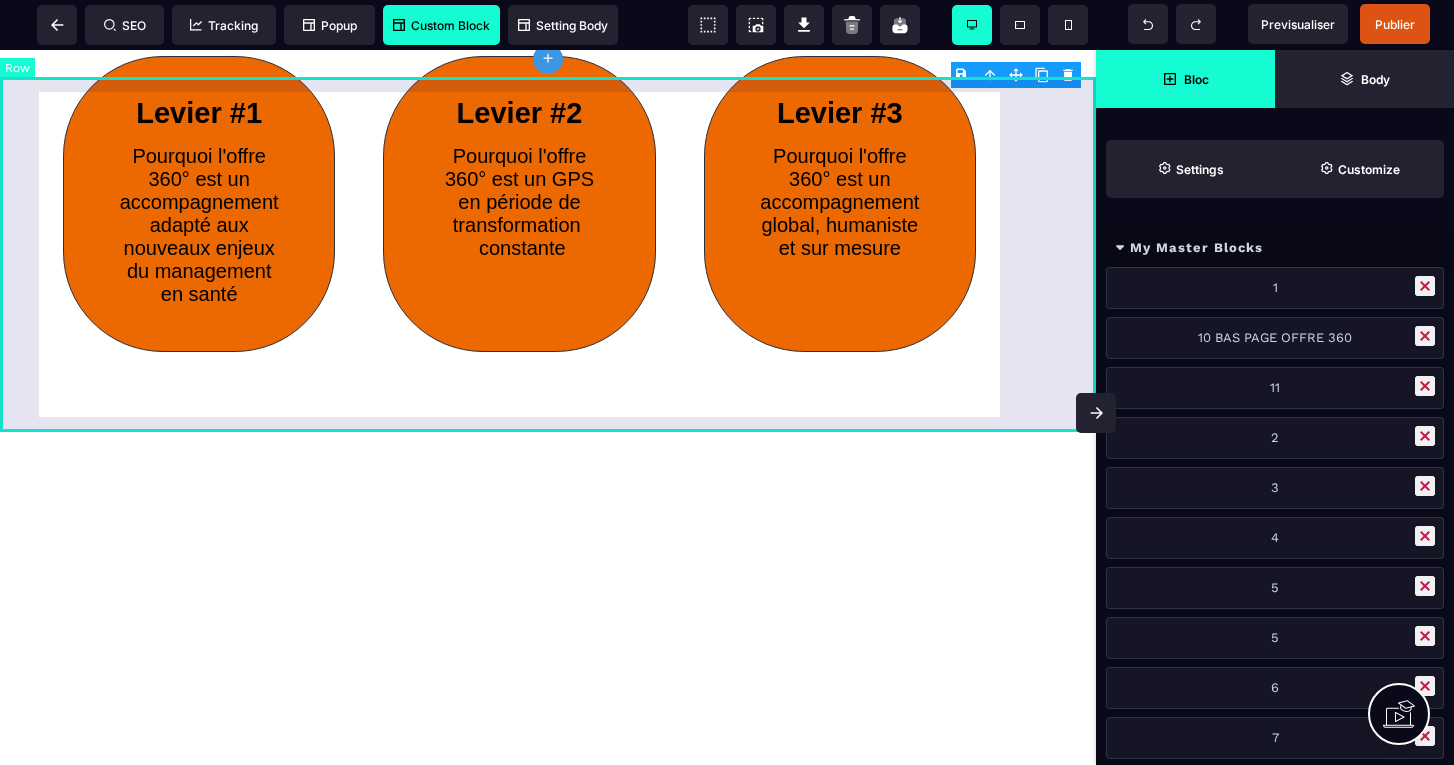 click on "Levier #1 Pourquoi l'offre 360° est un accompagnement adapté aux nouveaux enjeux du management en santé Levier #2 Pourquoi l'offre 360° est un GPS en période de transformation   constante Levier #3 Pourquoi l'offre 360° est un accompagnement global, humaniste et sur mesure" at bounding box center (548, 204) 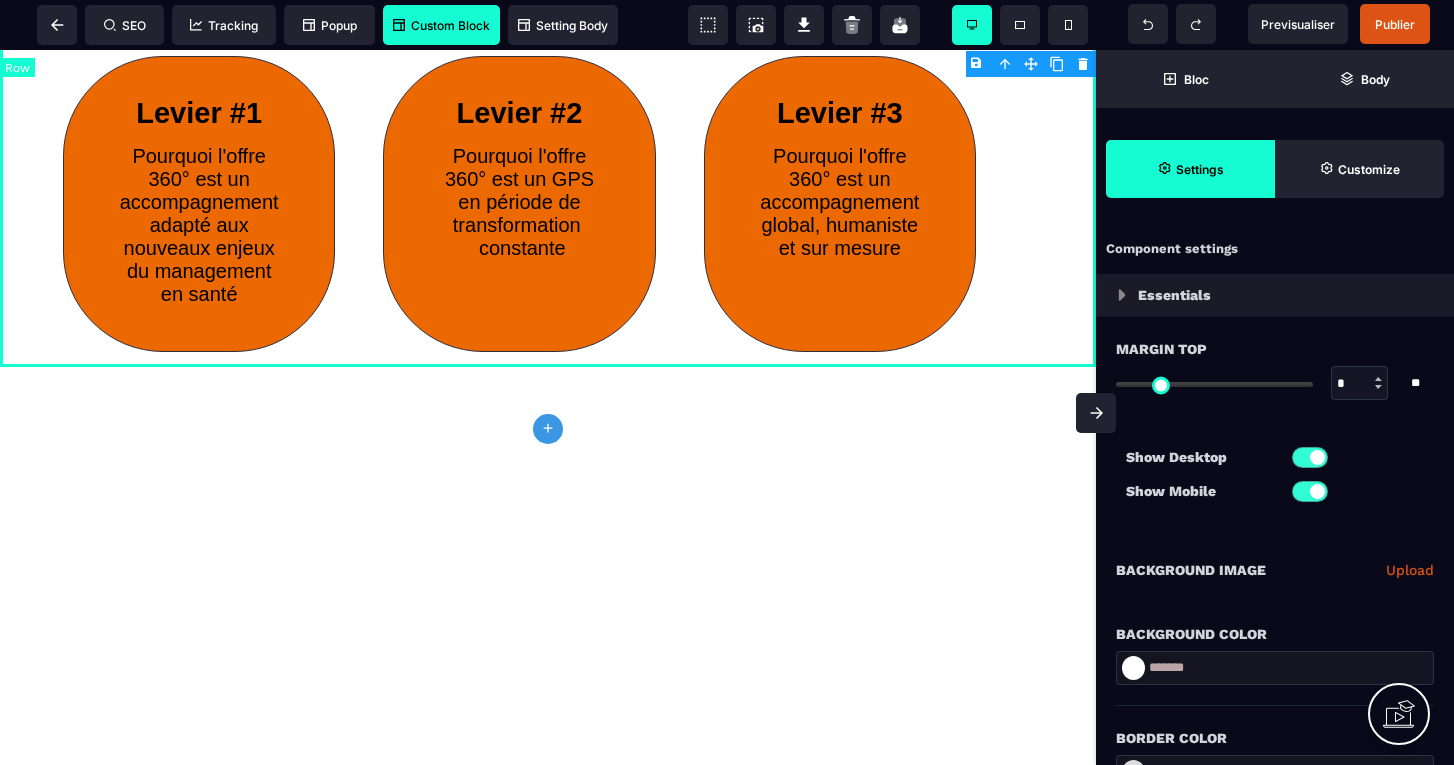 type on "*" 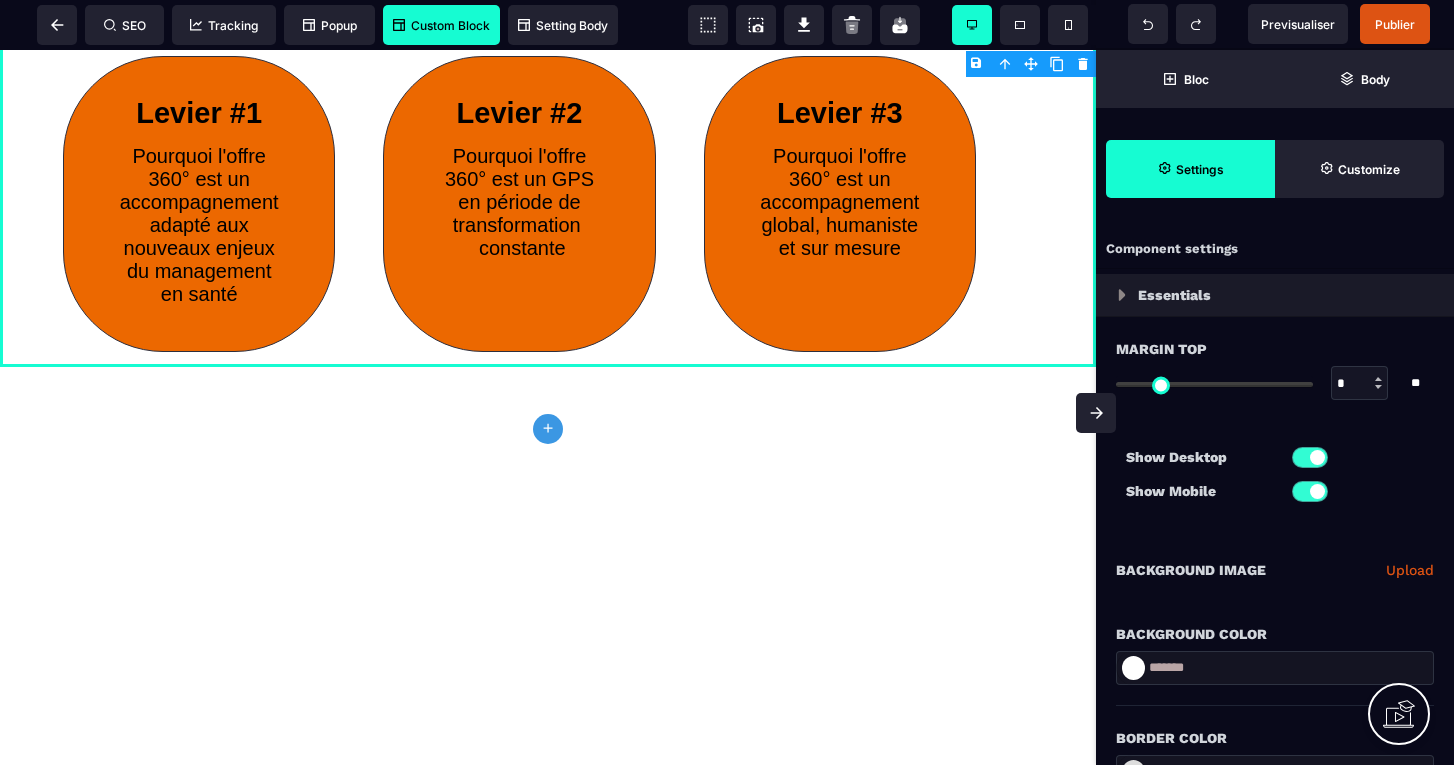 click on "Custom Block" at bounding box center [441, 25] 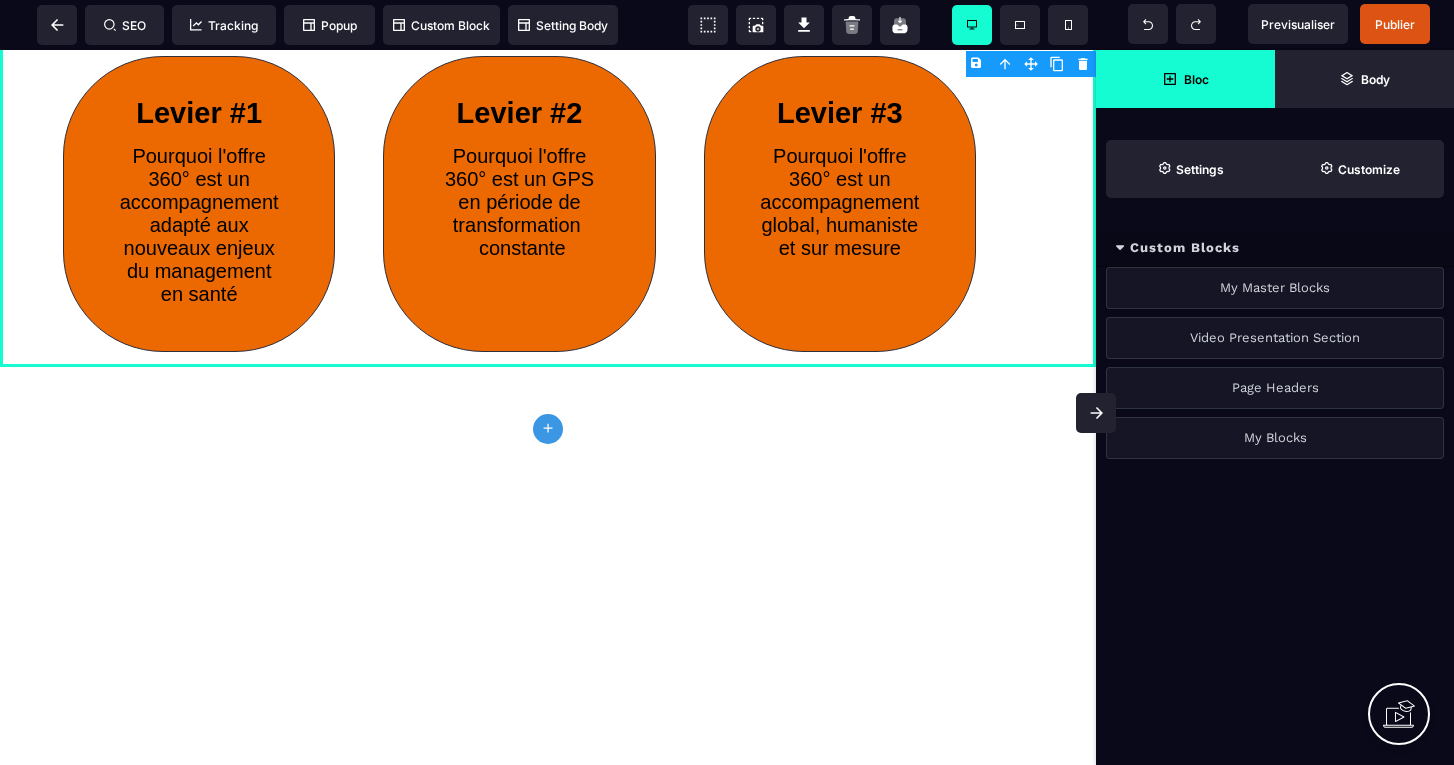 click on "My Master Blocks" at bounding box center (1275, 288) 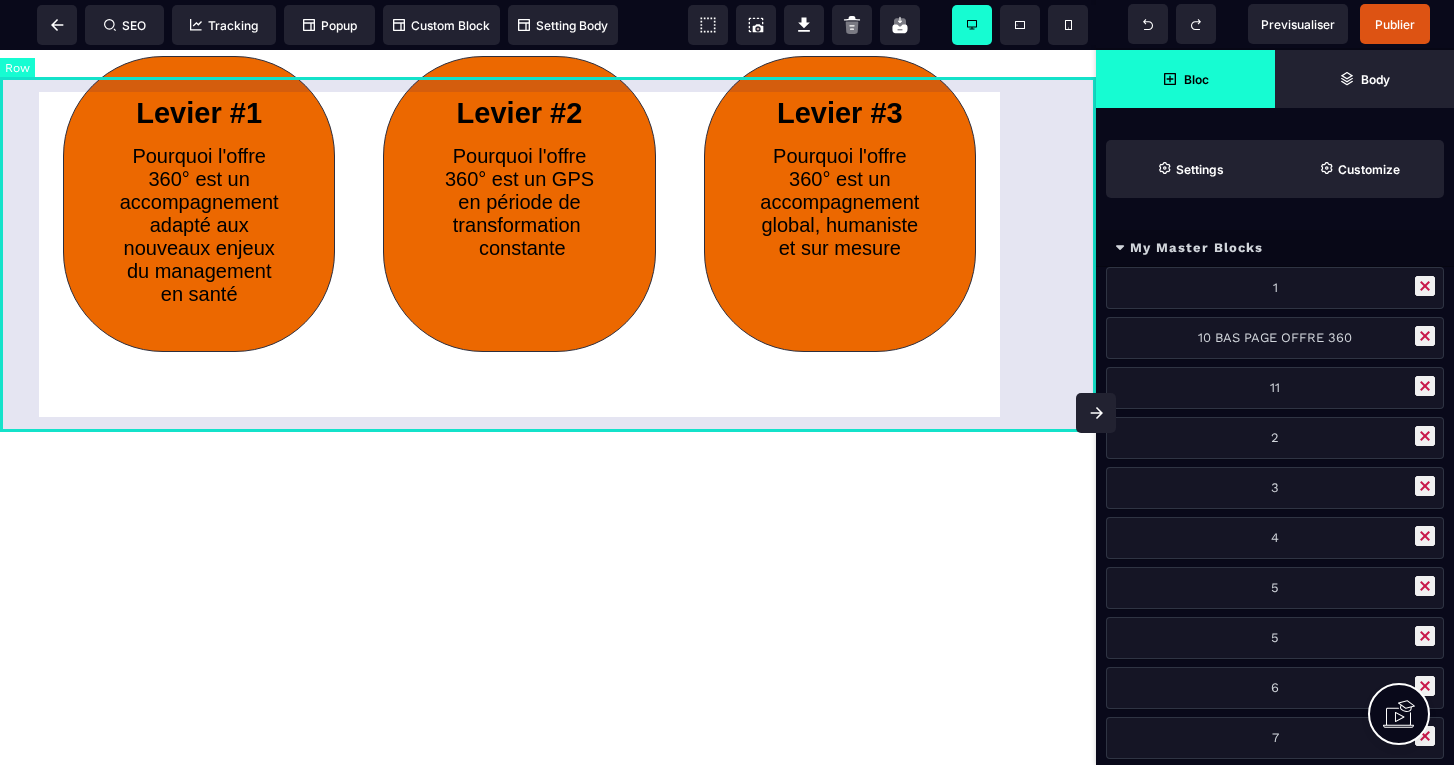 click on "Levier #1 Pourquoi l'offre 360° est un accompagnement adapté aux nouveaux enjeux du management en santé Levier #2 Pourquoi l'offre 360° est un GPS en période de transformation   constante Levier #3 Pourquoi l'offre 360° est un accompagnement global, humaniste et sur mesure" at bounding box center [548, 204] 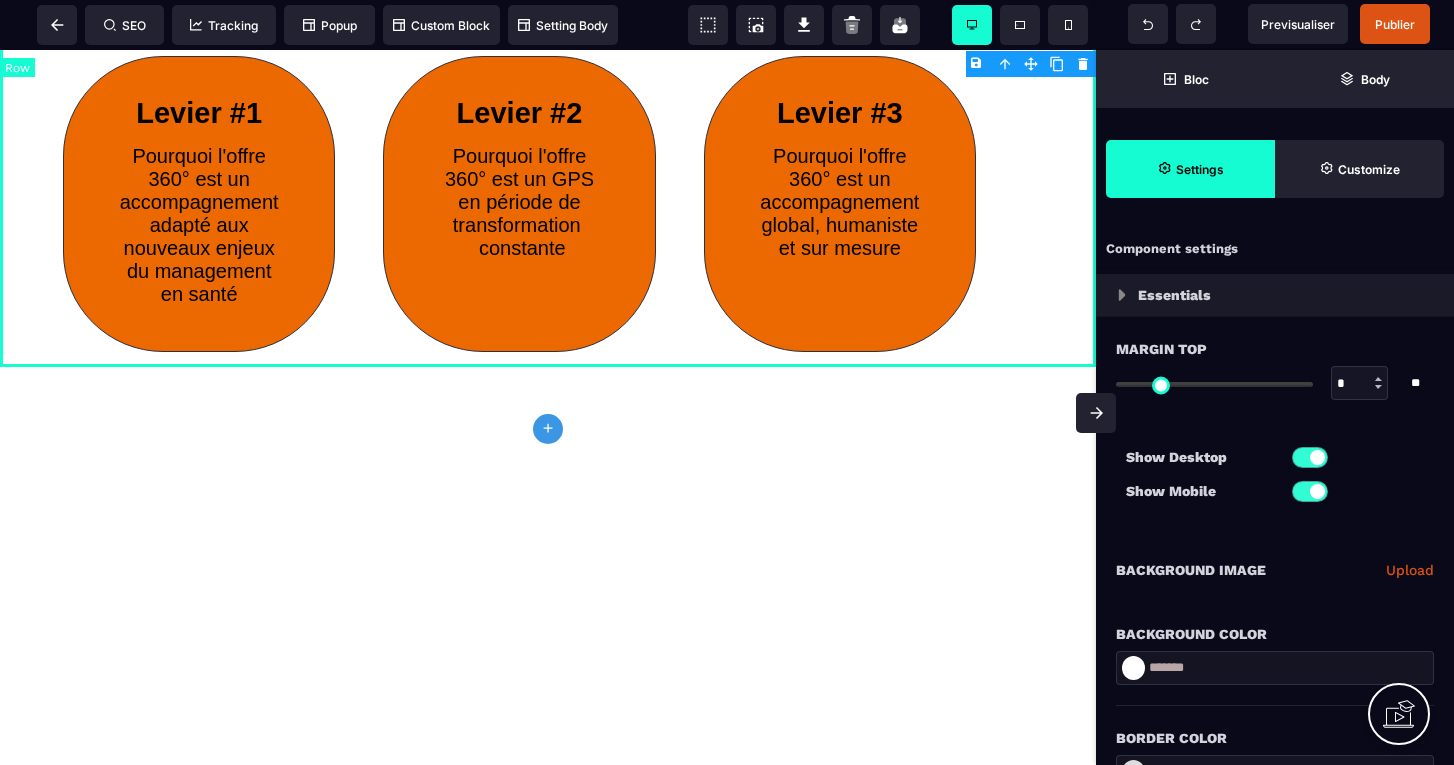 click on "plus" 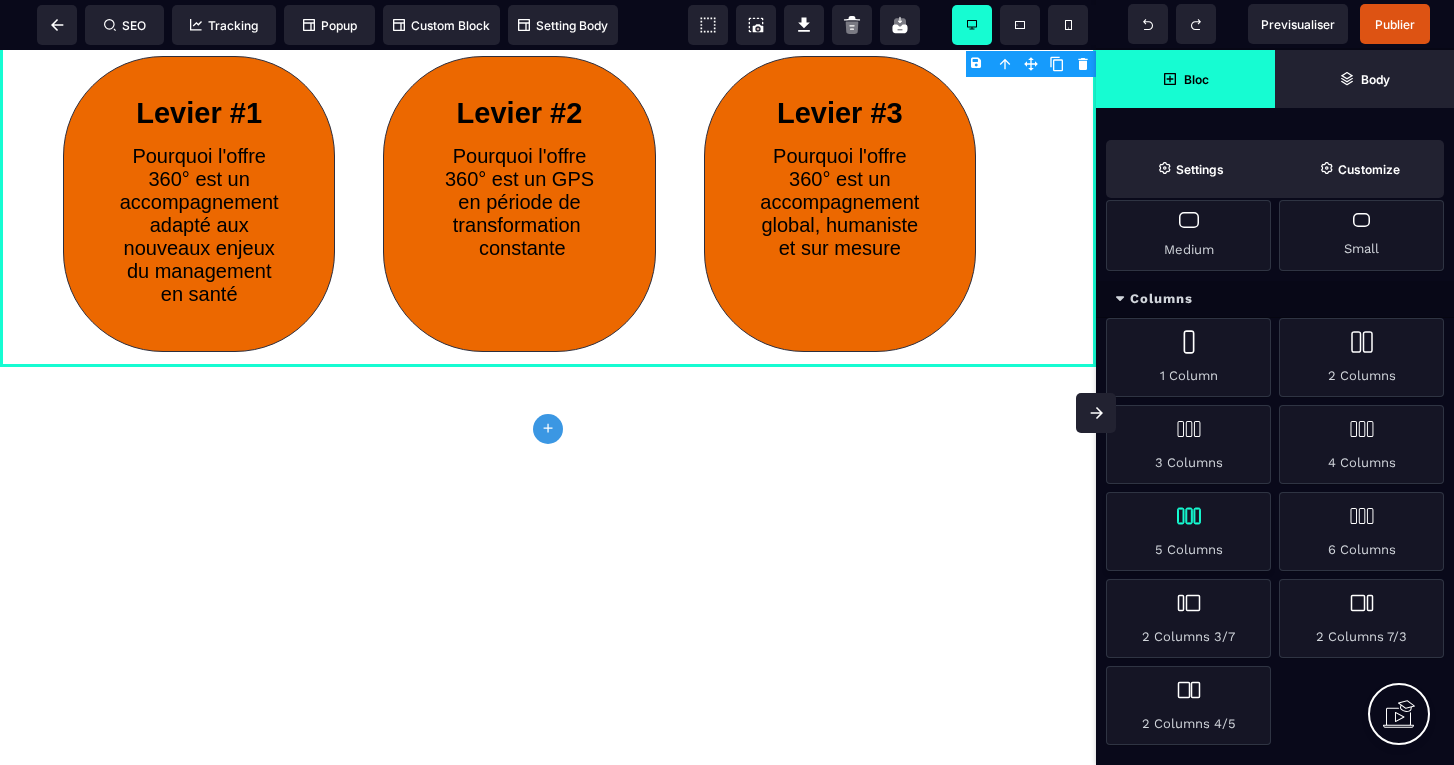 scroll, scrollTop: 154, scrollLeft: 0, axis: vertical 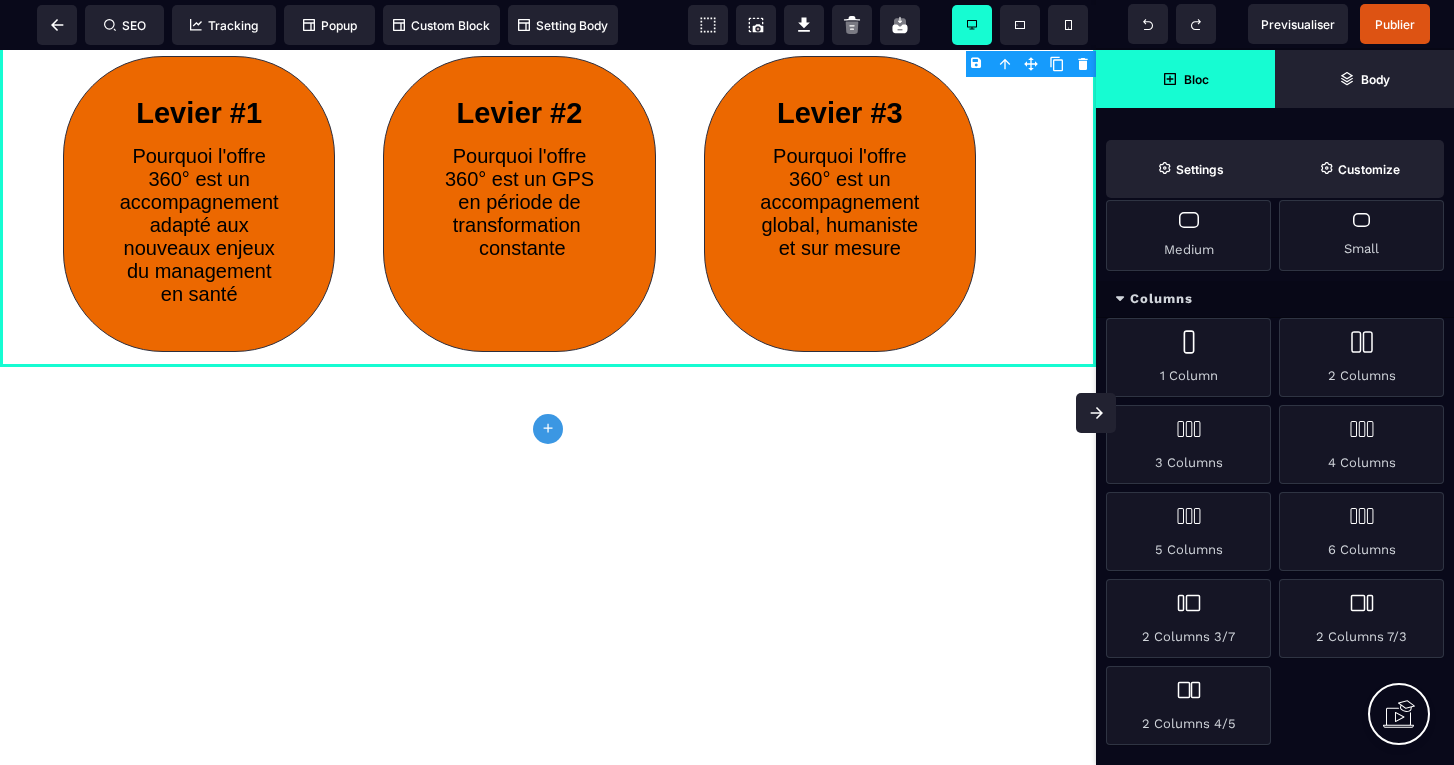 click on "Bloc" at bounding box center (1185, 79) 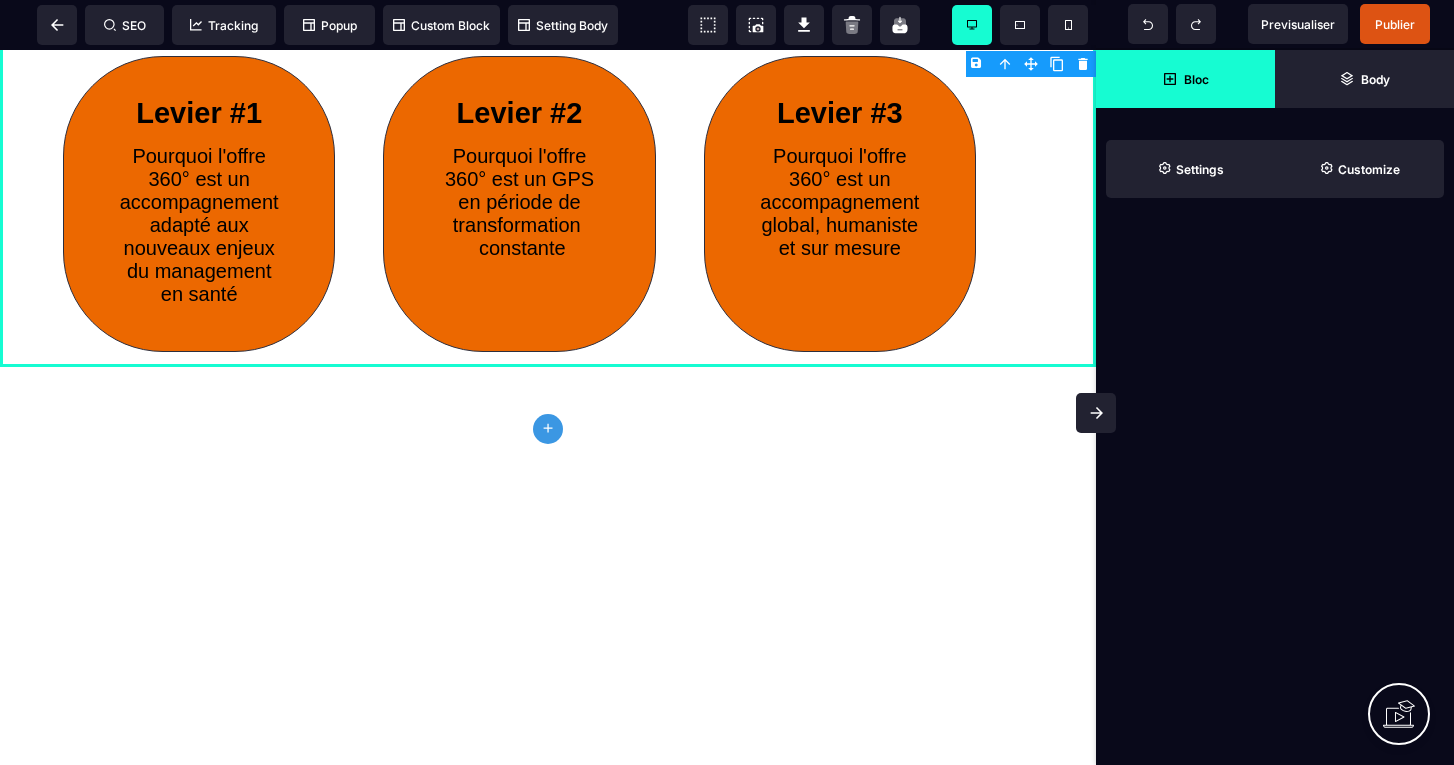 click on "Bloc" at bounding box center [1185, 79] 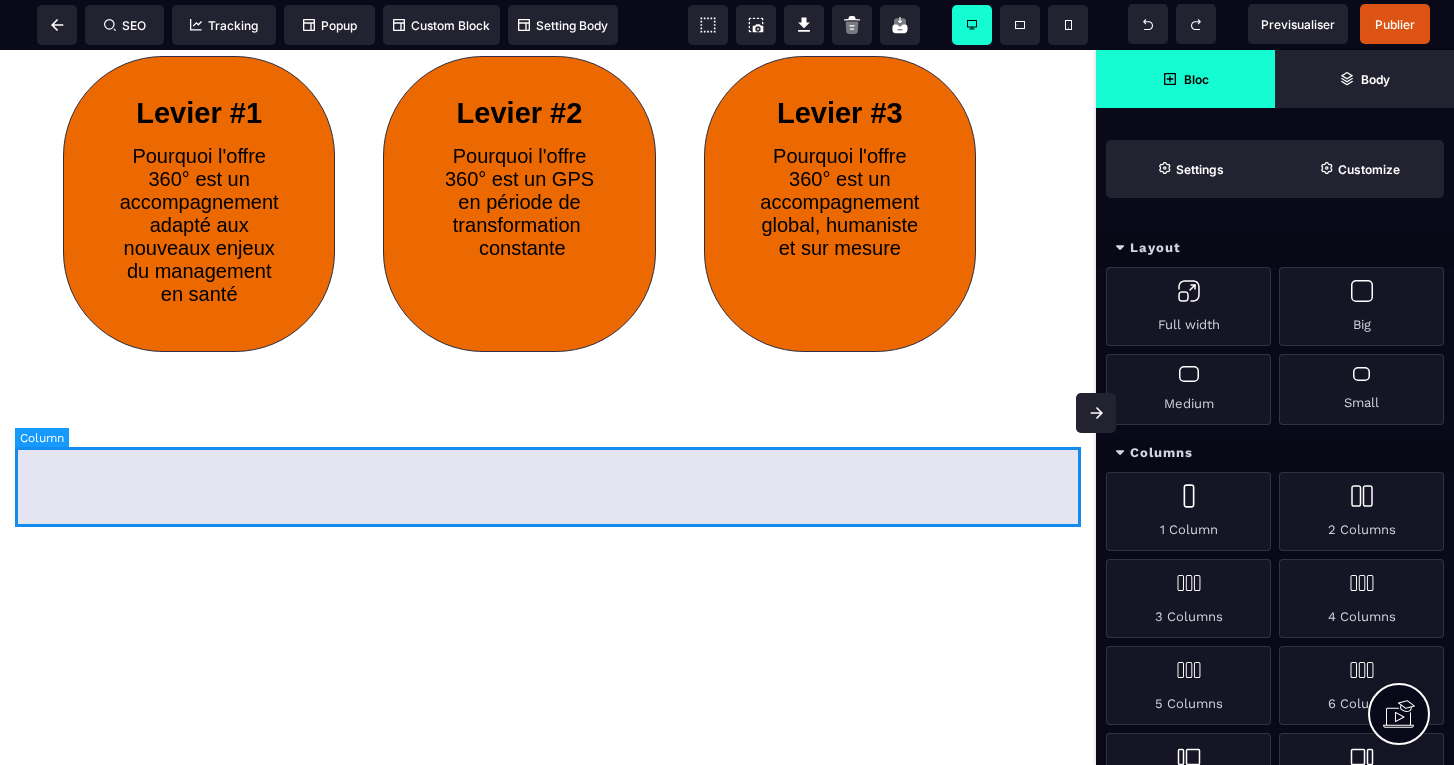 click at bounding box center [548, 422] 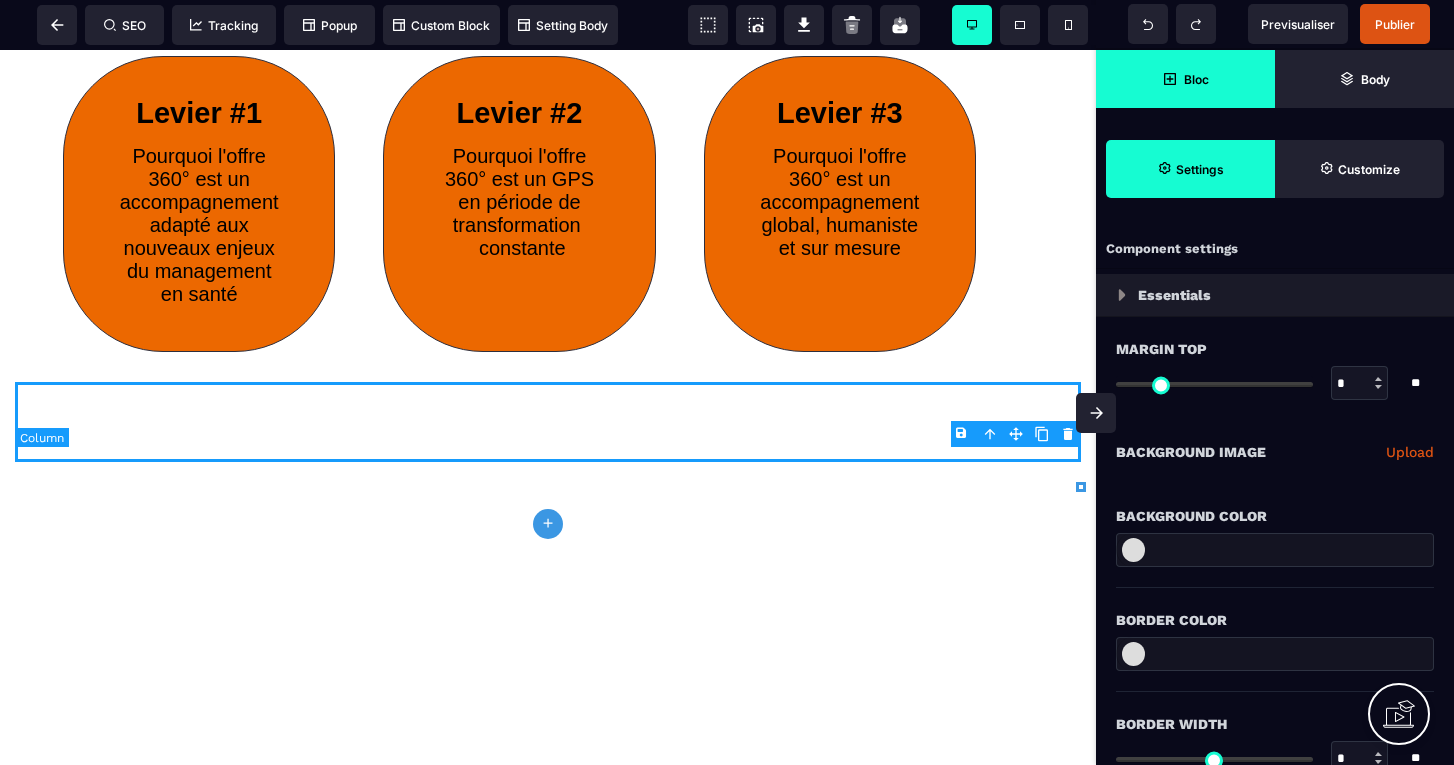 type on "*" 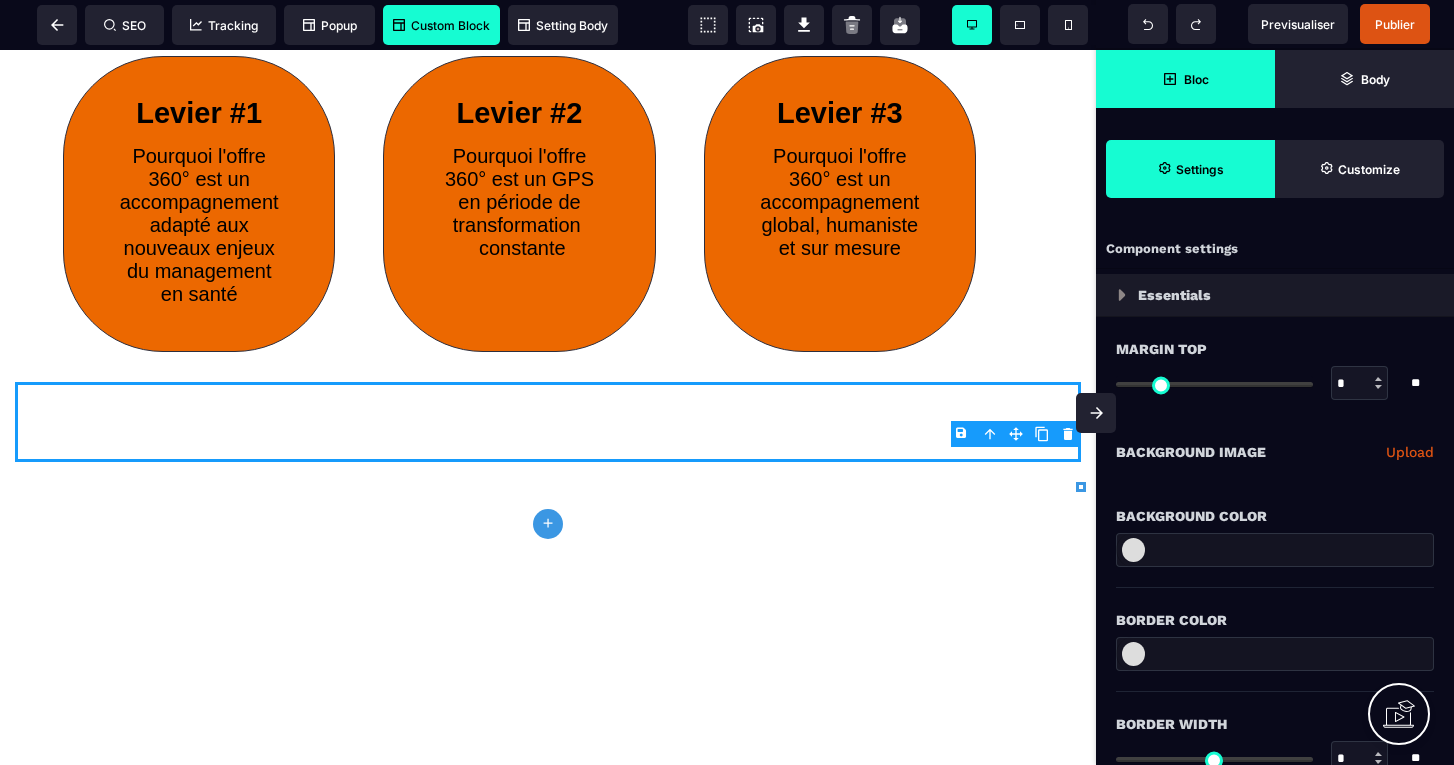 click on "Custom Block" at bounding box center (441, 25) 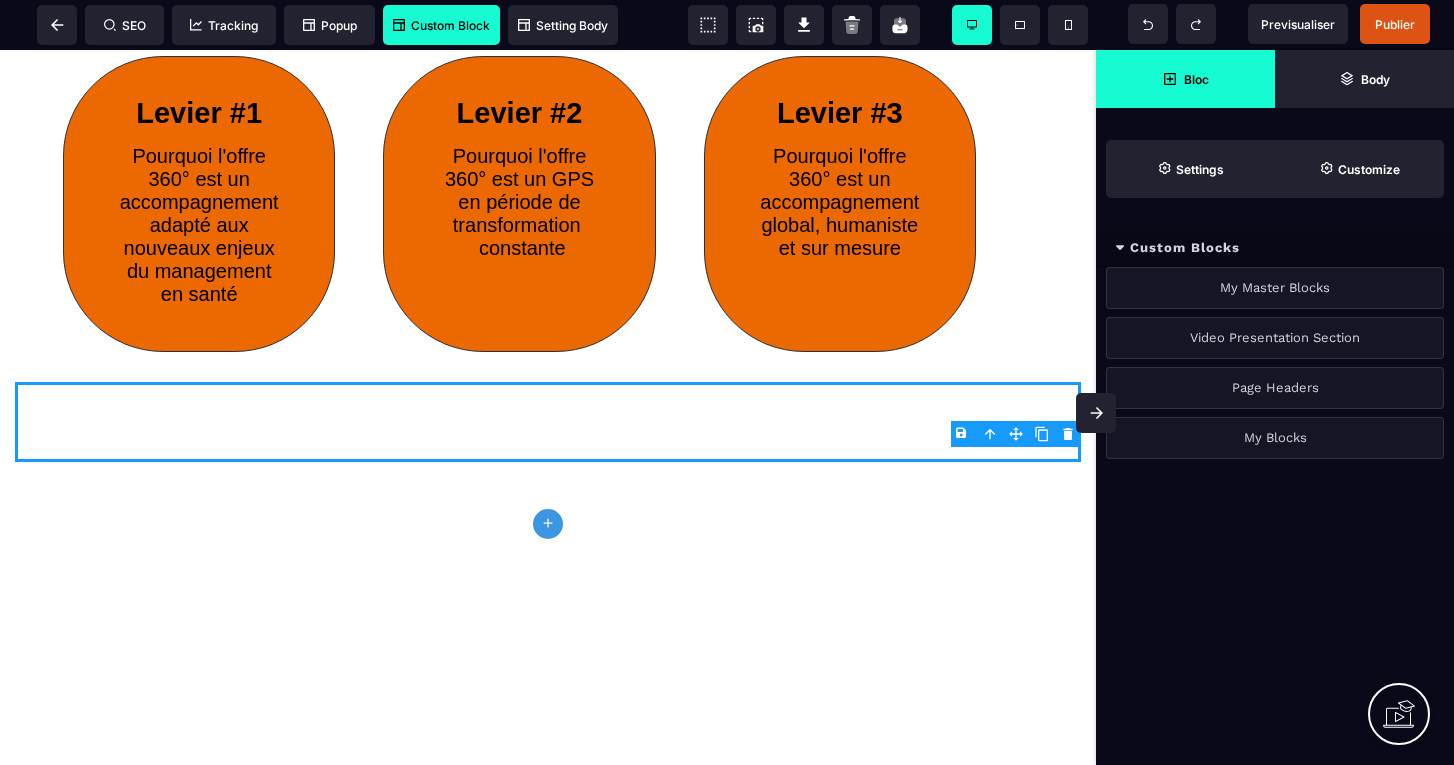 click on "My Master Blocks" at bounding box center (1275, 288) 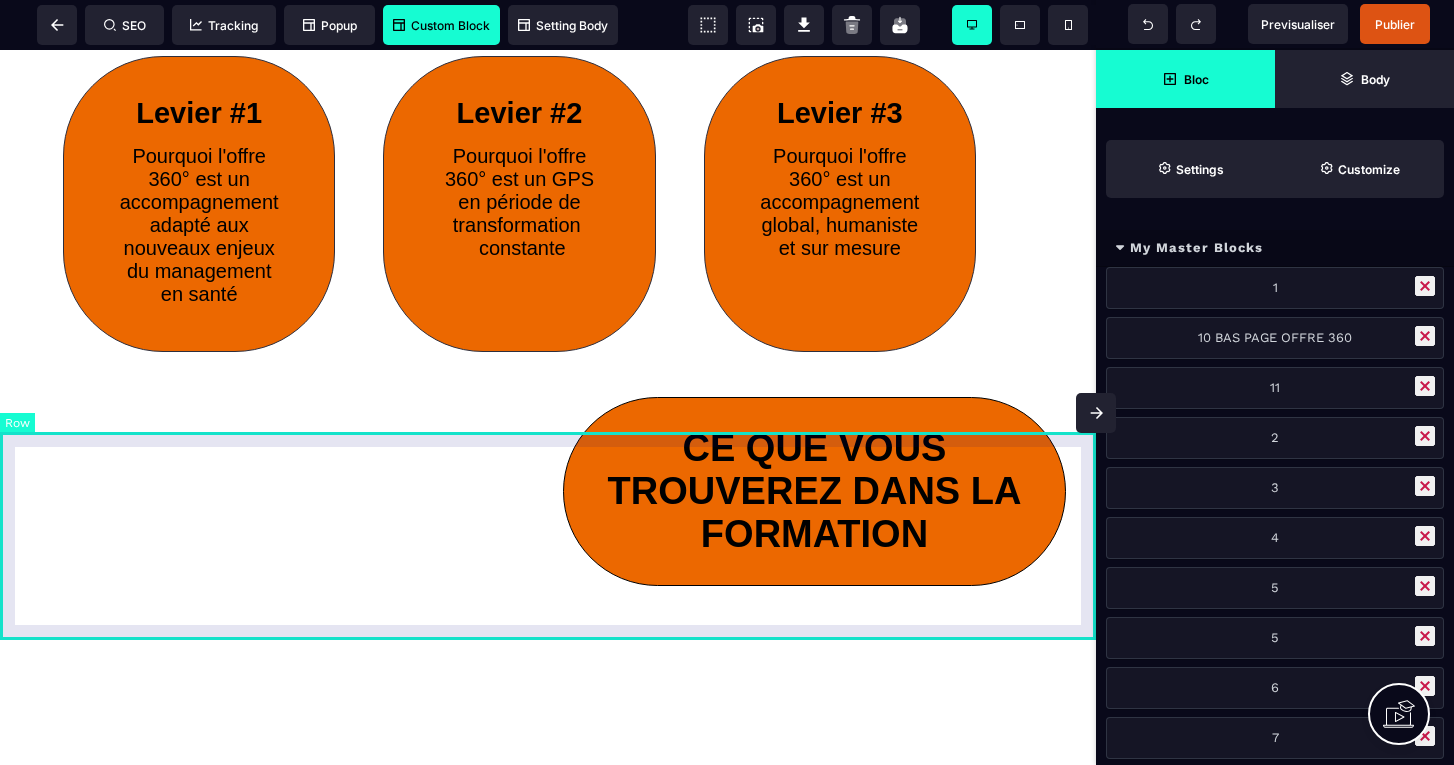 click on "CE QUE VOUS TROUVEREZ DANS LA FORMATION" at bounding box center (548, 491) 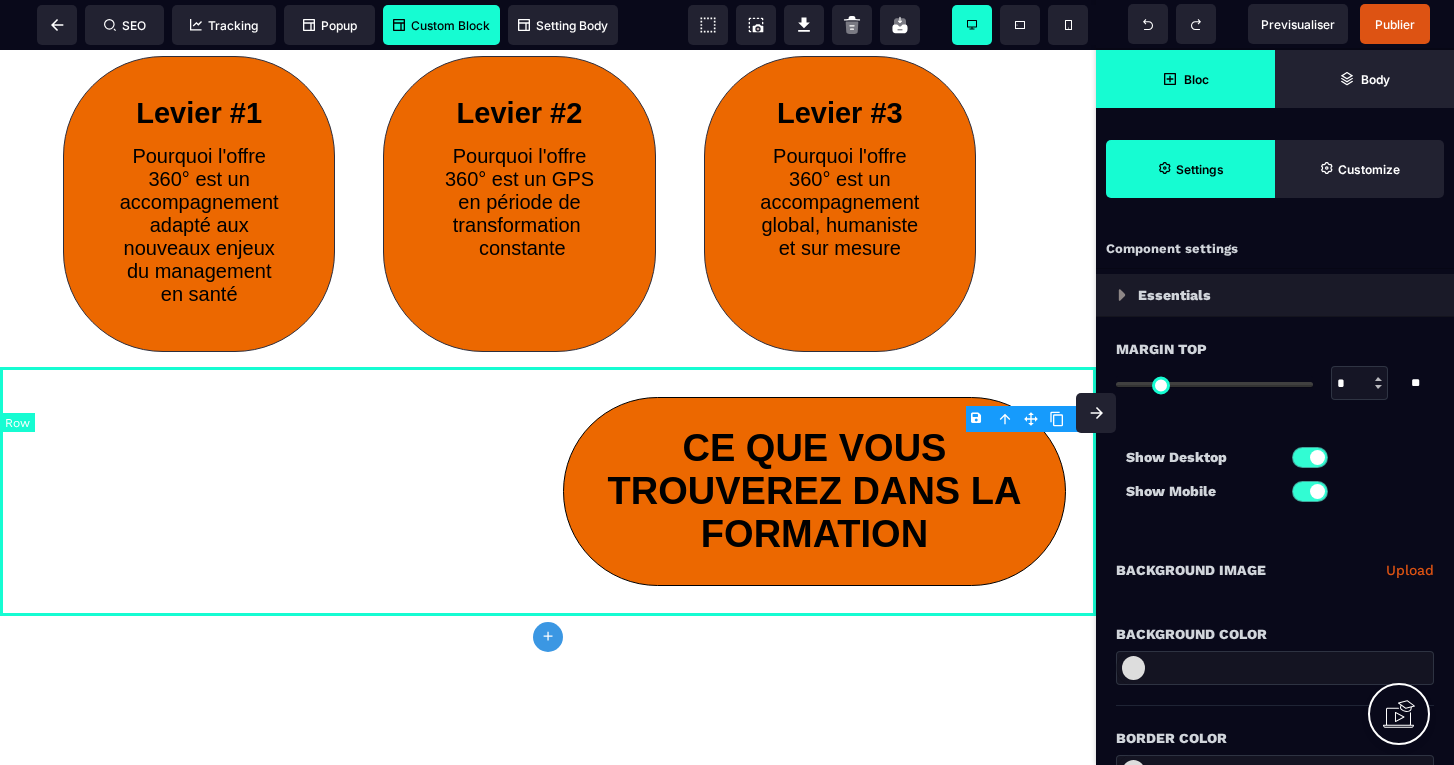 type on "*" 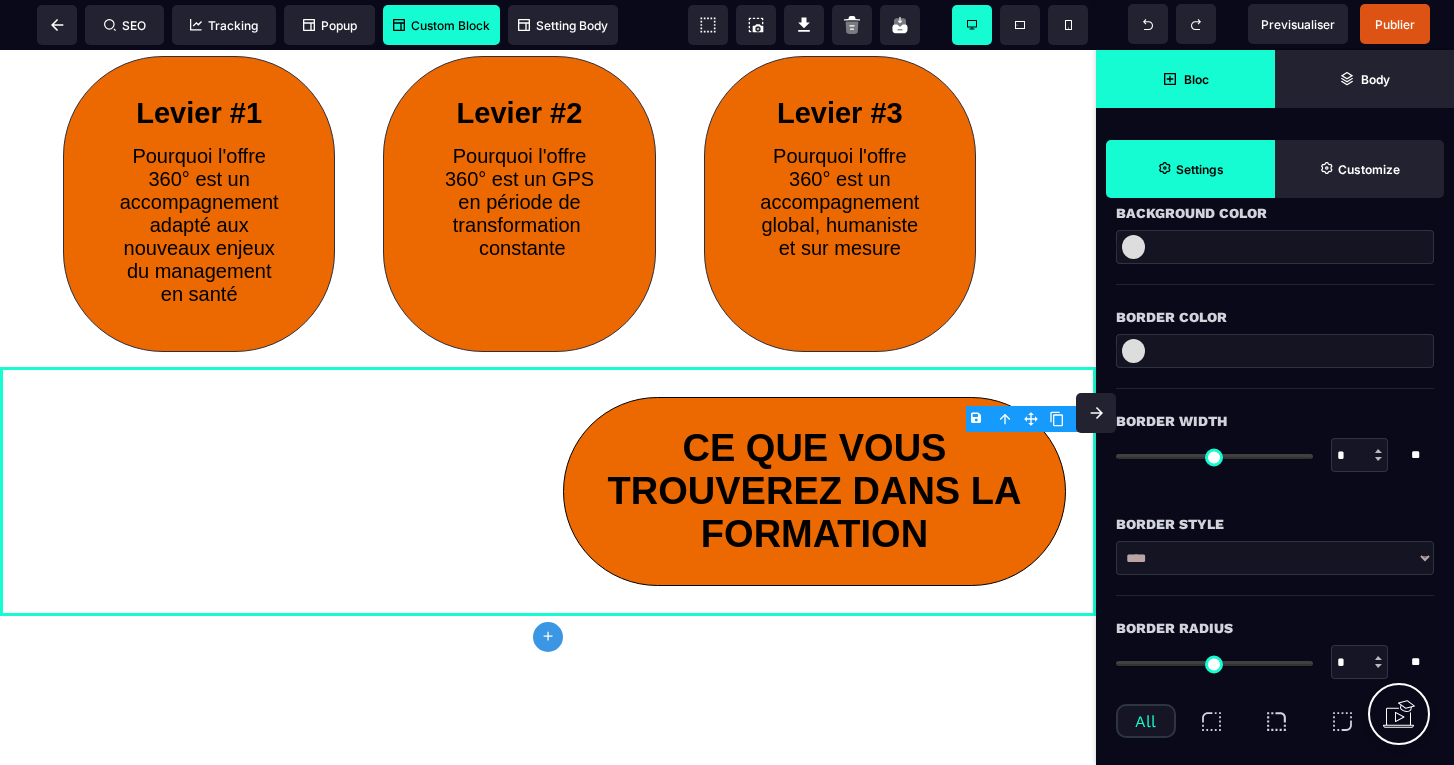 scroll, scrollTop: 428, scrollLeft: 0, axis: vertical 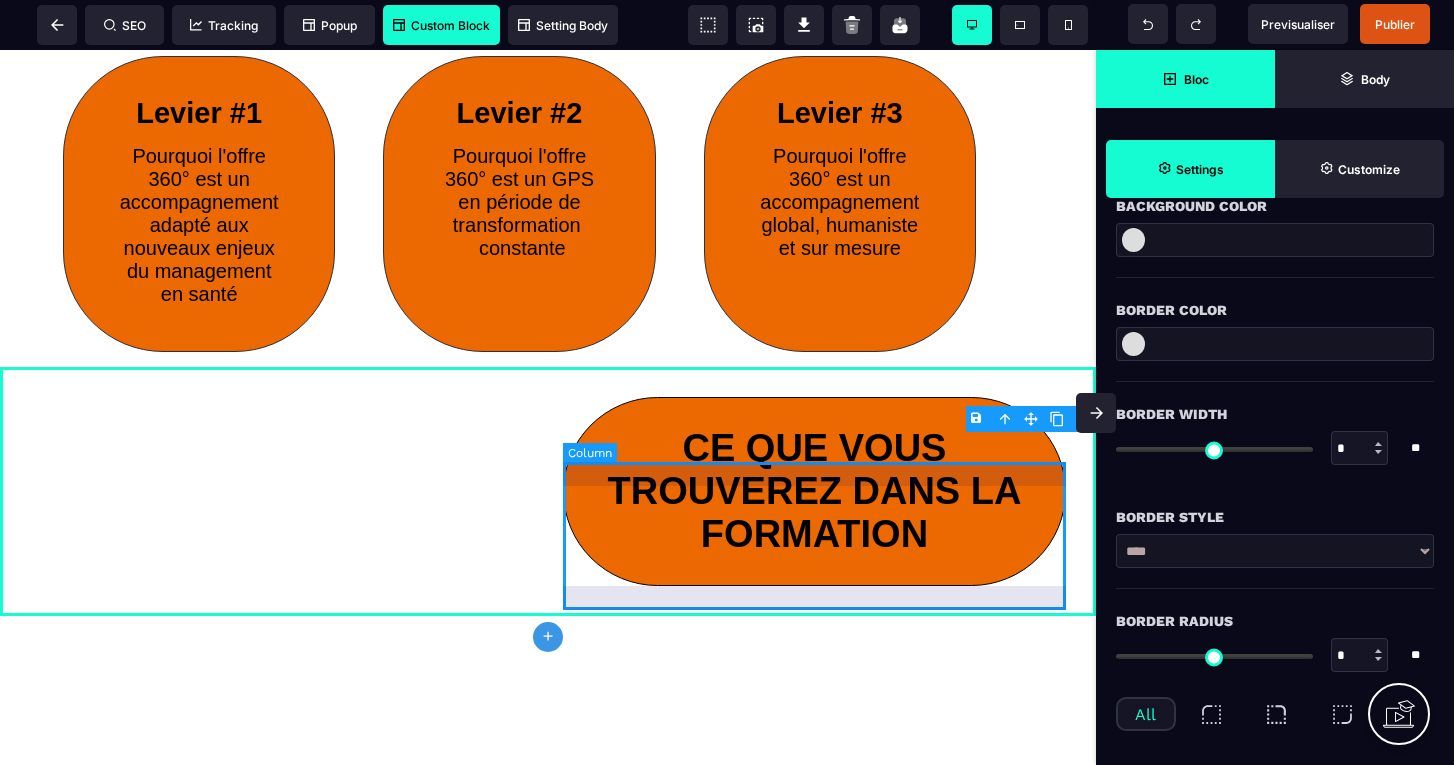 click on "CE QUE VOUS TROUVEREZ DANS LA FORMATION" at bounding box center (814, 491) 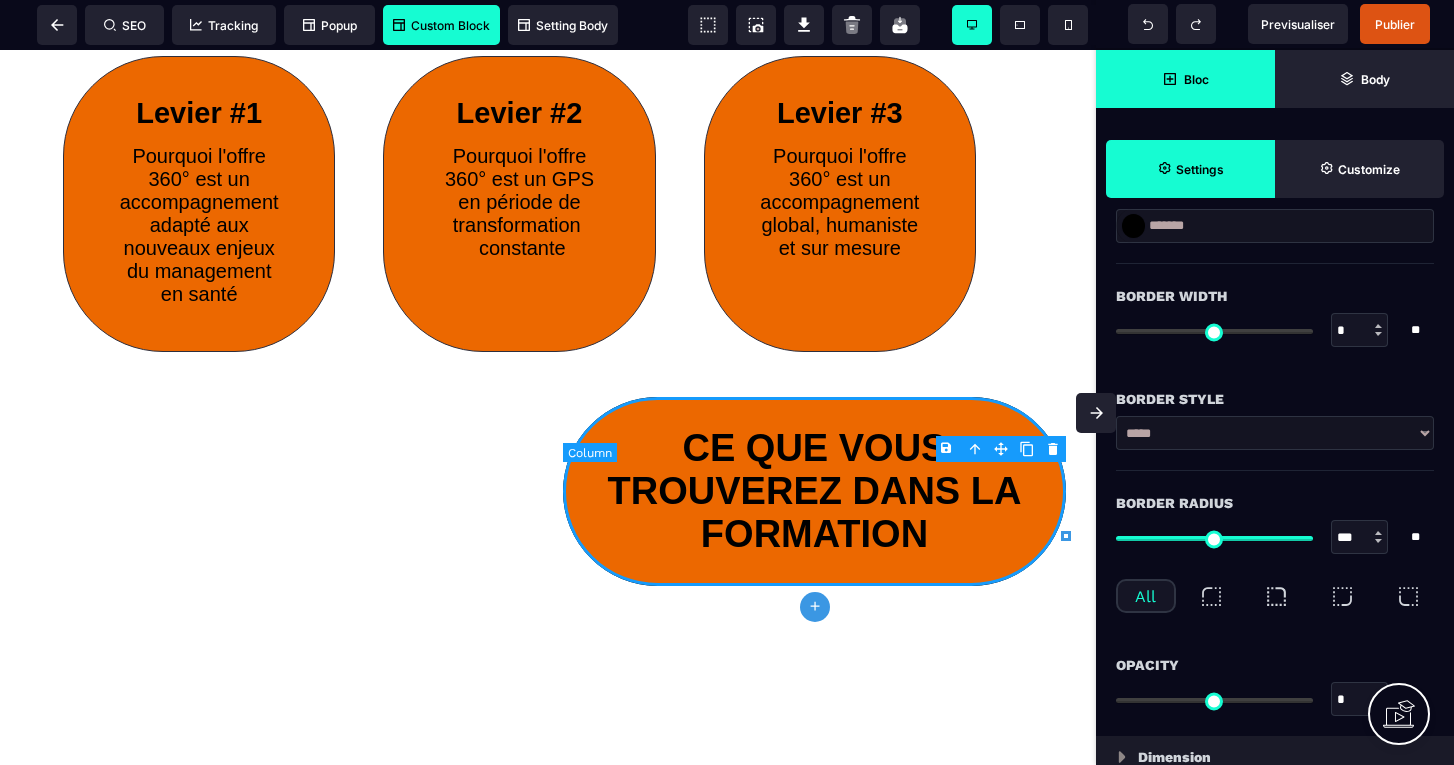 scroll, scrollTop: 0, scrollLeft: 0, axis: both 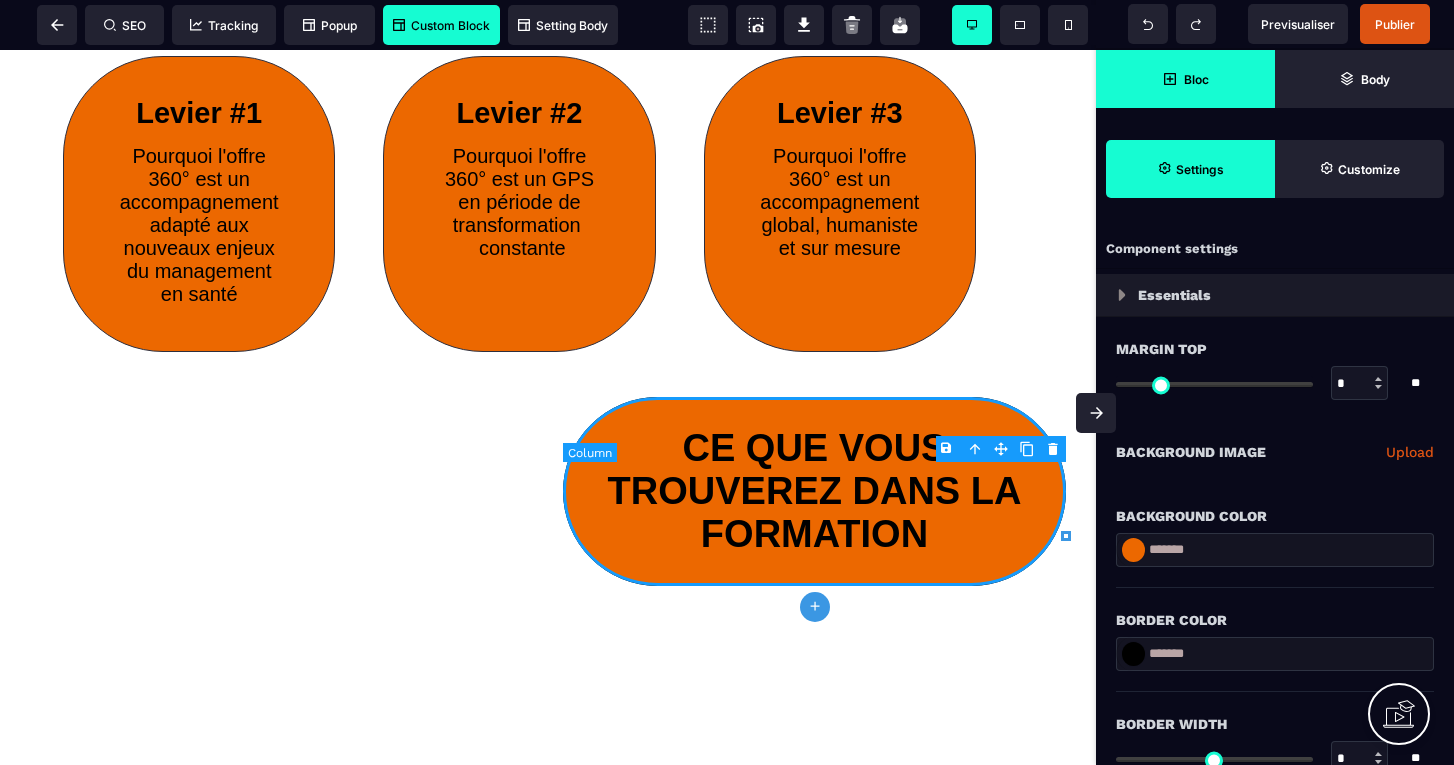 type on "*" 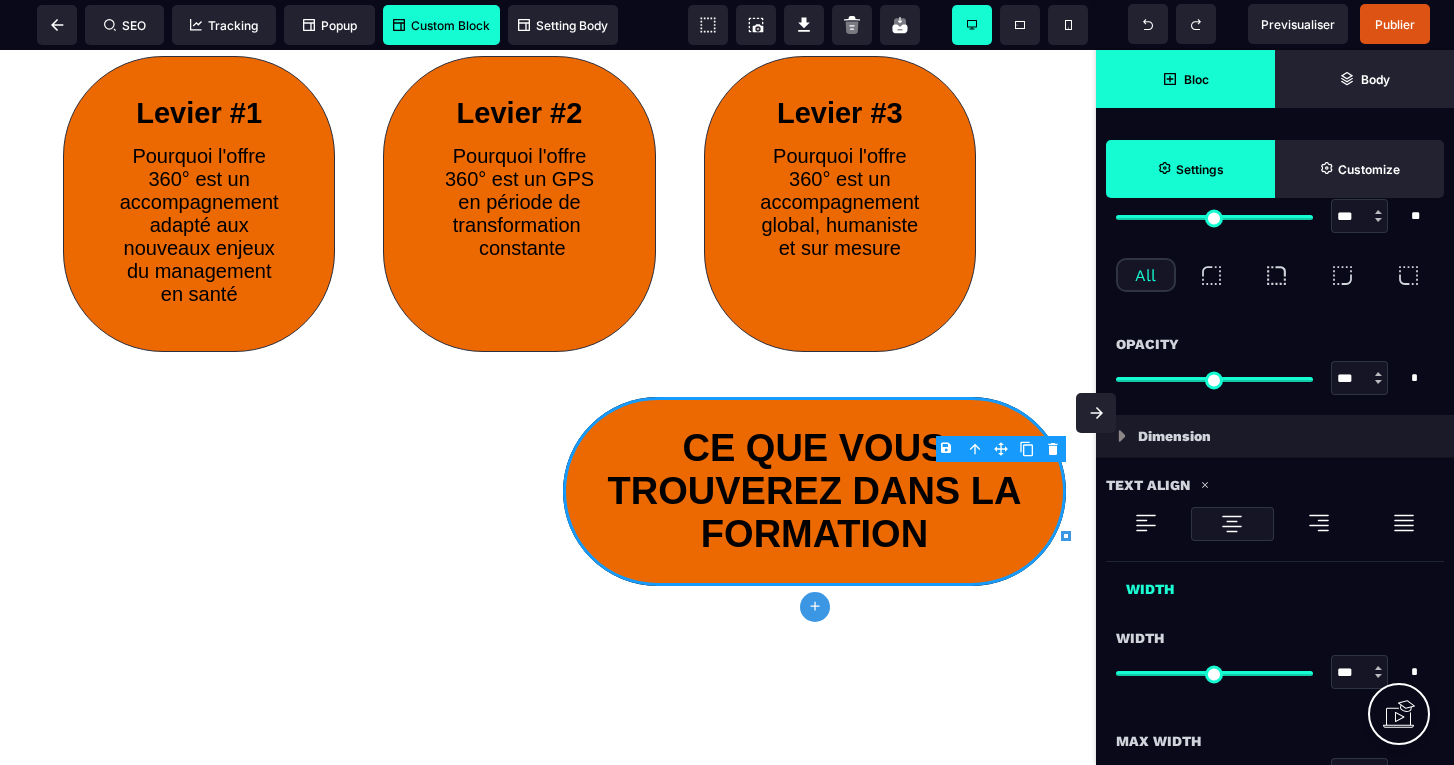 scroll, scrollTop: 752, scrollLeft: 0, axis: vertical 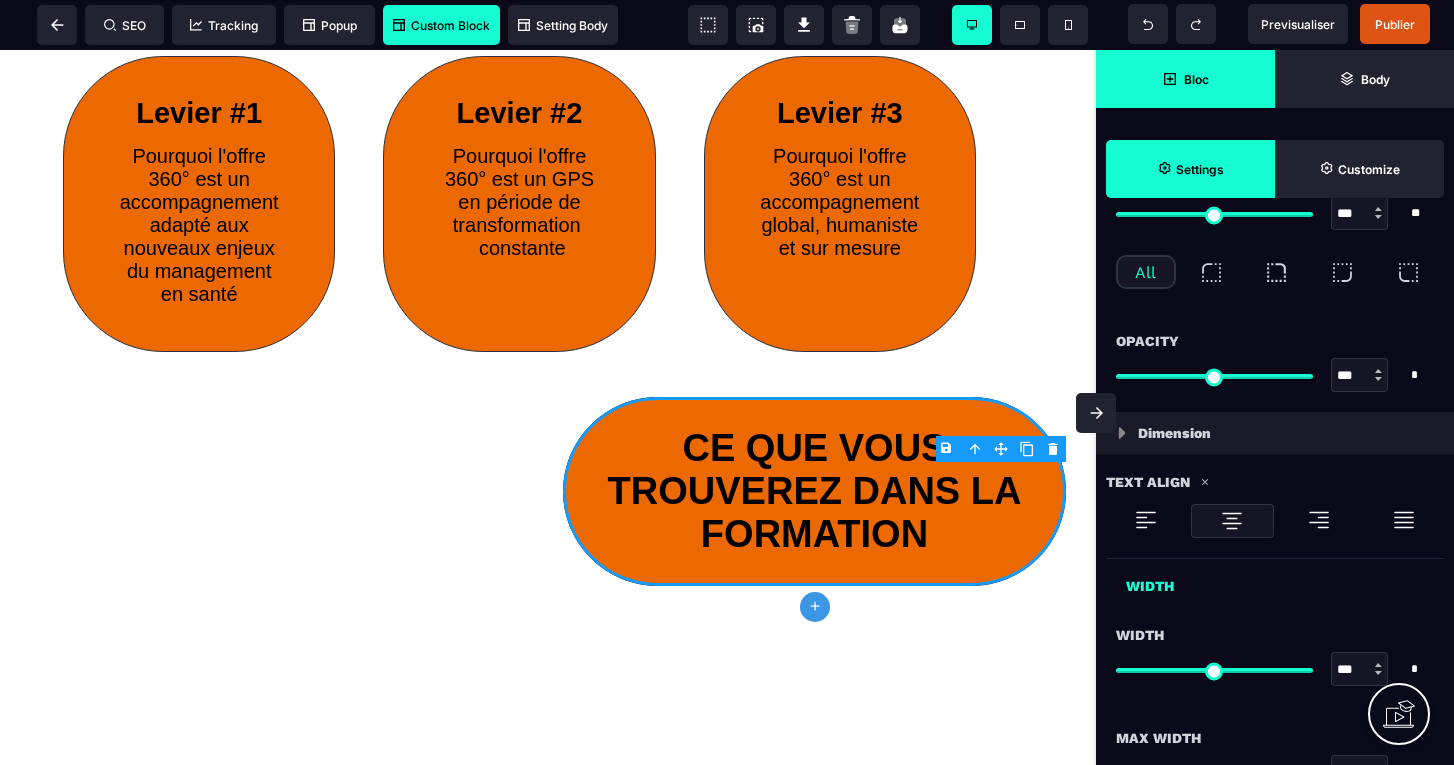 click at bounding box center [1232, 521] 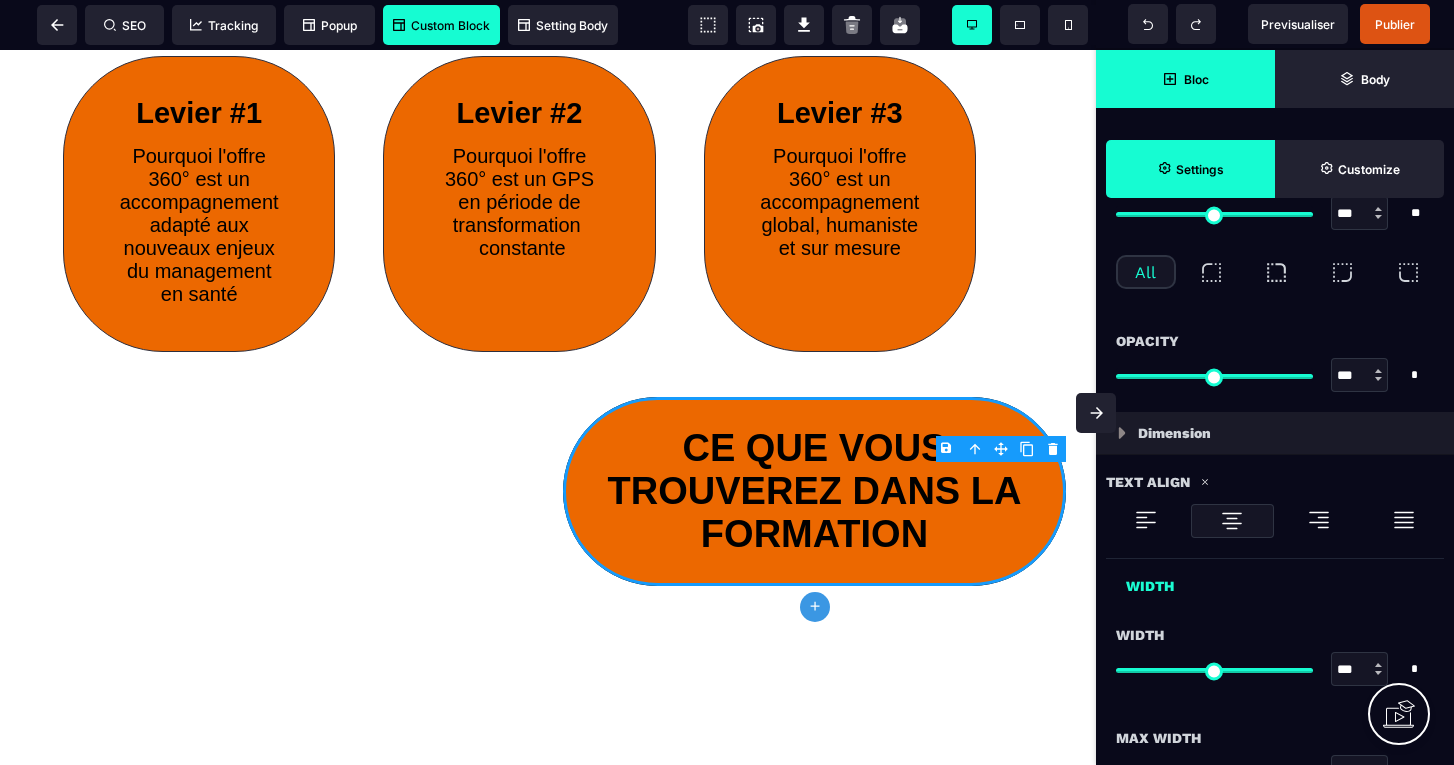 click at bounding box center [1404, 520] 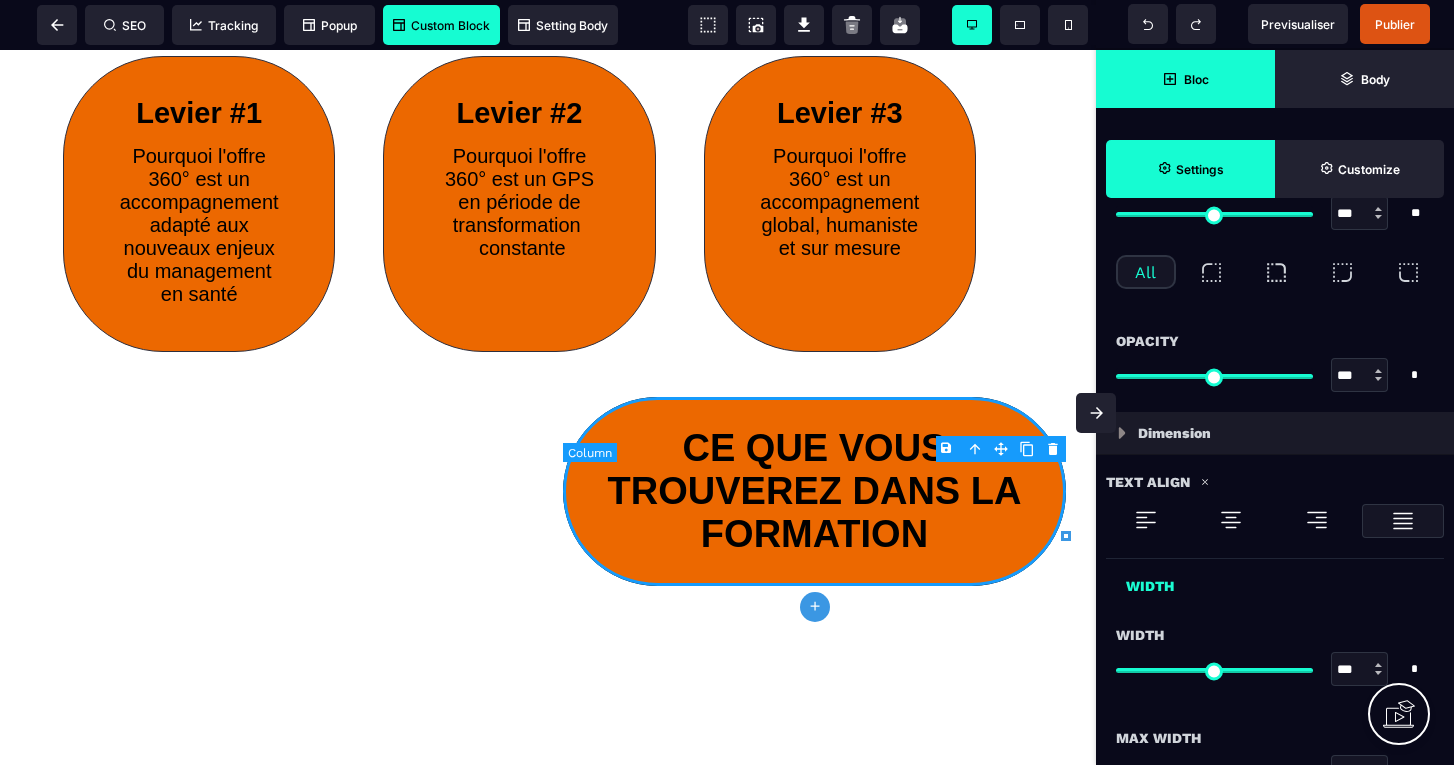 click on "CE QUE VOUS TROUVEREZ DANS LA FORMATION" at bounding box center [814, 491] 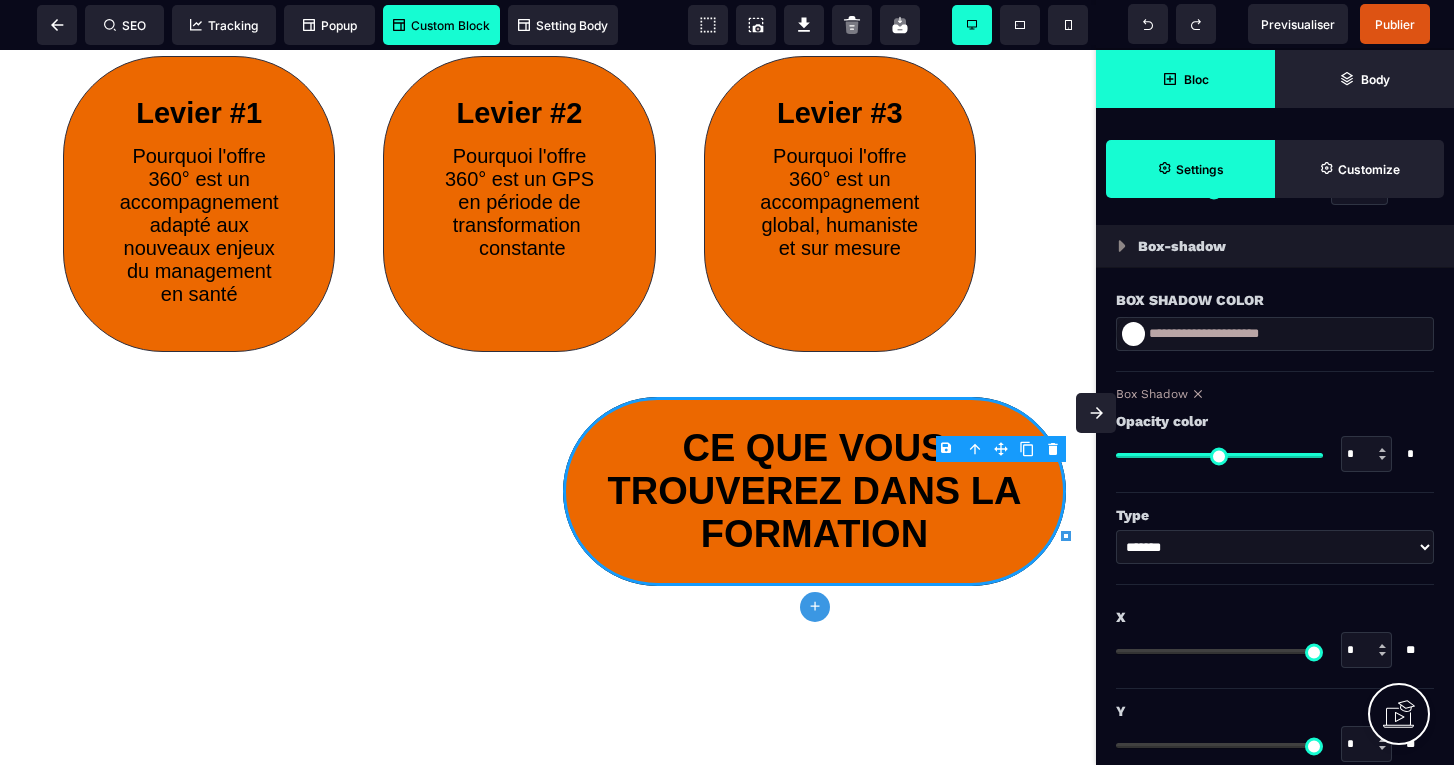 scroll, scrollTop: 2024, scrollLeft: 0, axis: vertical 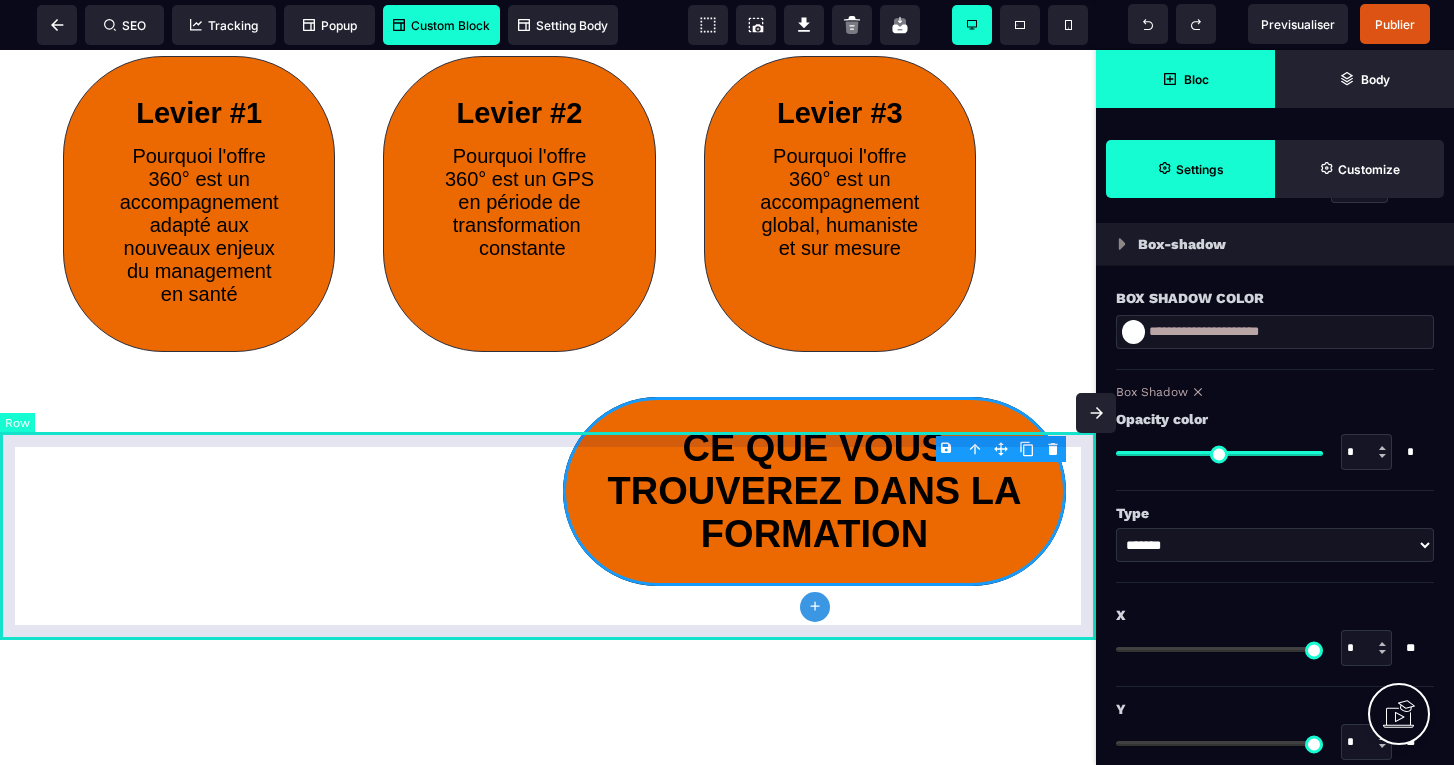 click on "CE QUE VOUS TROUVEREZ DANS LA FORMATION" at bounding box center (548, 491) 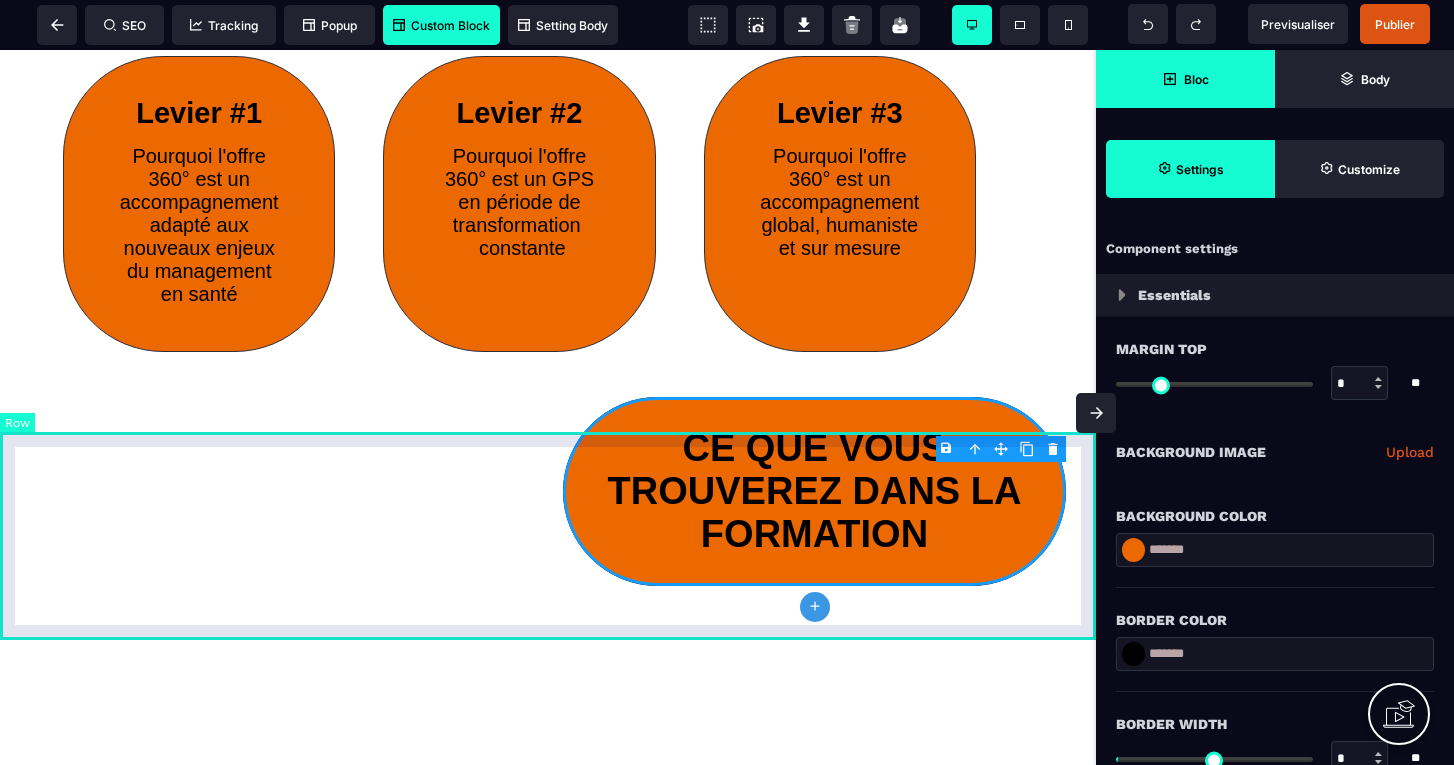 select on "*" 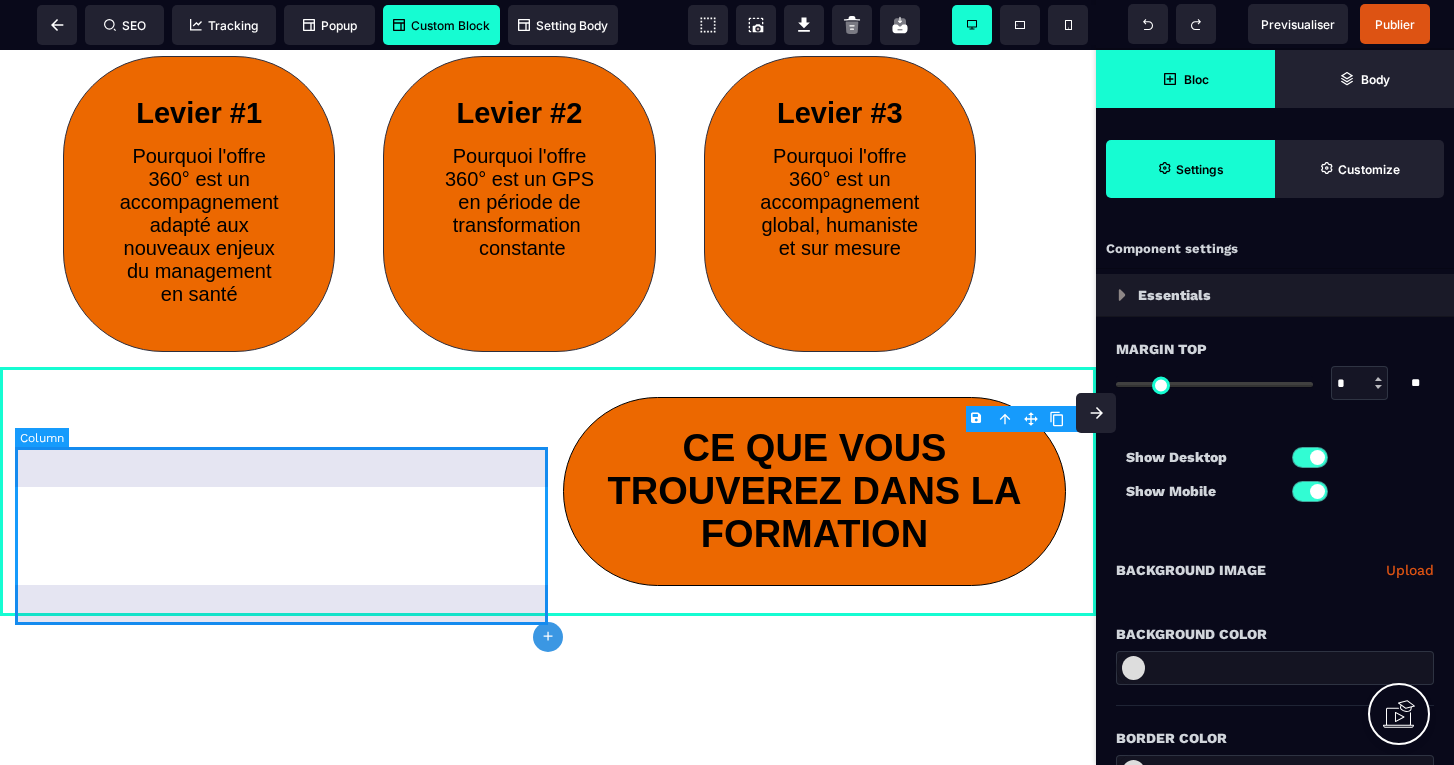 click at bounding box center (281, 491) 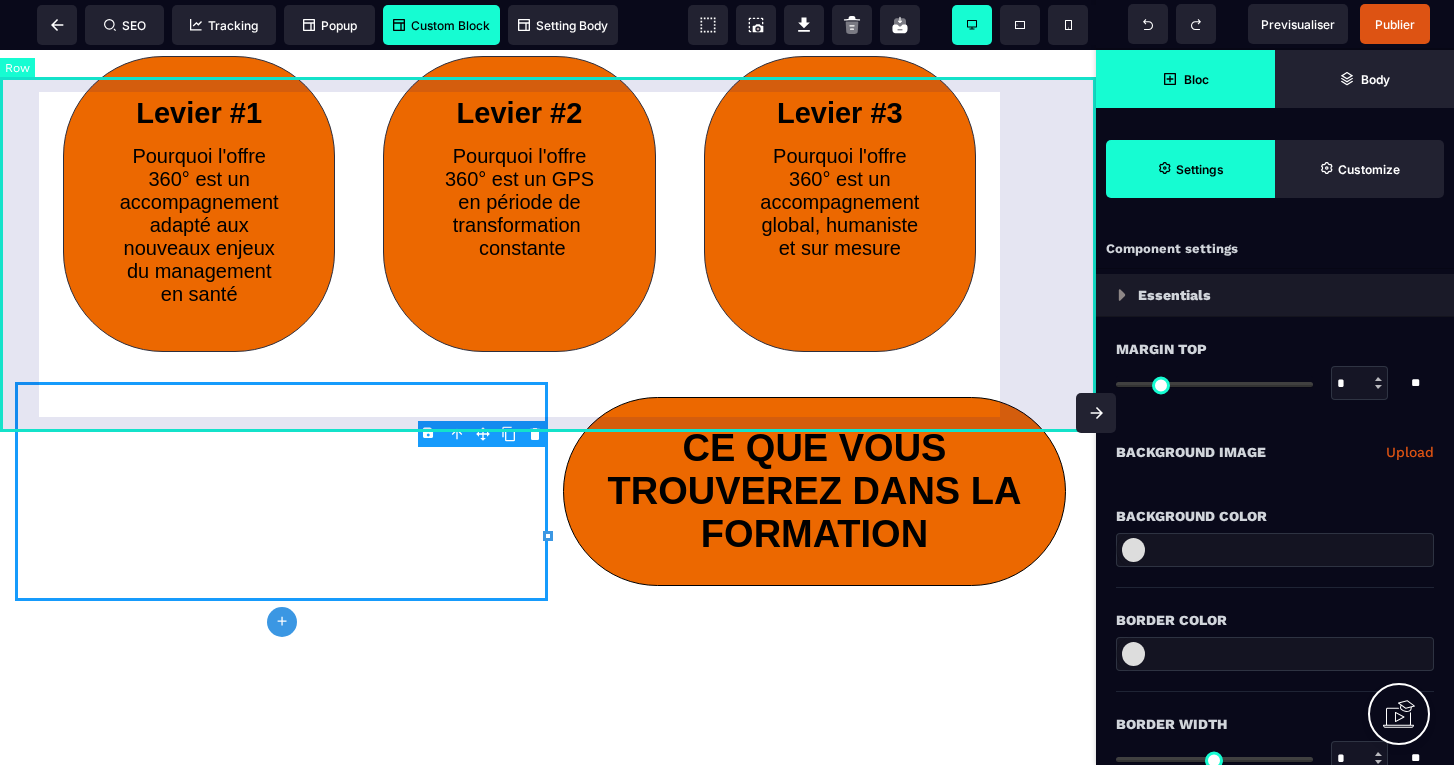 click on "B I U S
A *******
plus
Row
SEO" at bounding box center (727, 382) 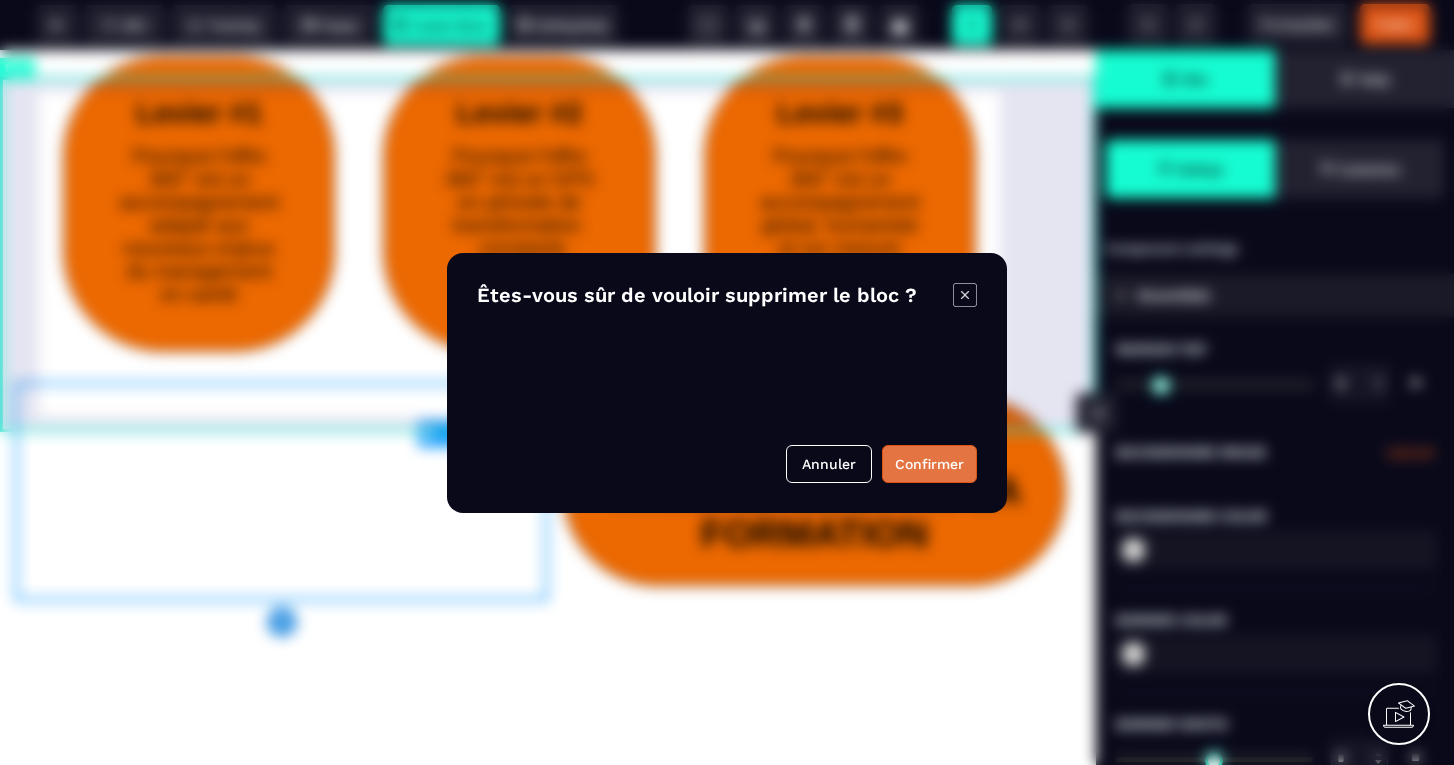 click on "Confirmer" at bounding box center [929, 464] 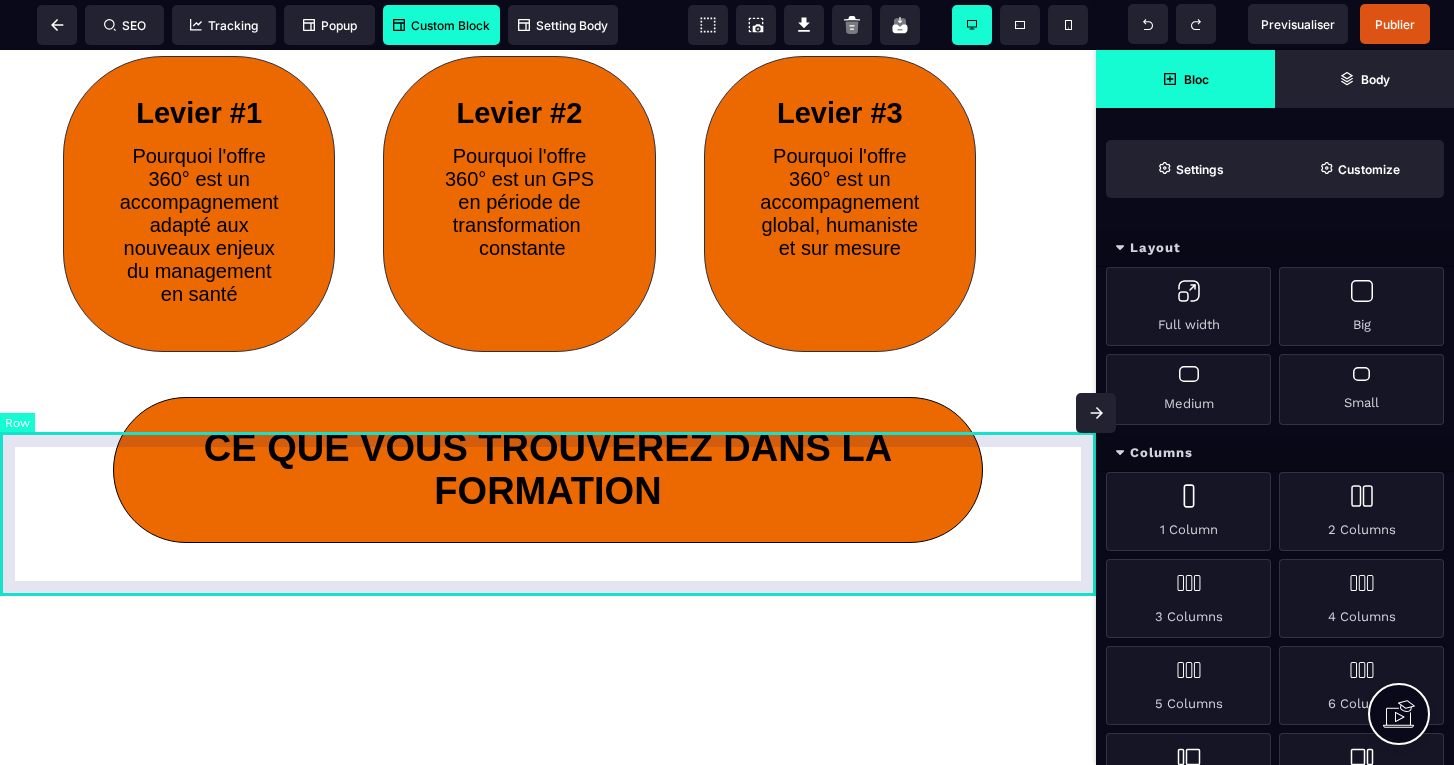 click on "CE QUE VOUS TROUVEREZ DANS LA FORMATION" at bounding box center [548, 470] 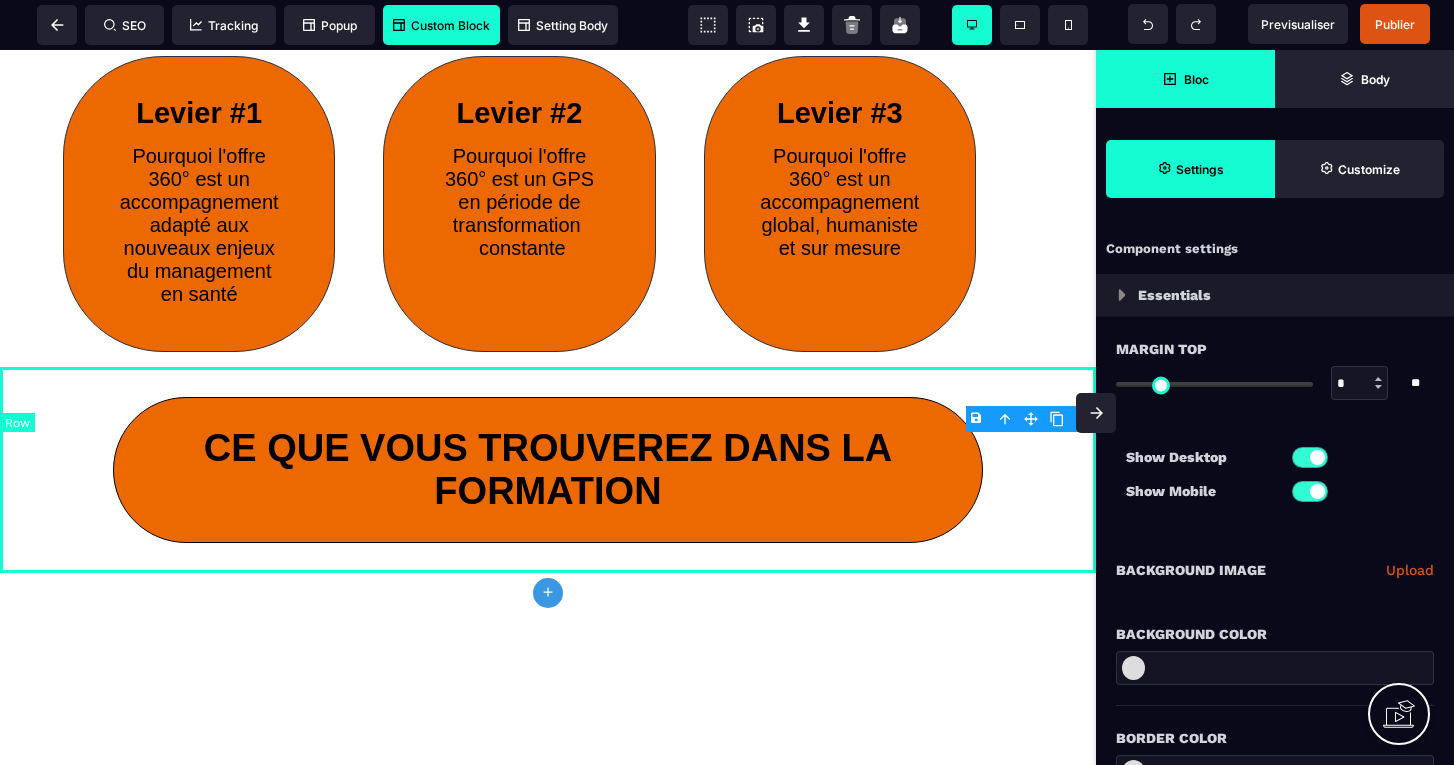 click on "plus" 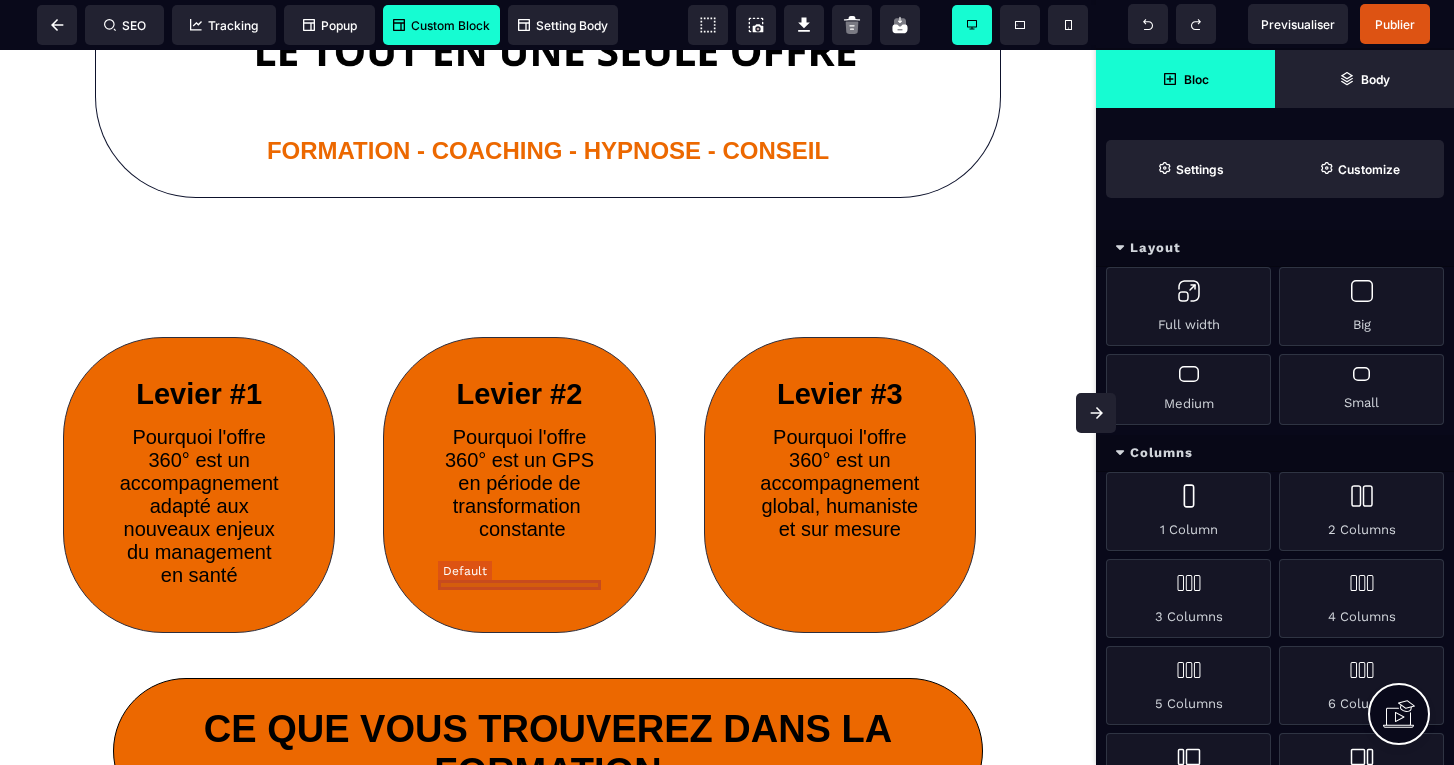 scroll, scrollTop: 846, scrollLeft: 0, axis: vertical 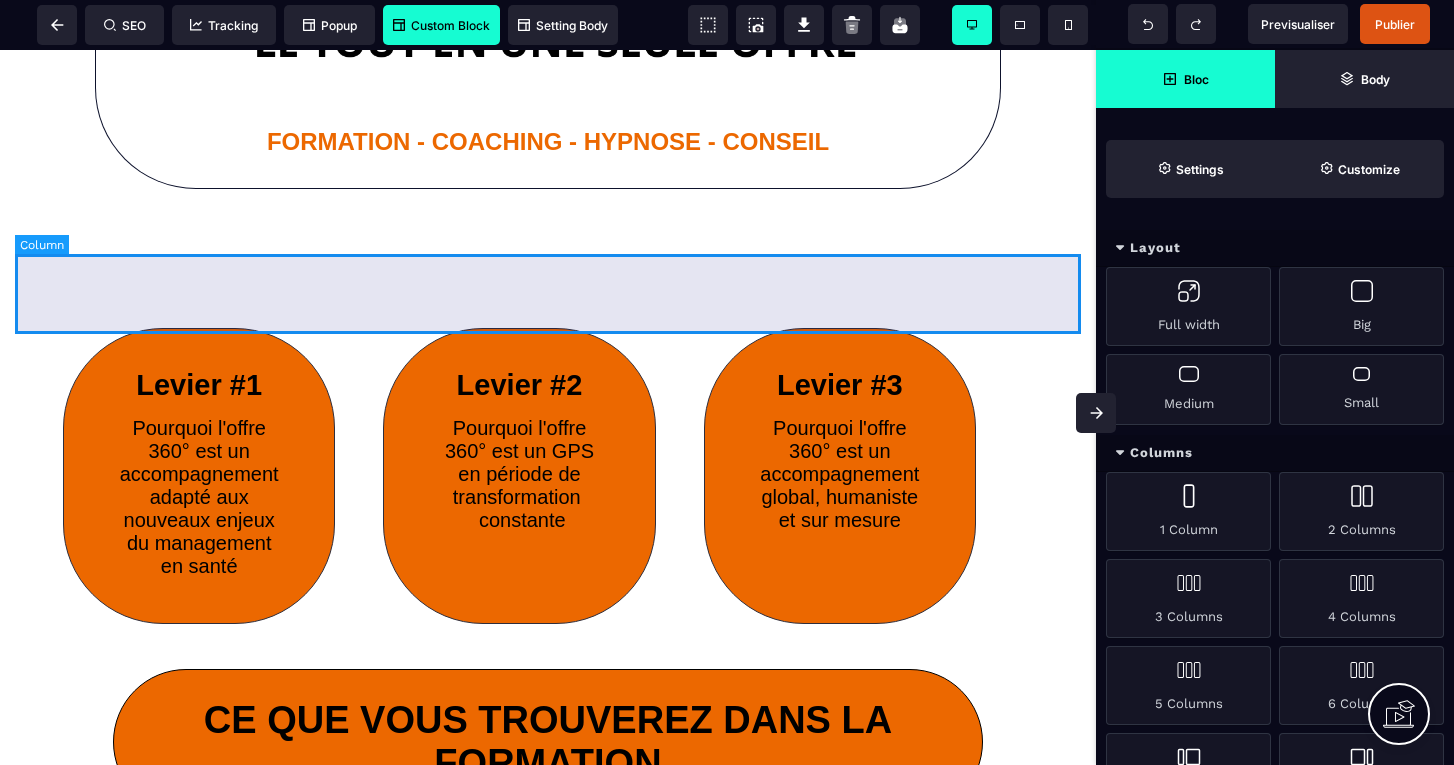 click at bounding box center [548, 258] 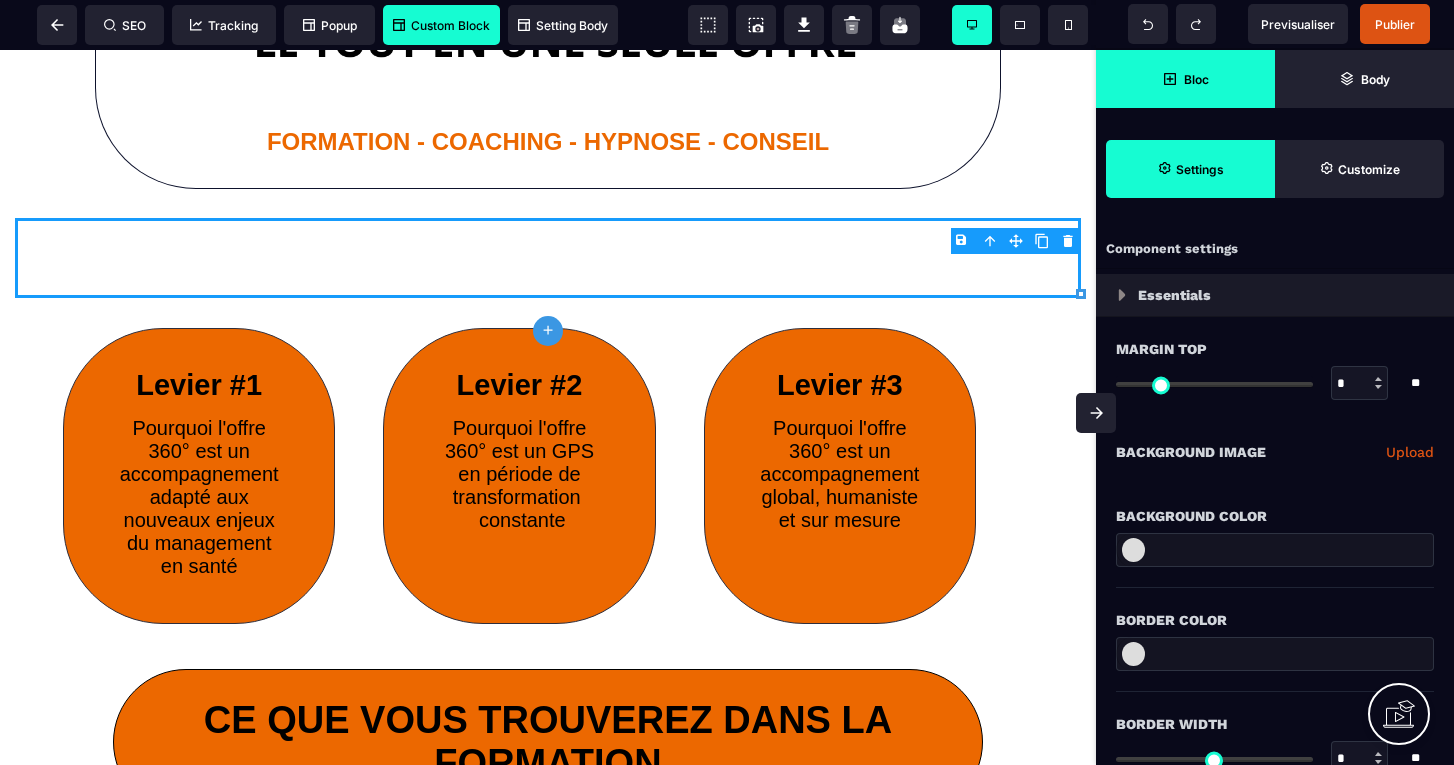 click 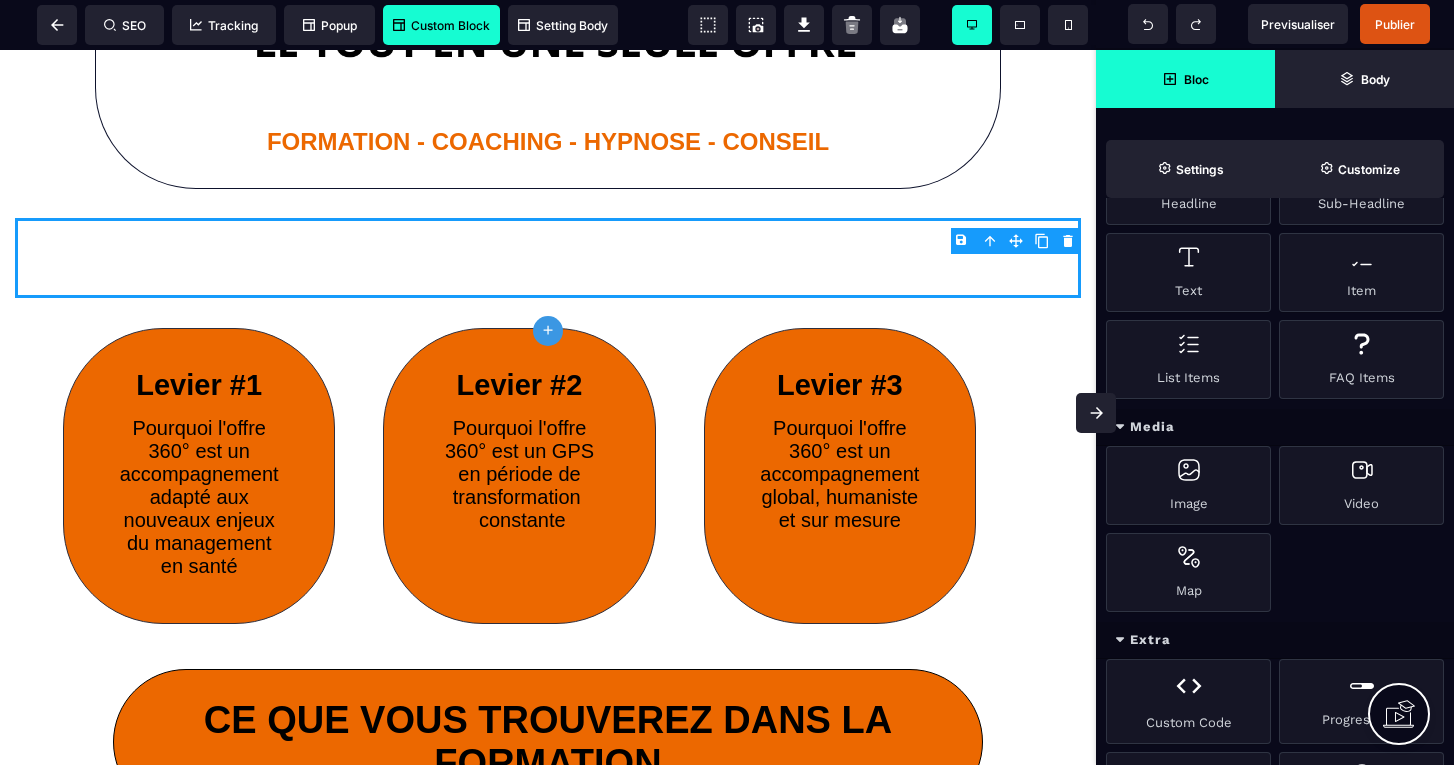 scroll, scrollTop: 793, scrollLeft: 0, axis: vertical 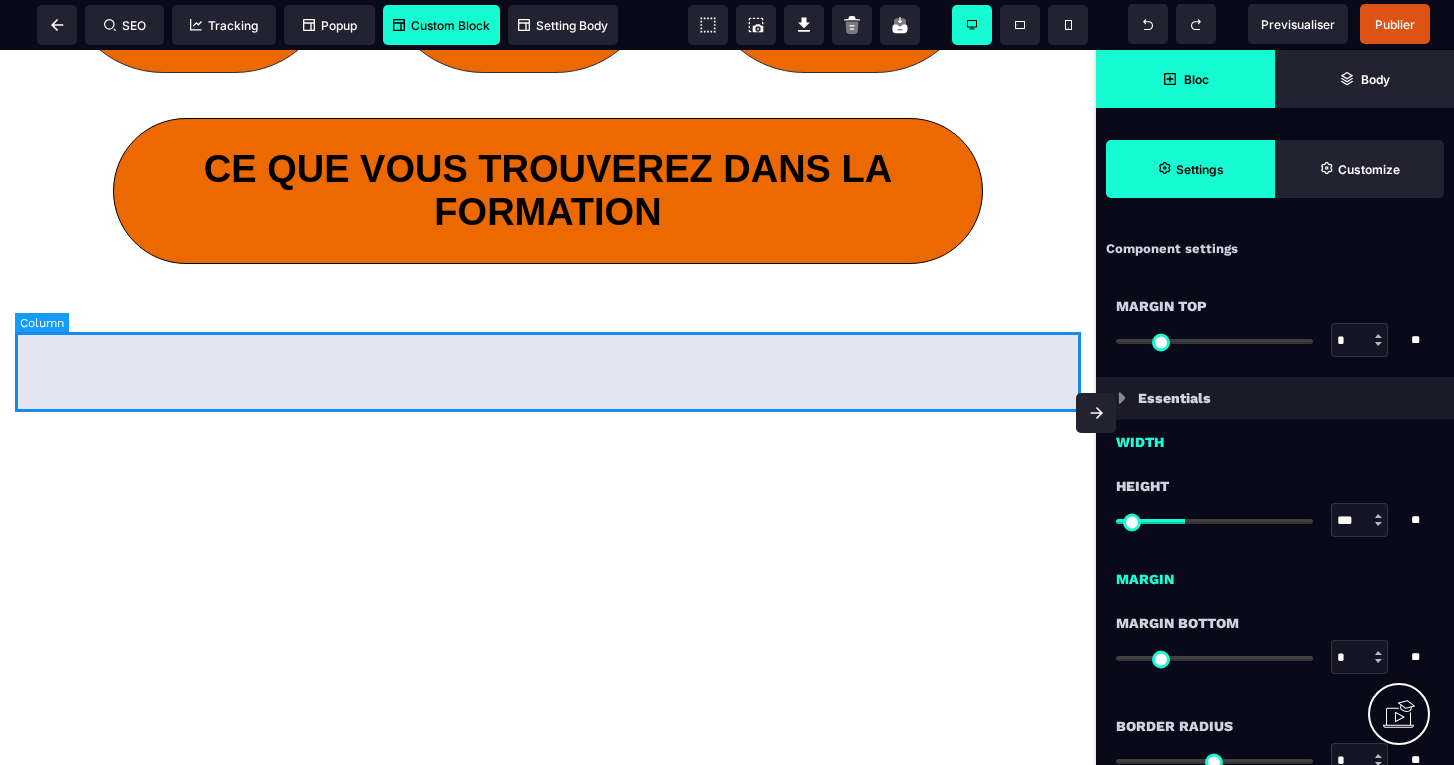 click at bounding box center [548, 349] 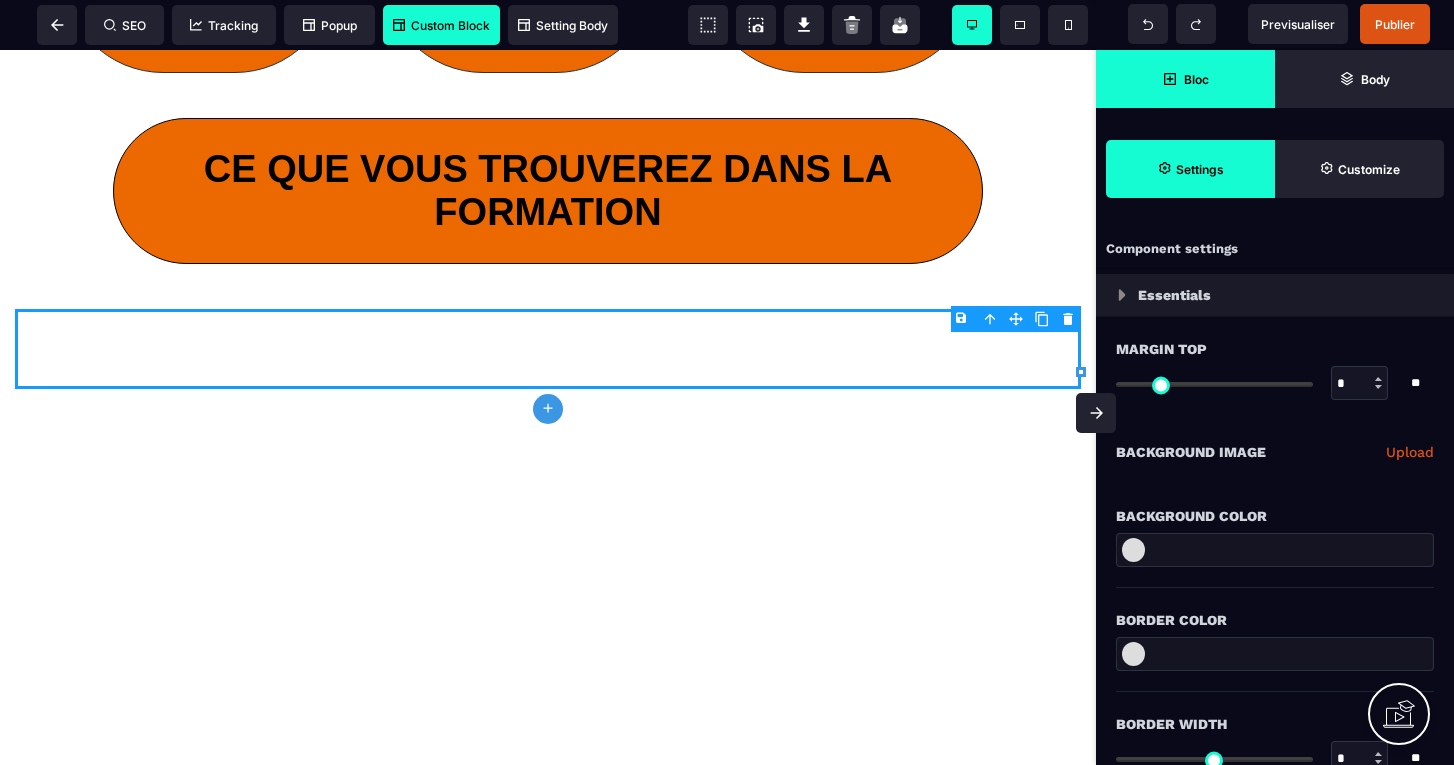 click on "Custom Block" at bounding box center [441, 25] 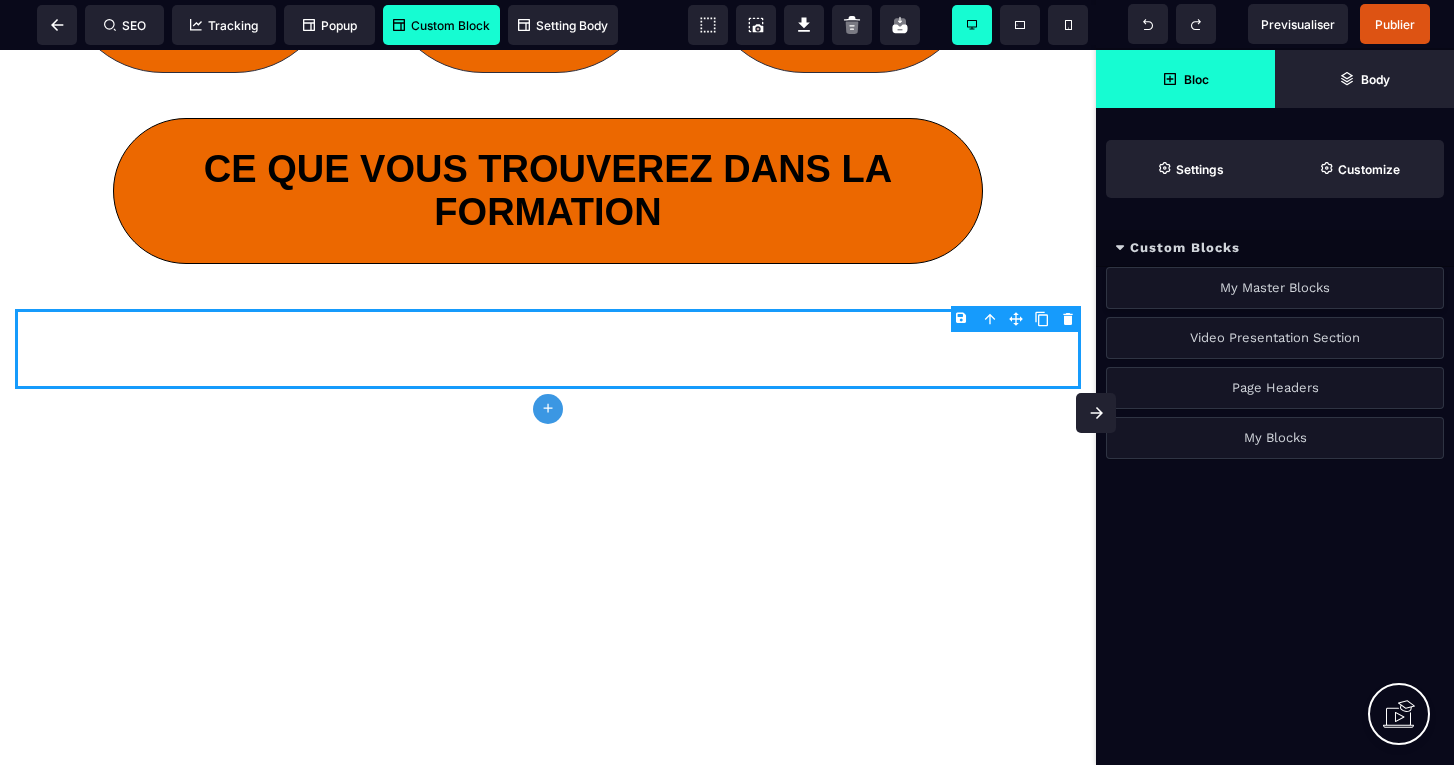 click on "My Master Blocks" at bounding box center (1275, 288) 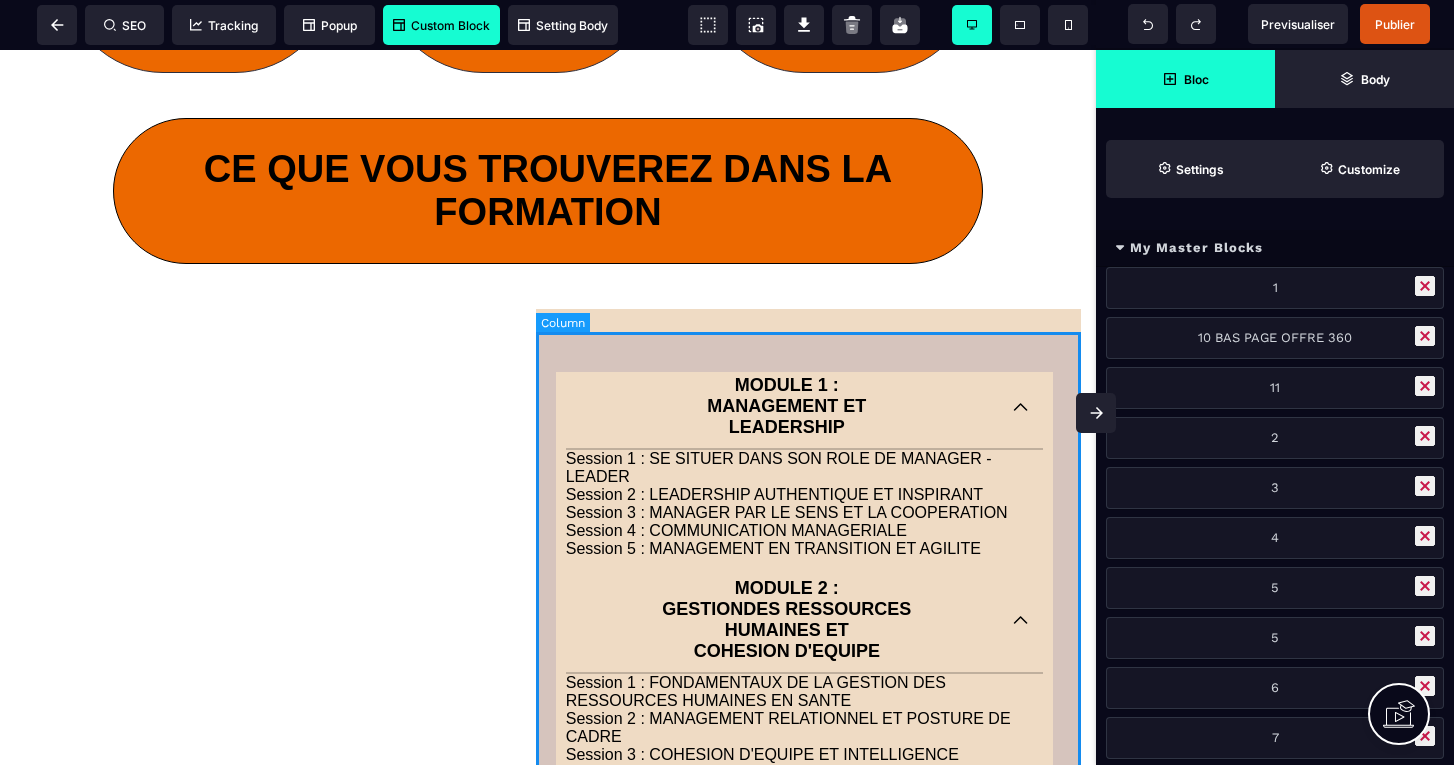 click on "MODULE [NUMBER] :  MANAGEMENT ET  LEADERSHIP Session [NUMBER] : SE SITUER DANS SON ROLE DE MANAGER - LEADER Session [NUMBER] : LEADERSHIP AUTHENTIQUE ET INSPIRANT Session [NUMBER] : MANAGER PAR LE SENS ET LA COOPERATION Session [NUMBER] : COMMUNICATION MANAGERIALE Session [NUMBER] : MANAGEMENT EN TRANSITION ET AGILITE MODULE [NUMBER] :  GESTIONDES RESSOURCES  HUMAINES ET  COHESION D'EQUIPE Session [NUMBER] : FONDAMENTAUX DE LA GESTION DES RESSOURCES HUMAINES EN SANTE Session [NUMBER] : MANAGEMENT RELATIONNEL ET POSTURE DE CADRE Session [NUMBER] : COHESION D'EQUIPE ET INTELLIGENCE COLLECTIVE Session [NUMBER] : PREVENIR ET GERER LES TENSIONS Session [NUMBER] : ENGAGEMENT, MOTIVATION ET RECONNAISSANCE MODULE [NUMBER] : QUALITE,  HYGIENE,  BIENTRAITANCE  ET ETHIQUE Session [NUMBER] : MANAGEMENT DE LA QUALITE AU QUOTIDIEN Session [NUMBER] : HYGIENE ET SECURITE DES SOINS Session [NUMBER] : ANIMER LA DEMARCHE DE GESTION DES RISQUES AU QUOTIDIEN Session [NUMBER] : REFLEXION ETHIQUE EN PRATIQUE Session [NUMBER] : QUALITE DE VIE AU TRAVAIL ET BIENTRAITANCE MODULE [NUMBER] :  GESTION DE PROJET,  GESTION DU CHANGEMENT ET  GESTION DE CRISE MODULE [NUMBER] :" at bounding box center [808, 1132] 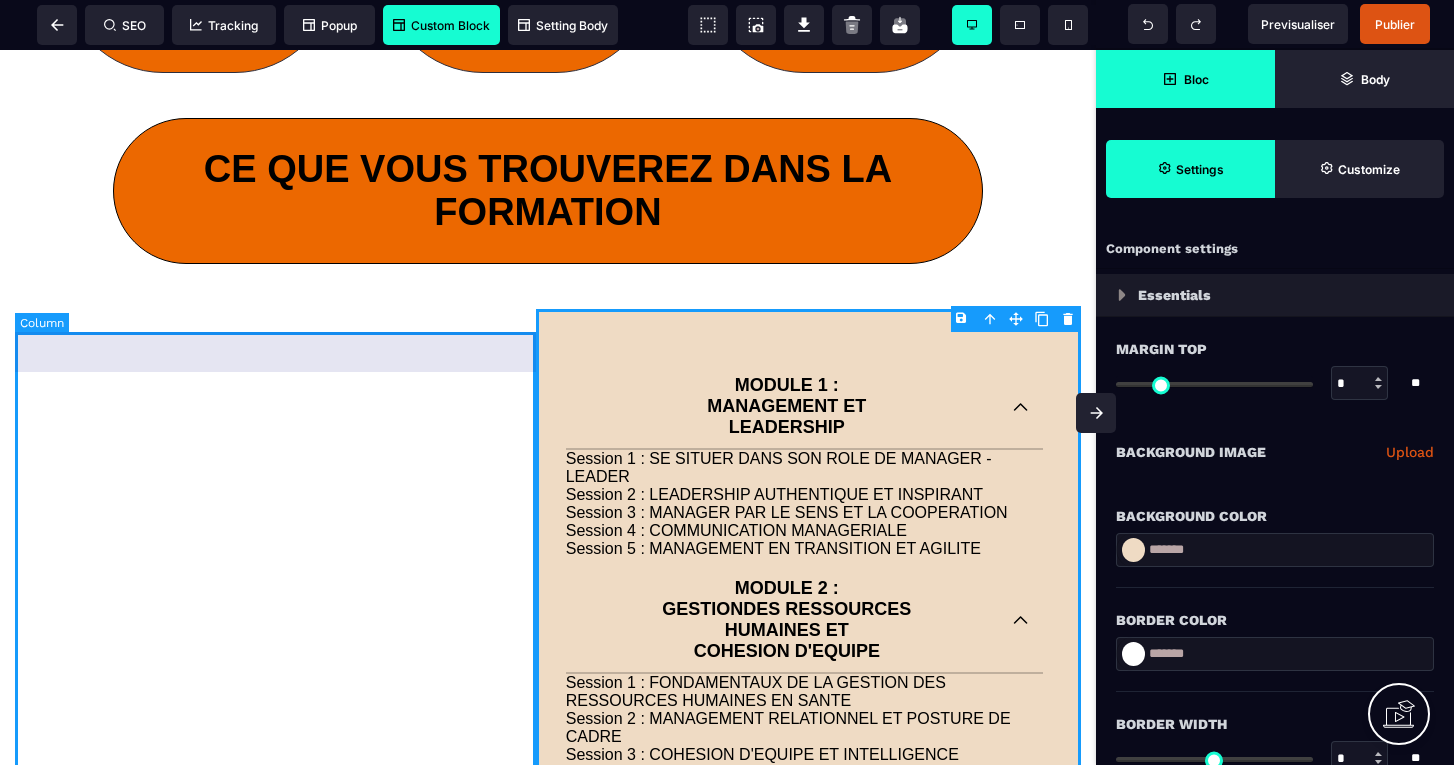 click at bounding box center [275, 1132] 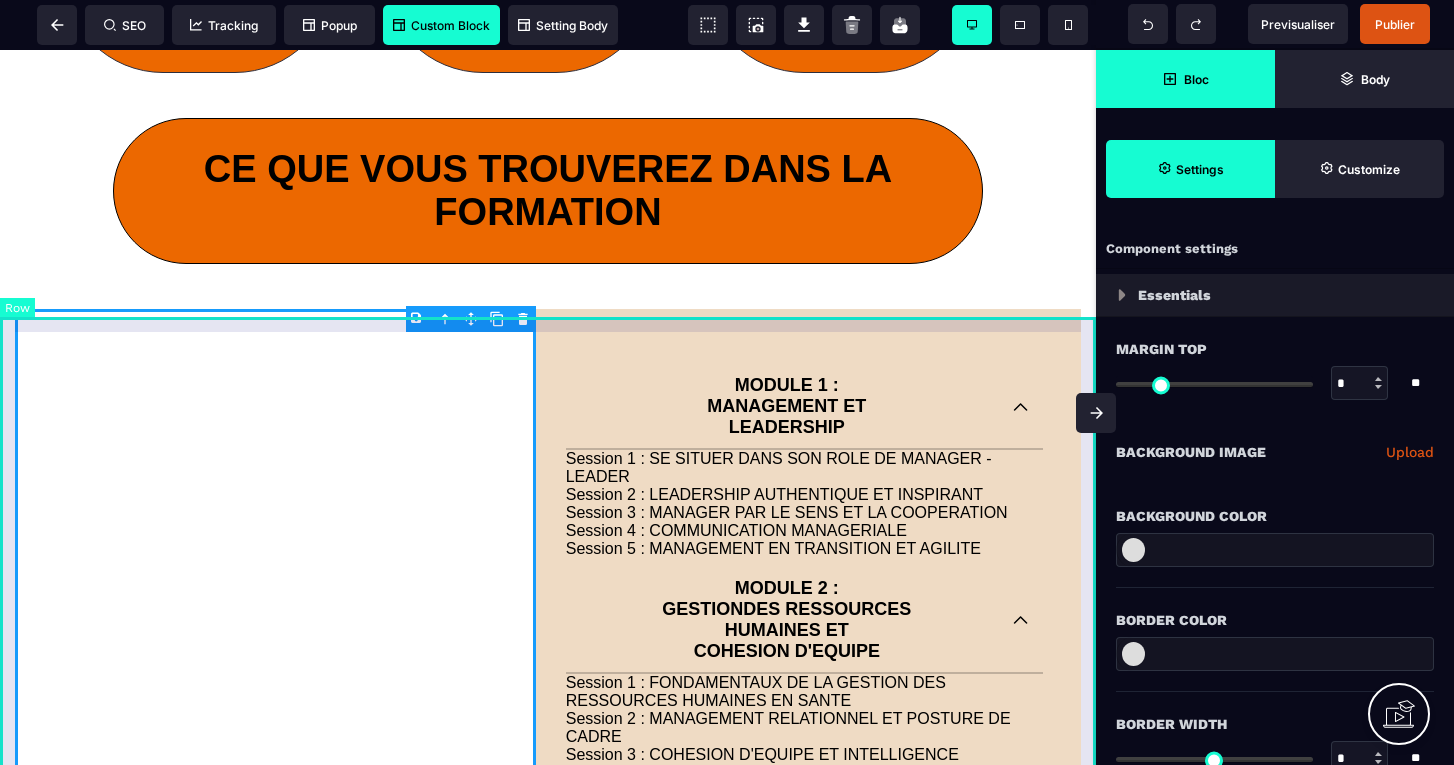 click on "B I U S
A *******
plus
Row
SEO" at bounding box center [727, 382] 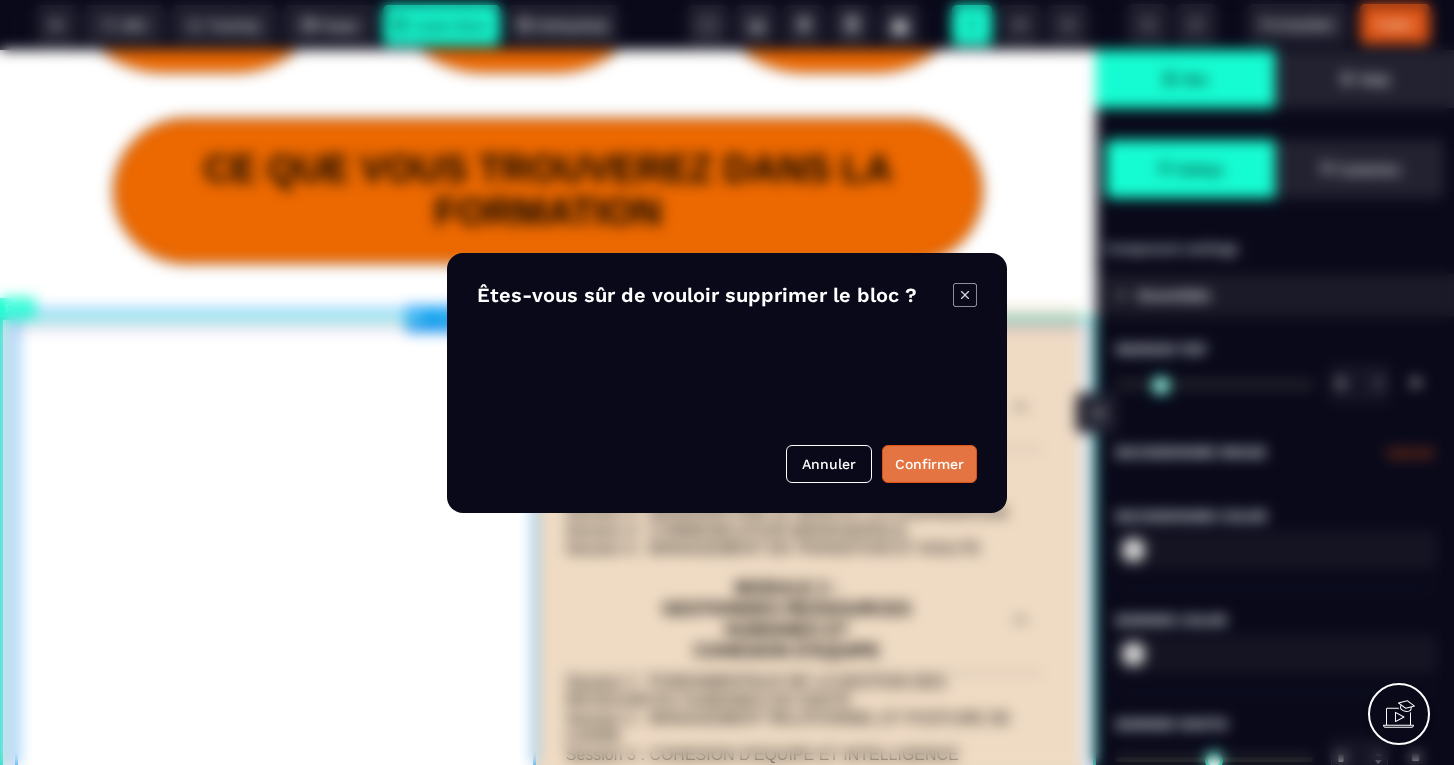click on "Confirmer" at bounding box center [929, 464] 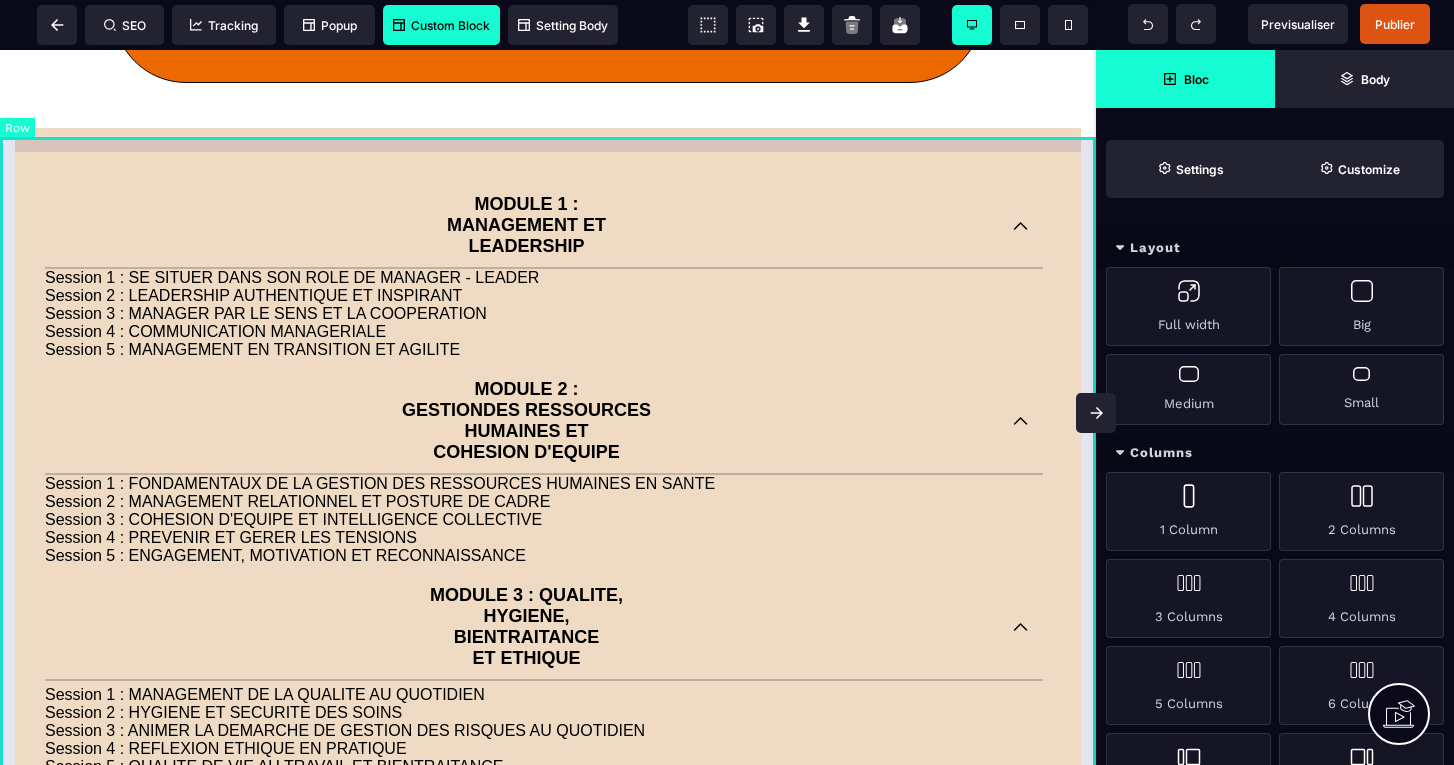 scroll, scrollTop: 2034, scrollLeft: 0, axis: vertical 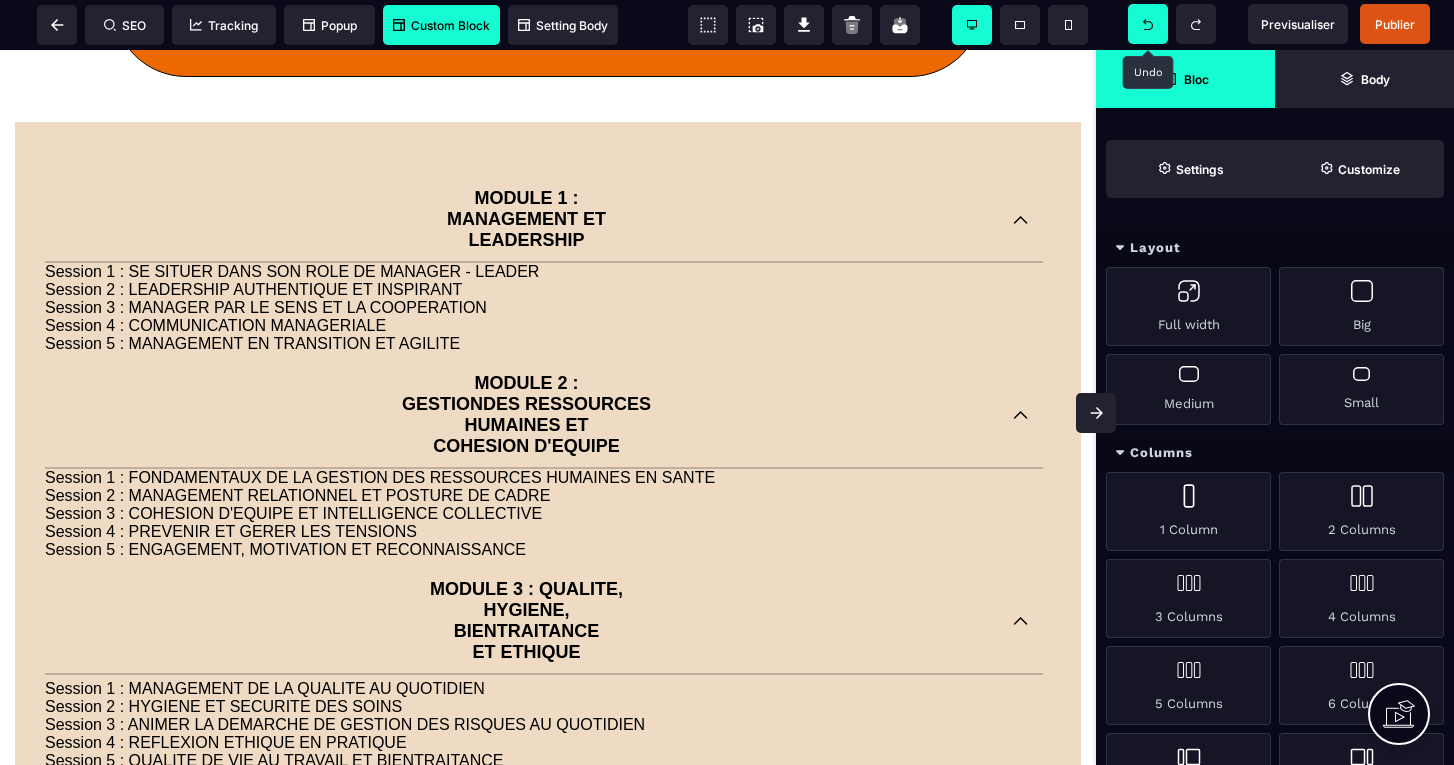 click 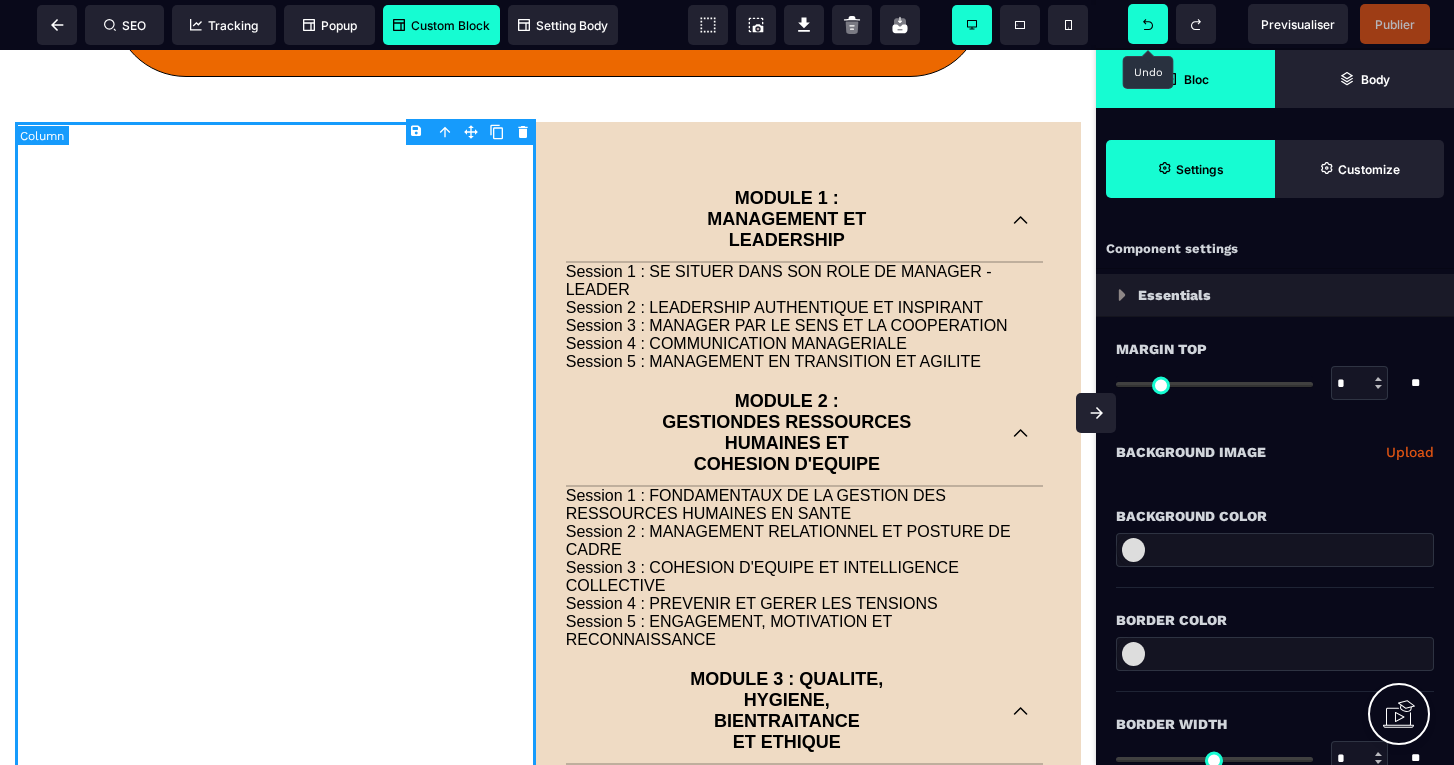 click at bounding box center (275, 945) 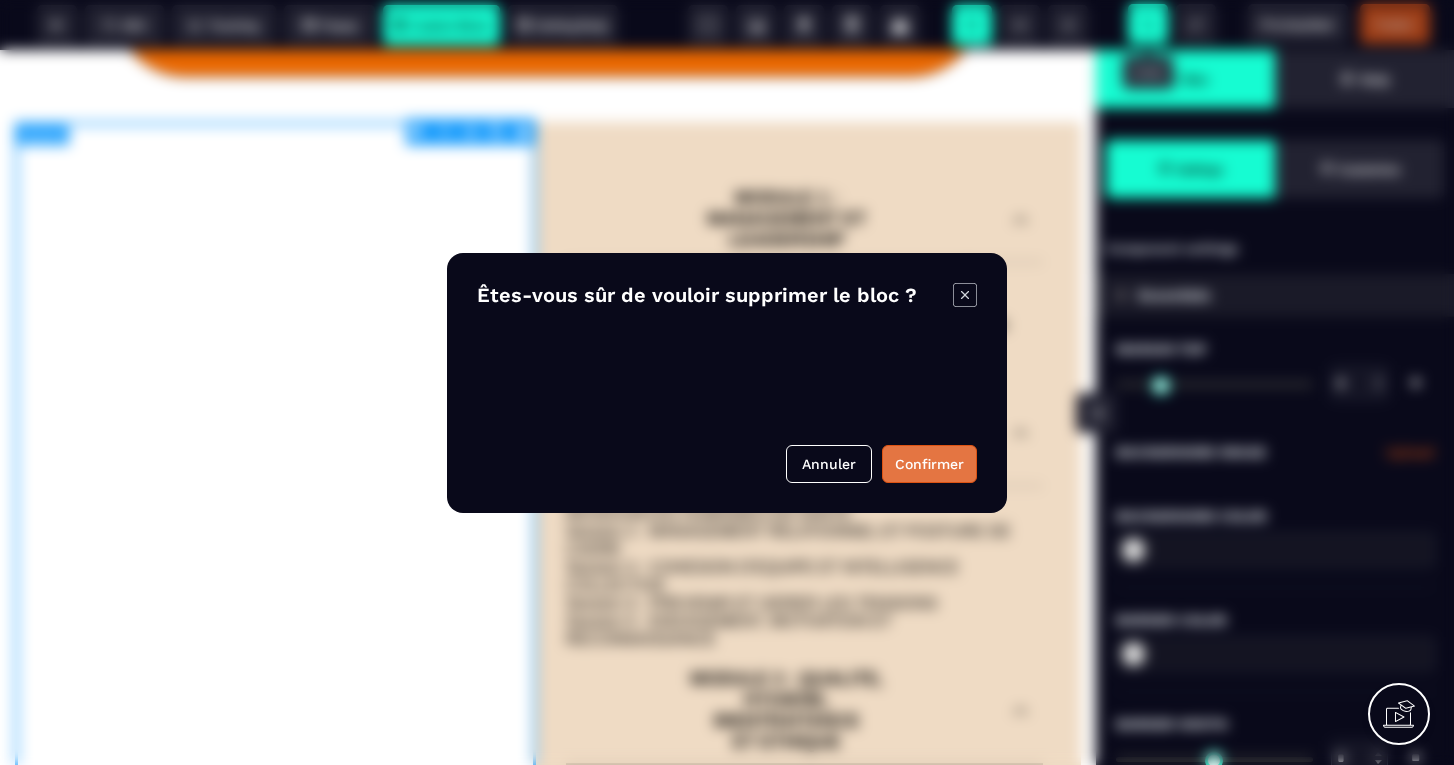 click on "Confirmer" at bounding box center [929, 464] 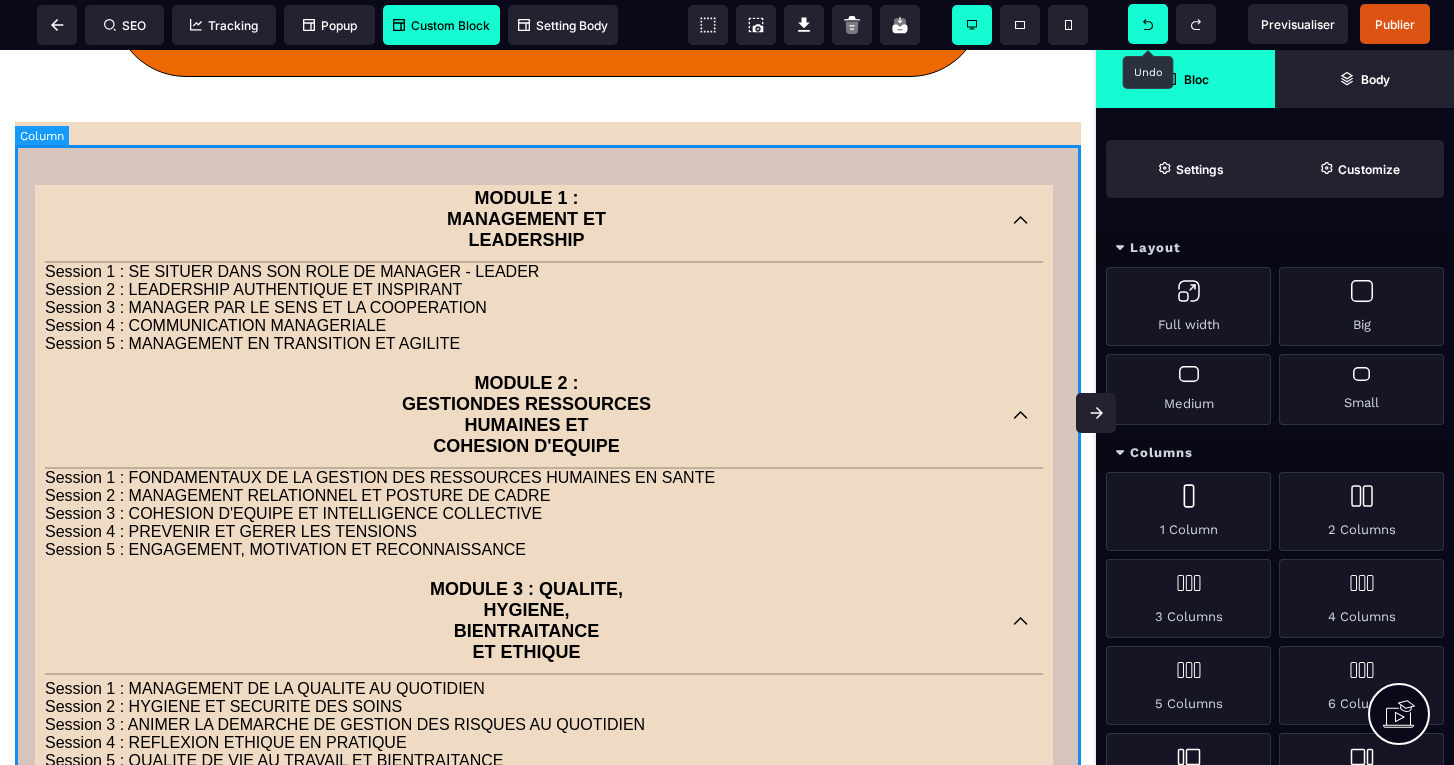 click on "MODULE [NUMBER] :  MANAGEMENT ET  LEADERSHIP Session [NUMBER] : SE SITUER DANS SON ROLE DE MANAGER - LEADER Session [NUMBER] : LEADERSHIP AUTHENTIQUE ET INSPIRANT Session [NUMBER] : MANAGER PAR LE SENS ET LA COOPERATION Session [NUMBER] : COMMUNICATION MANAGERIALE Session [NUMBER] : MANAGEMENT EN TRANSITION ET AGILITE MODULE [NUMBER] :  GESTIONDES RESSOURCES  HUMAINES ET  COHESION D'EQUIPE Session [NUMBER] : FONDAMENTAUX DE LA GESTION DES RESSOURCES HUMAINES EN SANTE Session [NUMBER] : MANAGEMENT RELATIONNEL ET POSTURE DE CADRE Session [NUMBER] : COHESION D'EQUIPE ET INTELLIGENCE COLLECTIVE Session [NUMBER] : PREVENIR ET GERER LES TENSIONS Session [NUMBER] : ENGAGEMENT, MOTIVATION ET RECONNAISSANCE MODULE [NUMBER] : QUALITE,  HYGIENE,  BIENTRAITANCE  ET ETHIQUE Session [NUMBER] : MANAGEMENT DE LA QUALITE AU QUOTIDIEN Session [NUMBER] : HYGIENE ET SECURITE DES SOINS Session [NUMBER] : ANIMER LA DEMARCHE DE GESTION DES RISQUES AU QUOTIDIEN Session [NUMBER] : REFLEXION ETHIQUE EN PRATIQUE Session [NUMBER] : QUALITE DE VIE AU TRAVAIL ET BIENTRAITANCE MODULE [NUMBER] :  GESTION DE PROJET,  GESTION DU CHANGEMENT ET  GESTION DE CRISE MODULE [NUMBER] :" at bounding box center [548, 828] 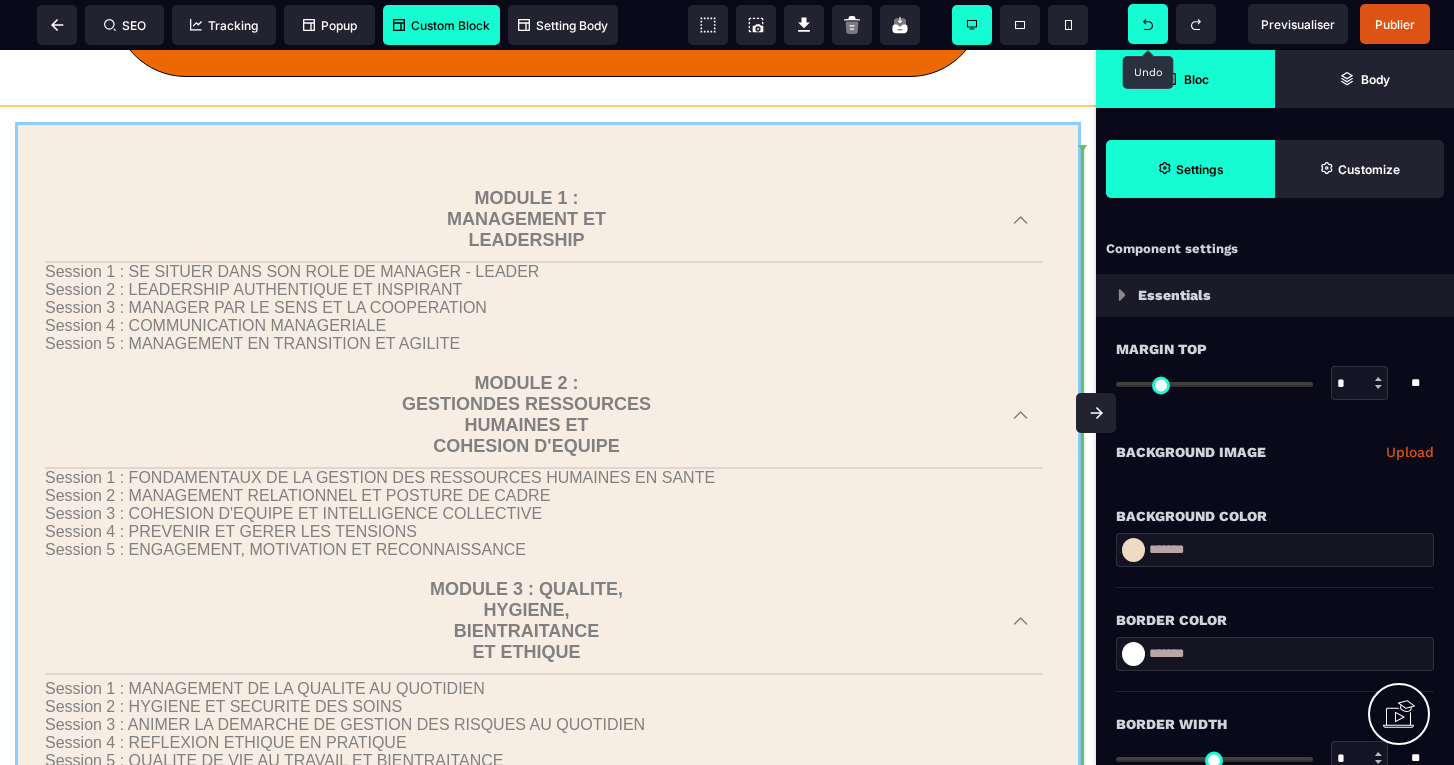 drag, startPoint x: 1080, startPoint y: 273, endPoint x: 1005, endPoint y: 268, distance: 75.16648 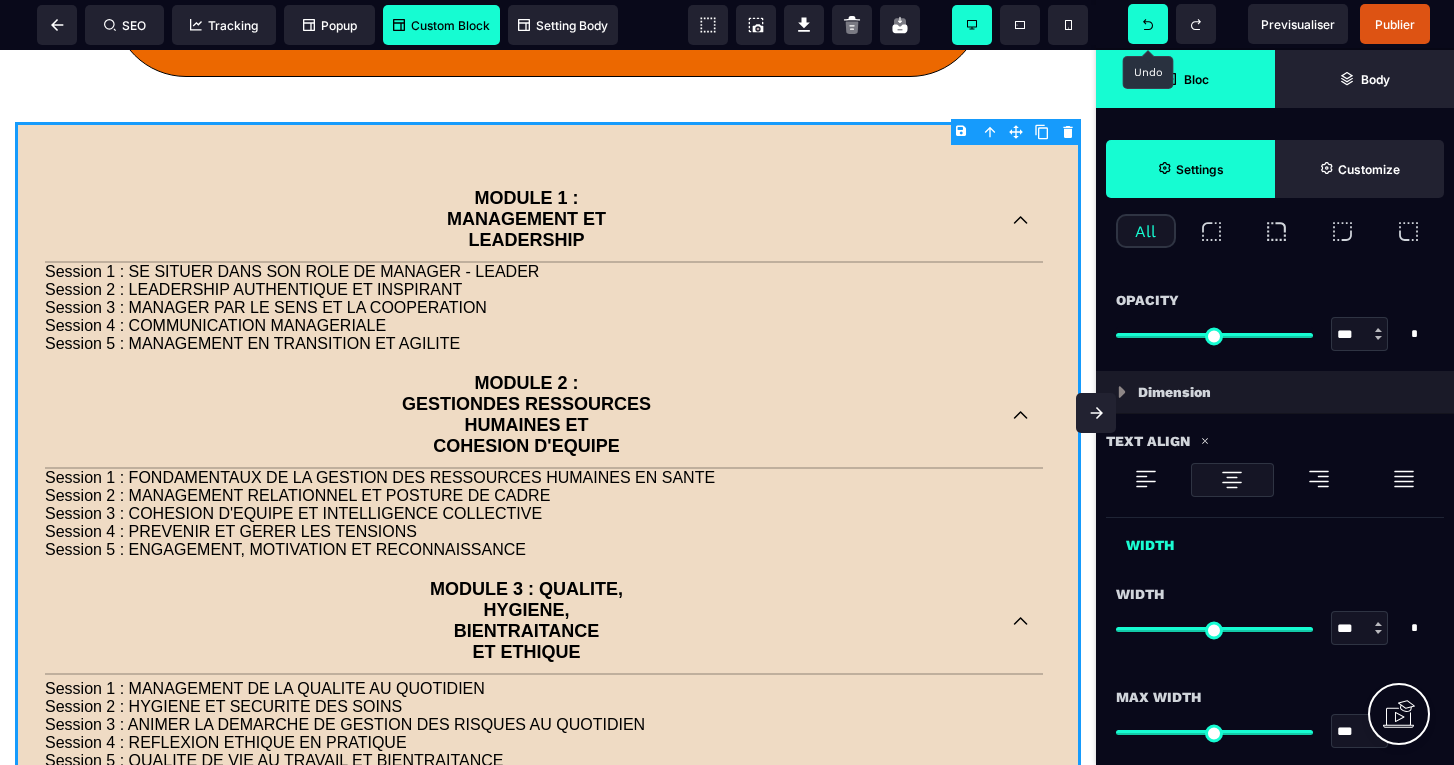 scroll, scrollTop: 809, scrollLeft: 0, axis: vertical 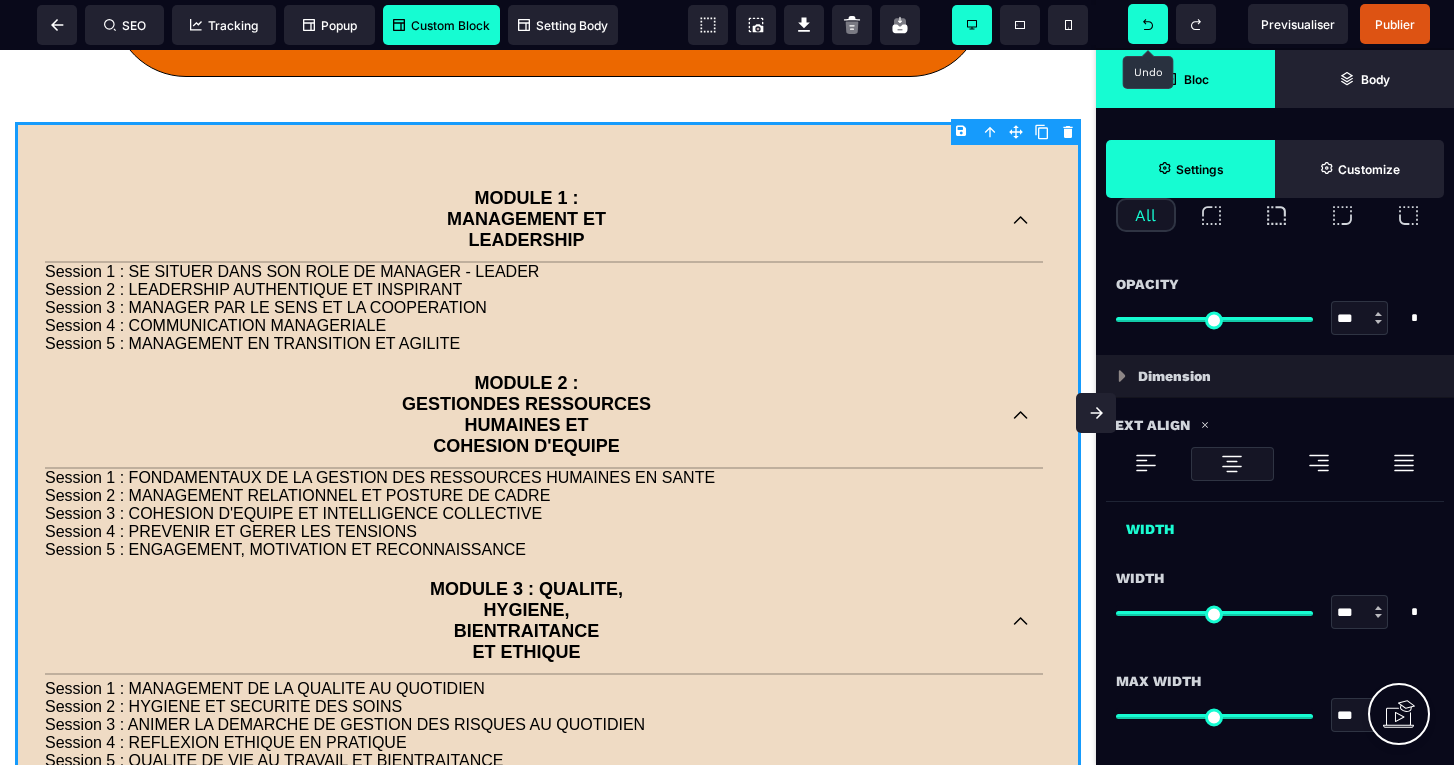 click at bounding box center [1232, 464] 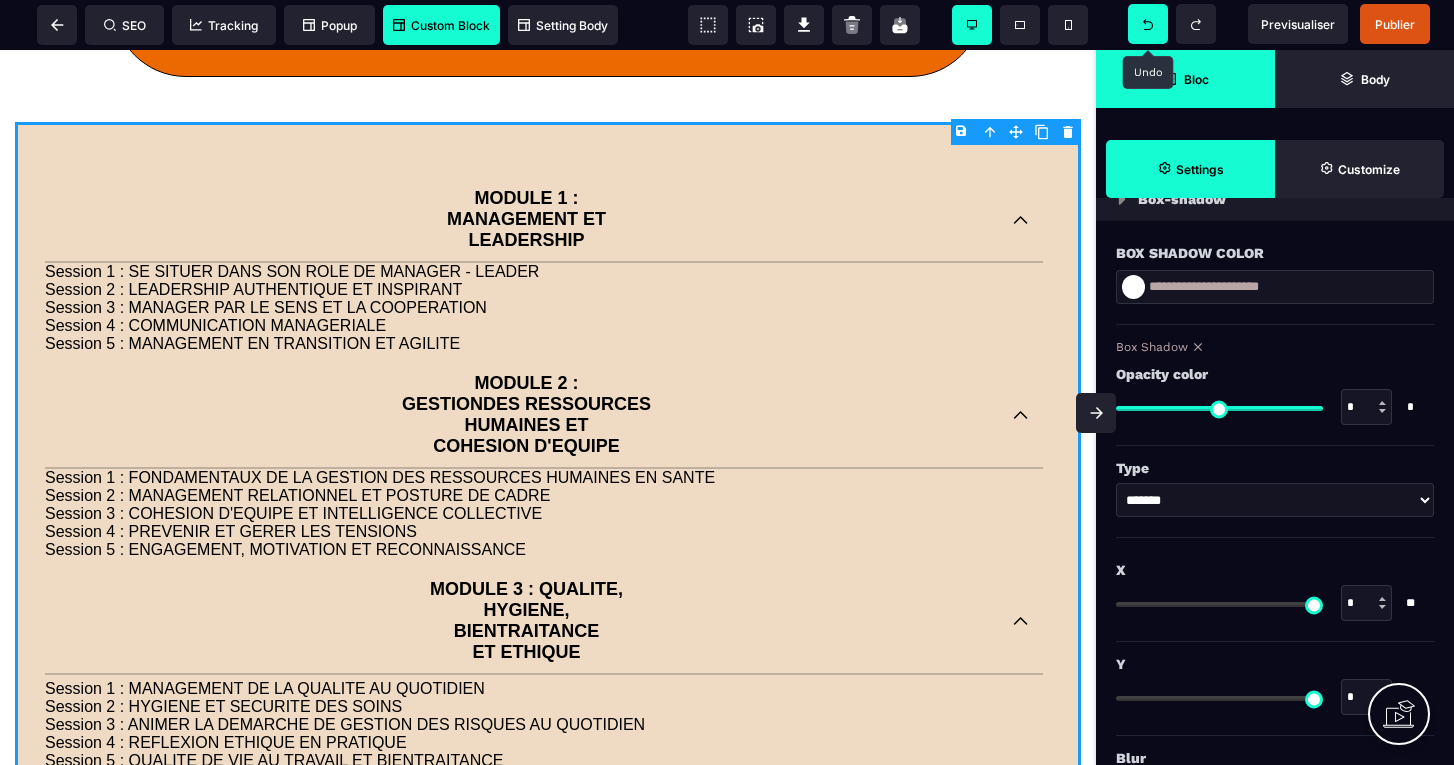 scroll, scrollTop: 2079, scrollLeft: 0, axis: vertical 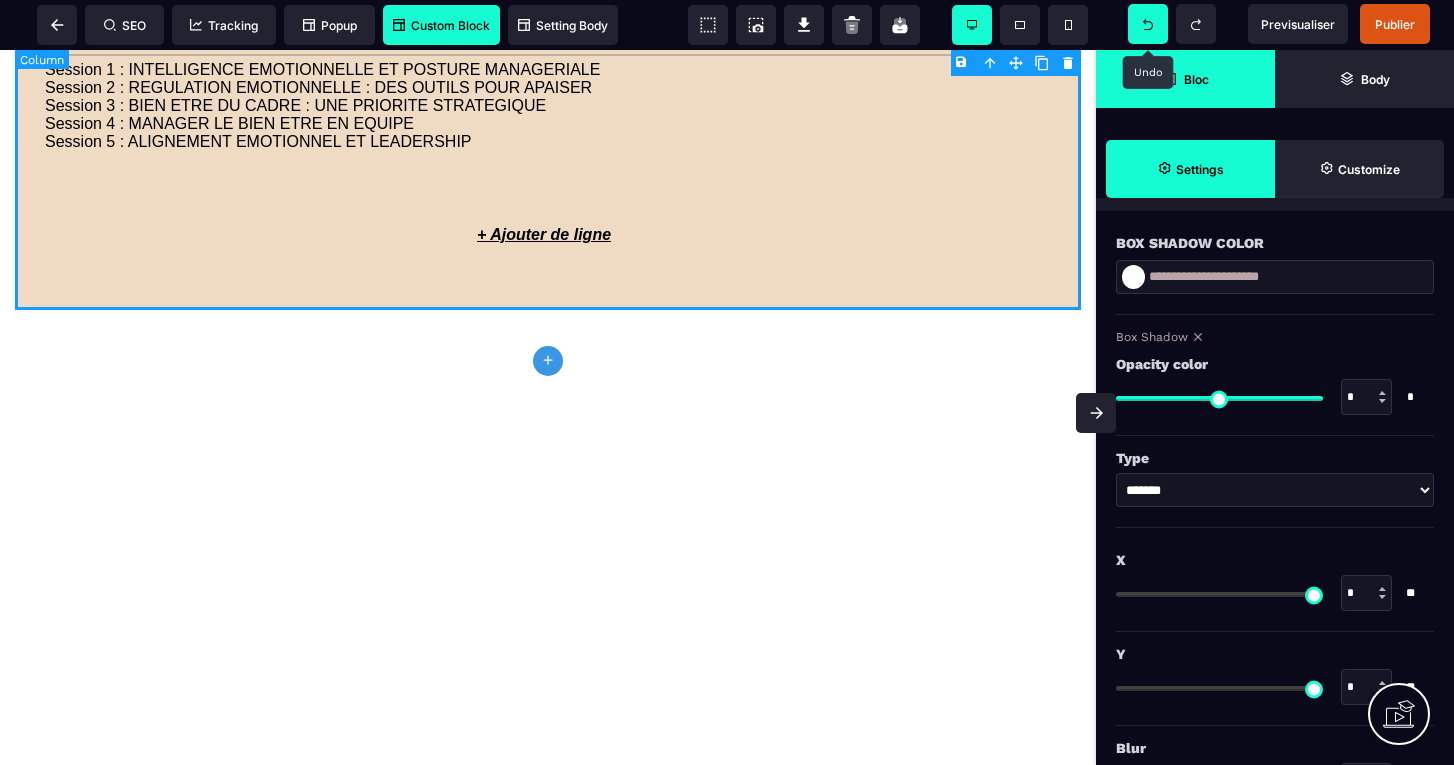 click on "plus" 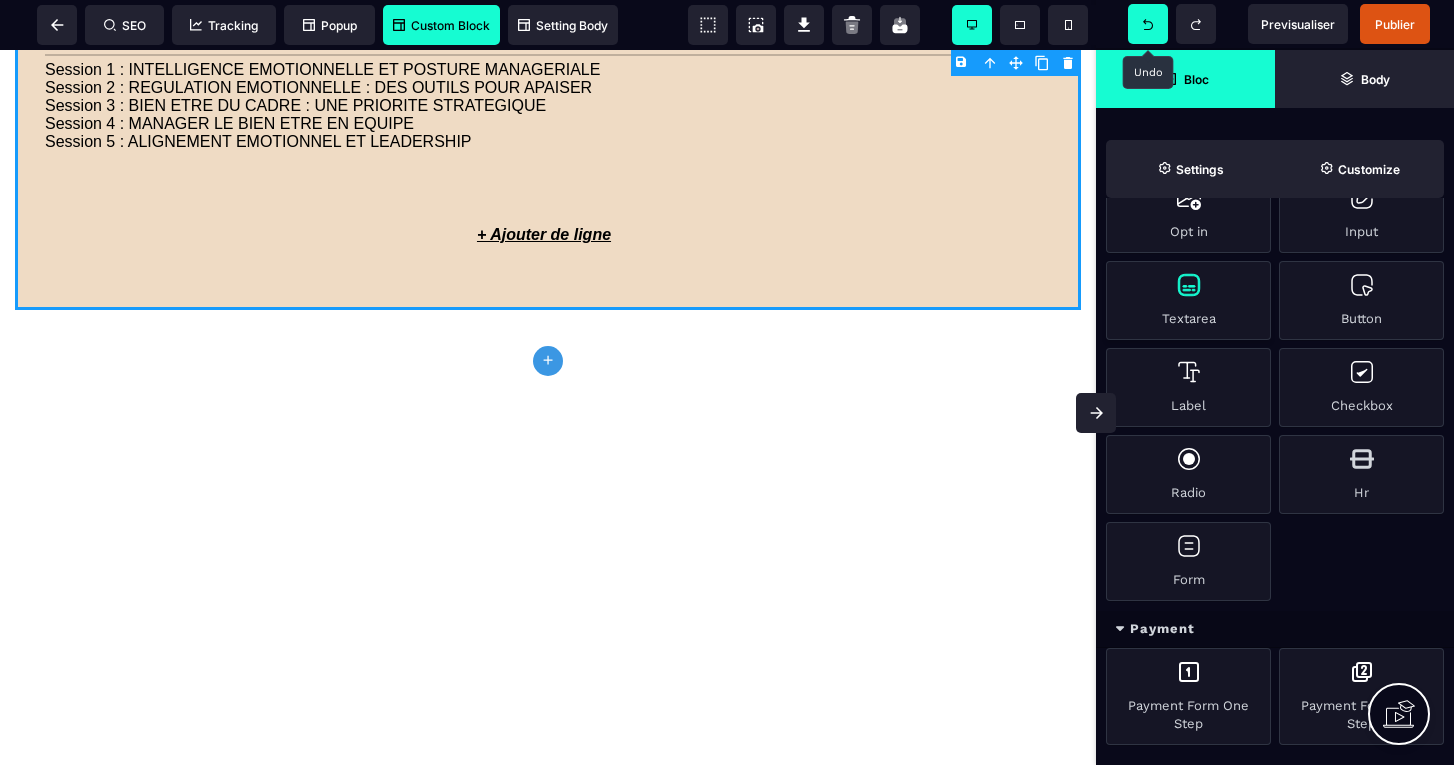 scroll, scrollTop: 0, scrollLeft: 0, axis: both 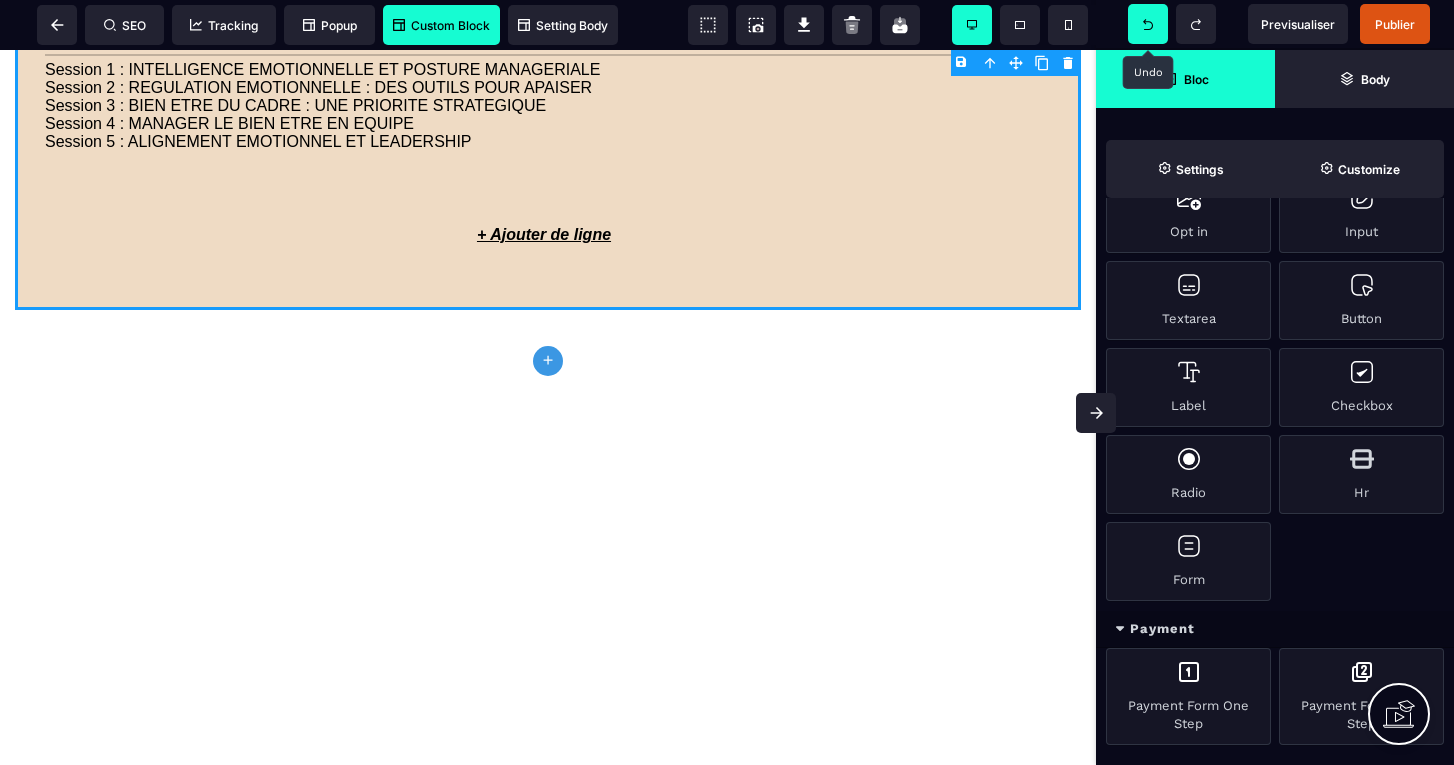 click 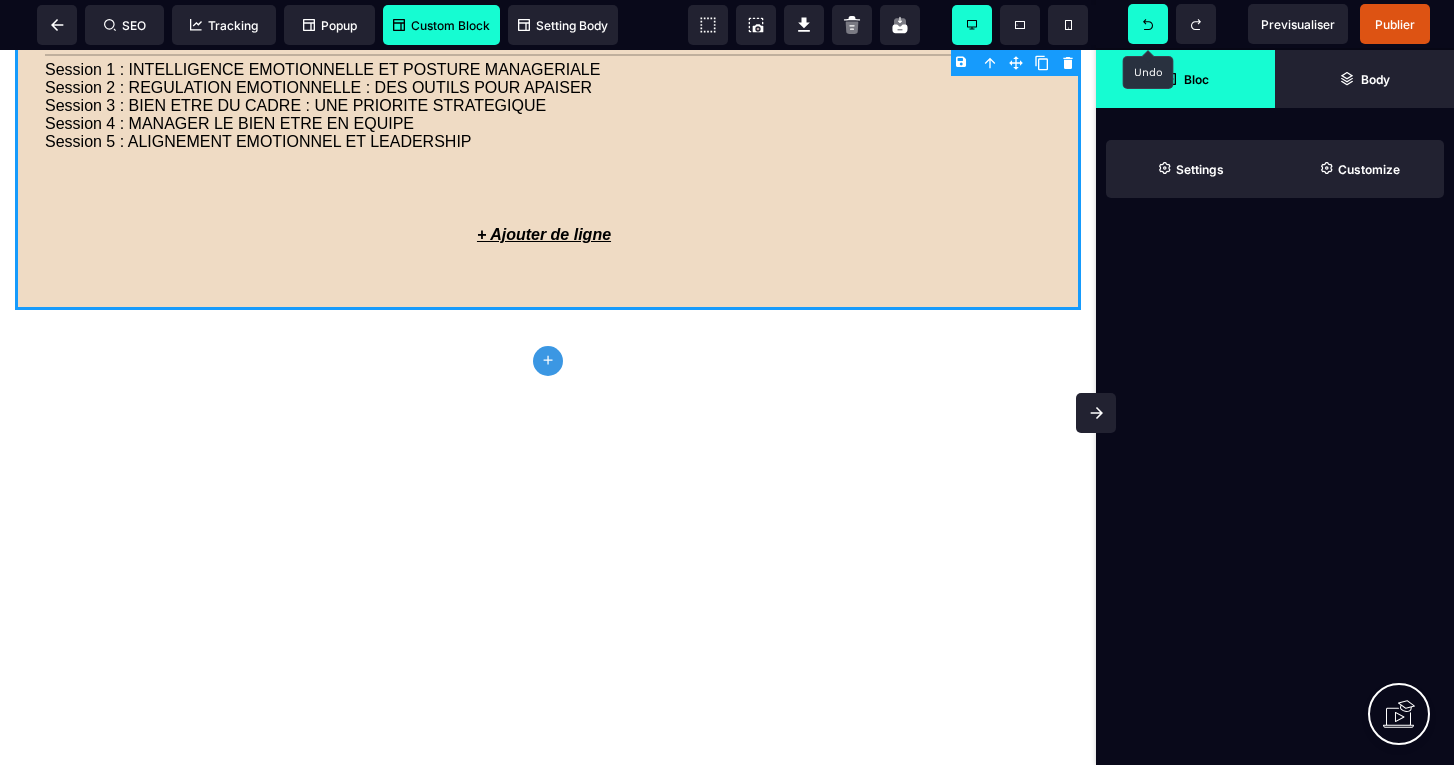 click 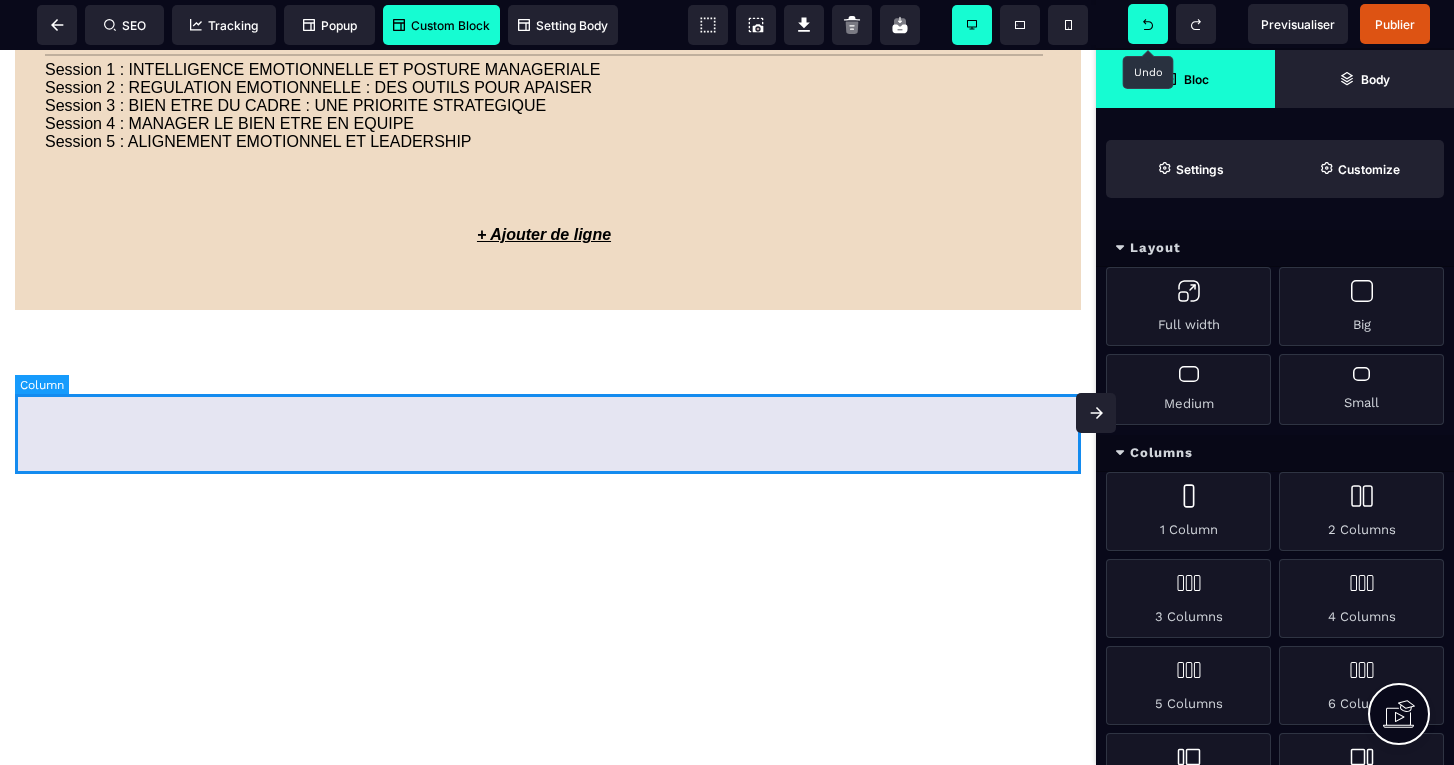 click at bounding box center [548, 380] 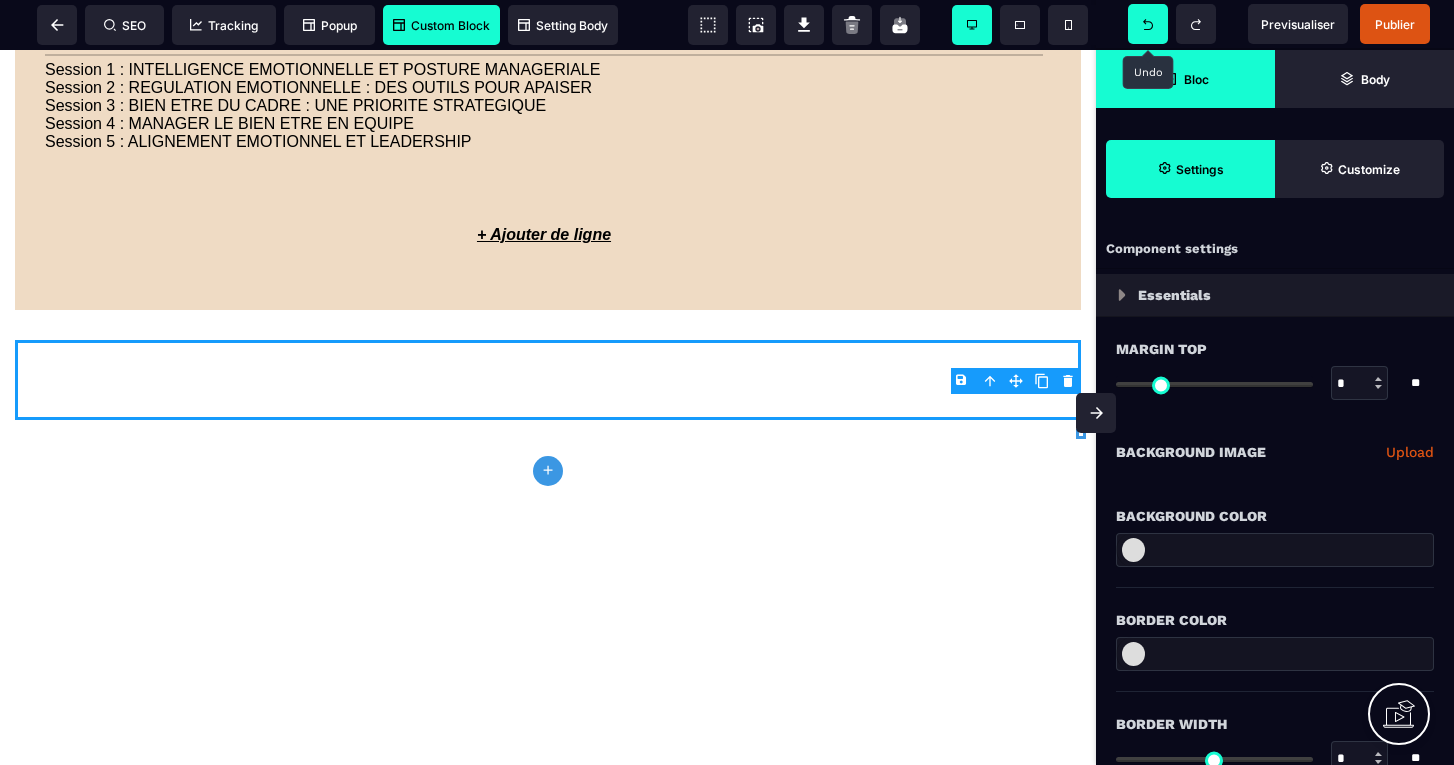 click on "Custom Block" at bounding box center [441, 25] 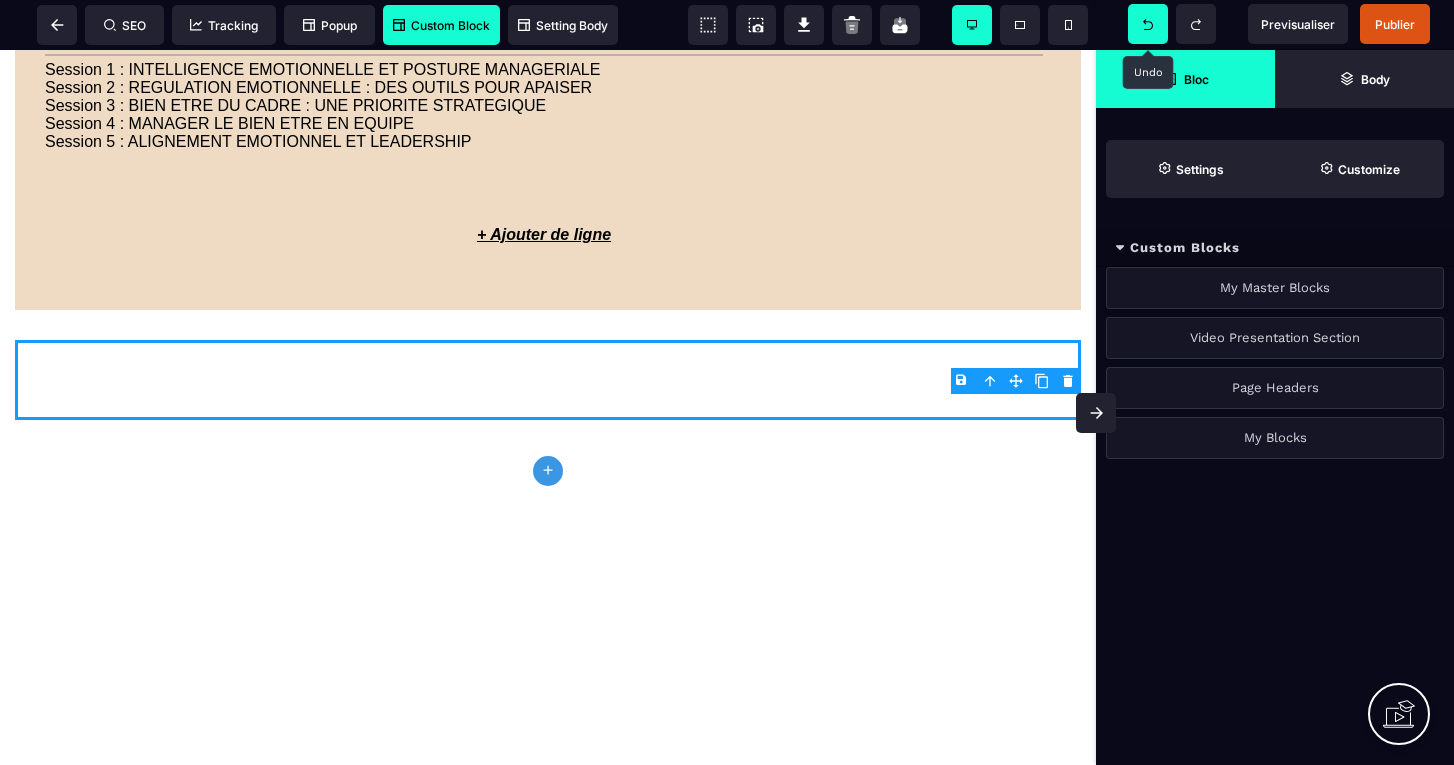 click on "My Master Blocks" at bounding box center [1275, 288] 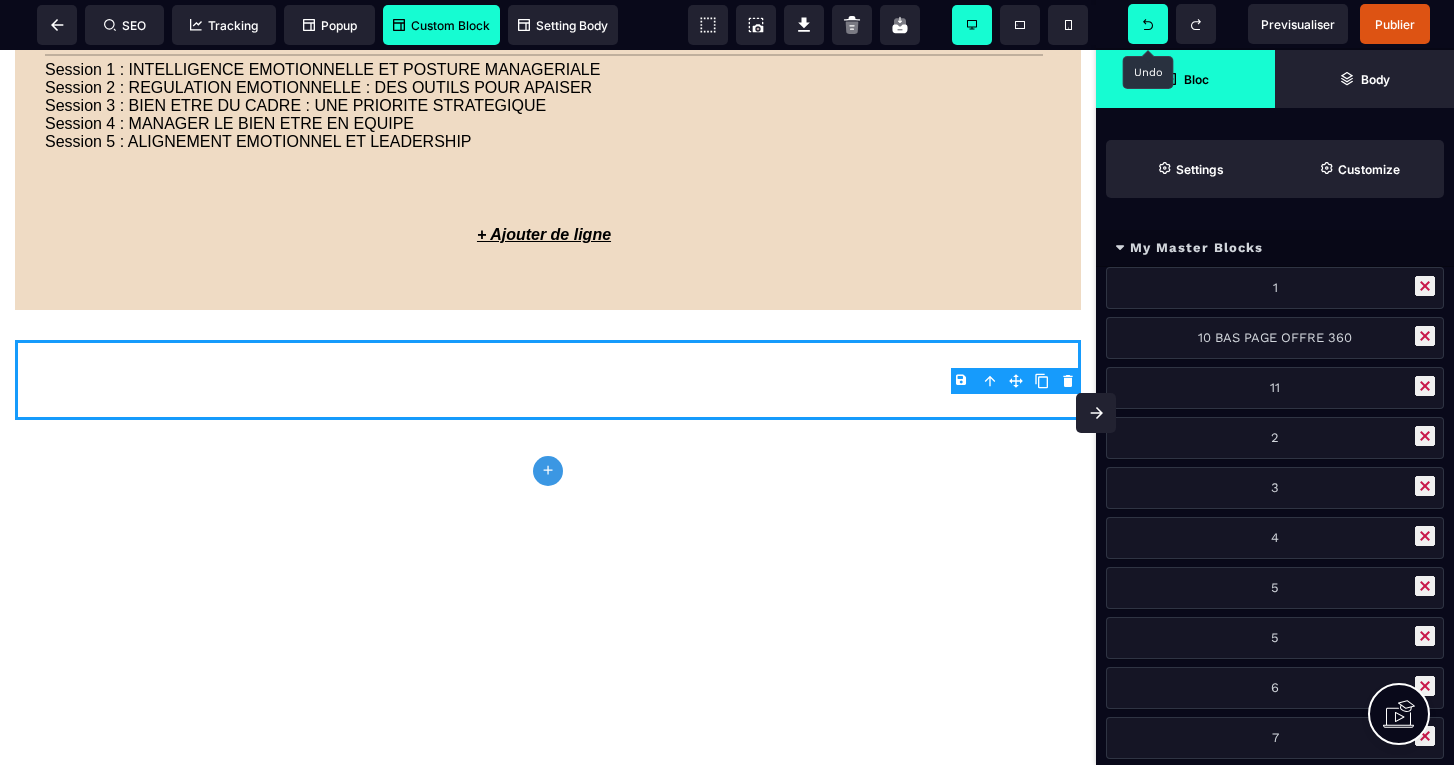 click on "1" at bounding box center (1275, 288) 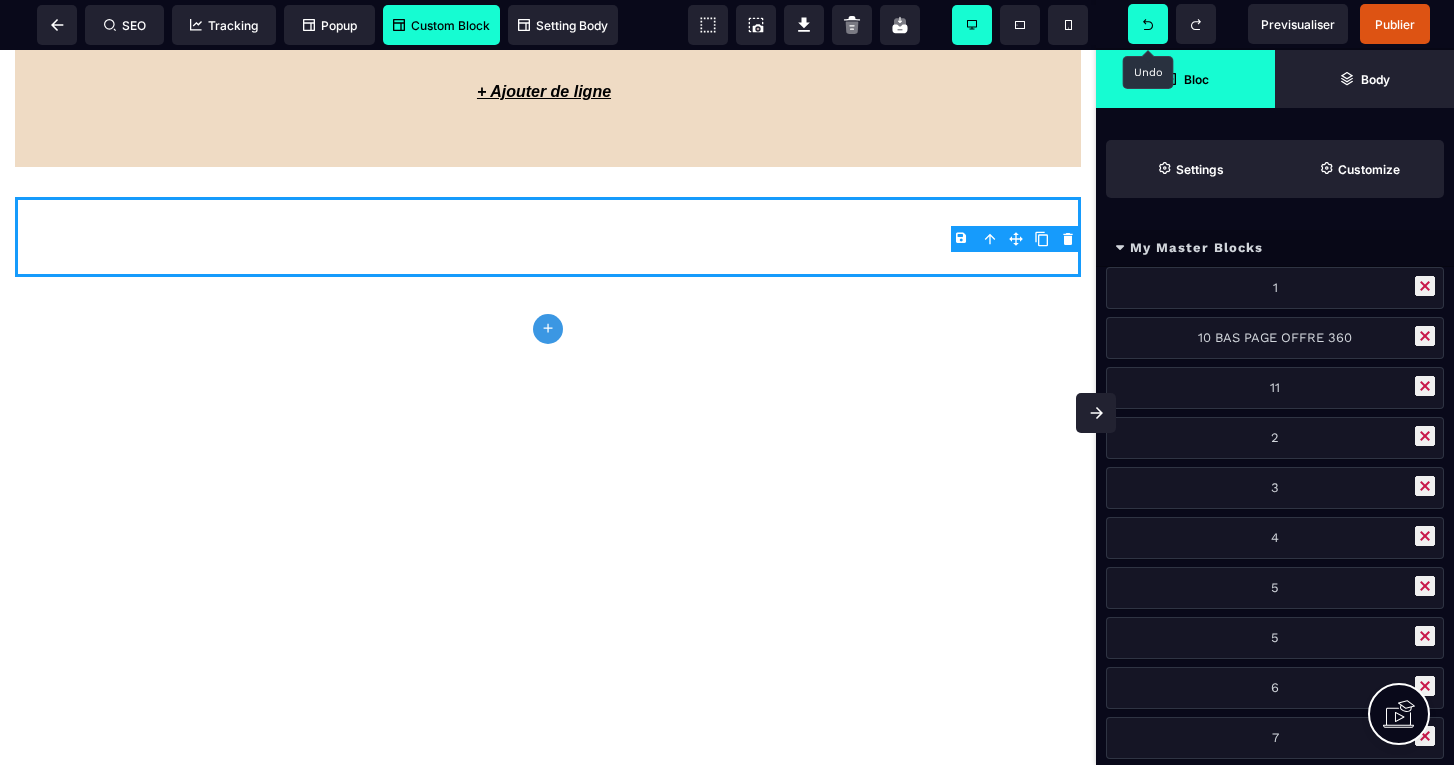 scroll, scrollTop: 3404, scrollLeft: 0, axis: vertical 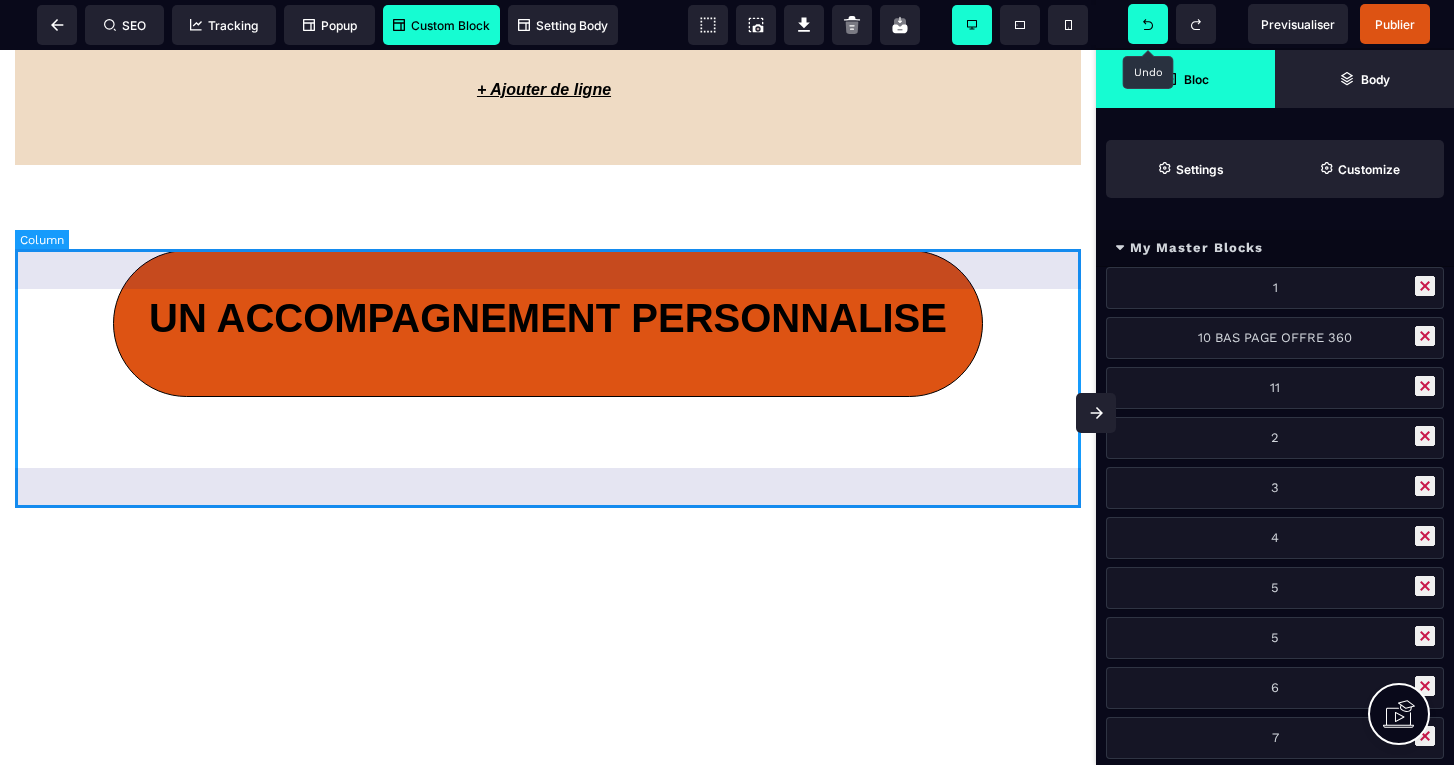 click on "UN ACCOMPAGNEMENT PERSONNALISE" at bounding box center [548, 323] 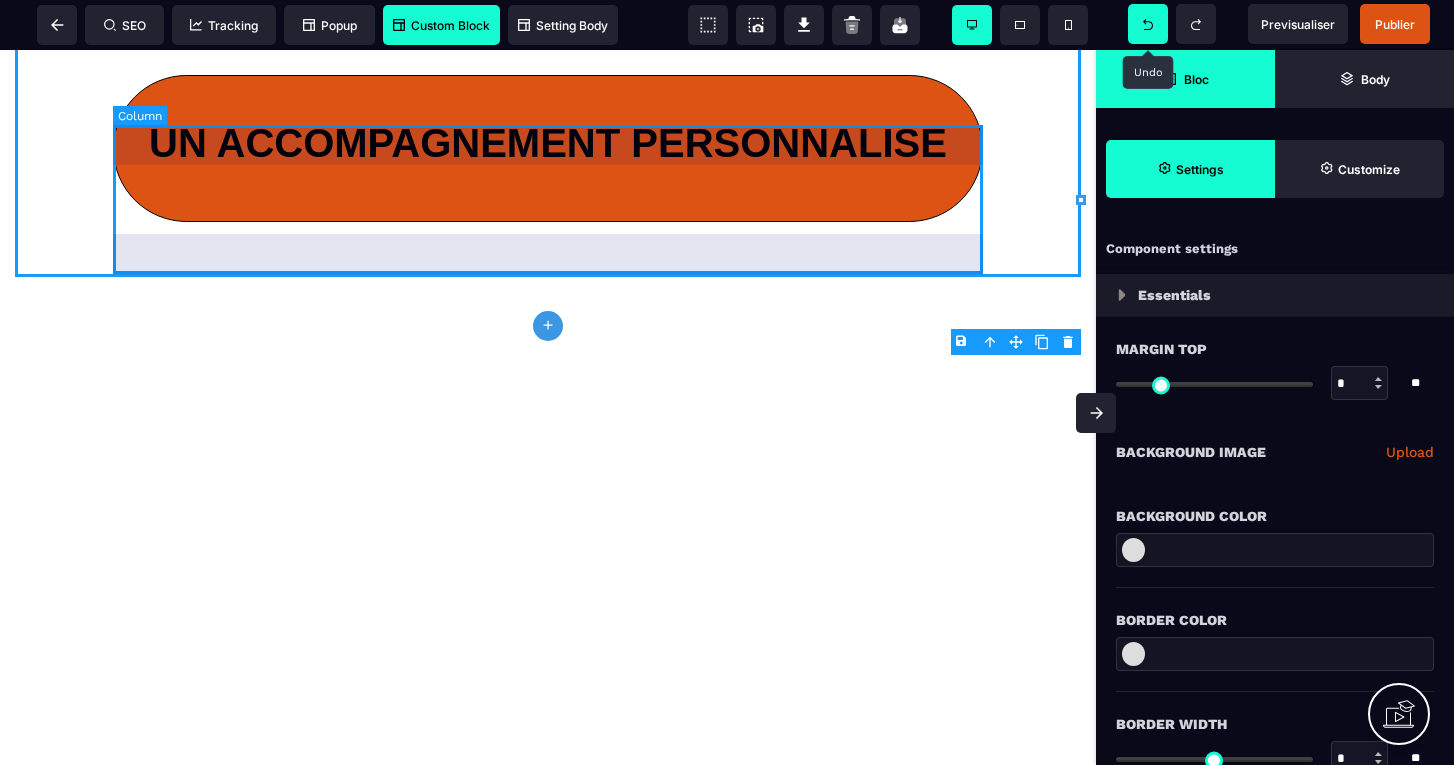 scroll, scrollTop: 3583, scrollLeft: 0, axis: vertical 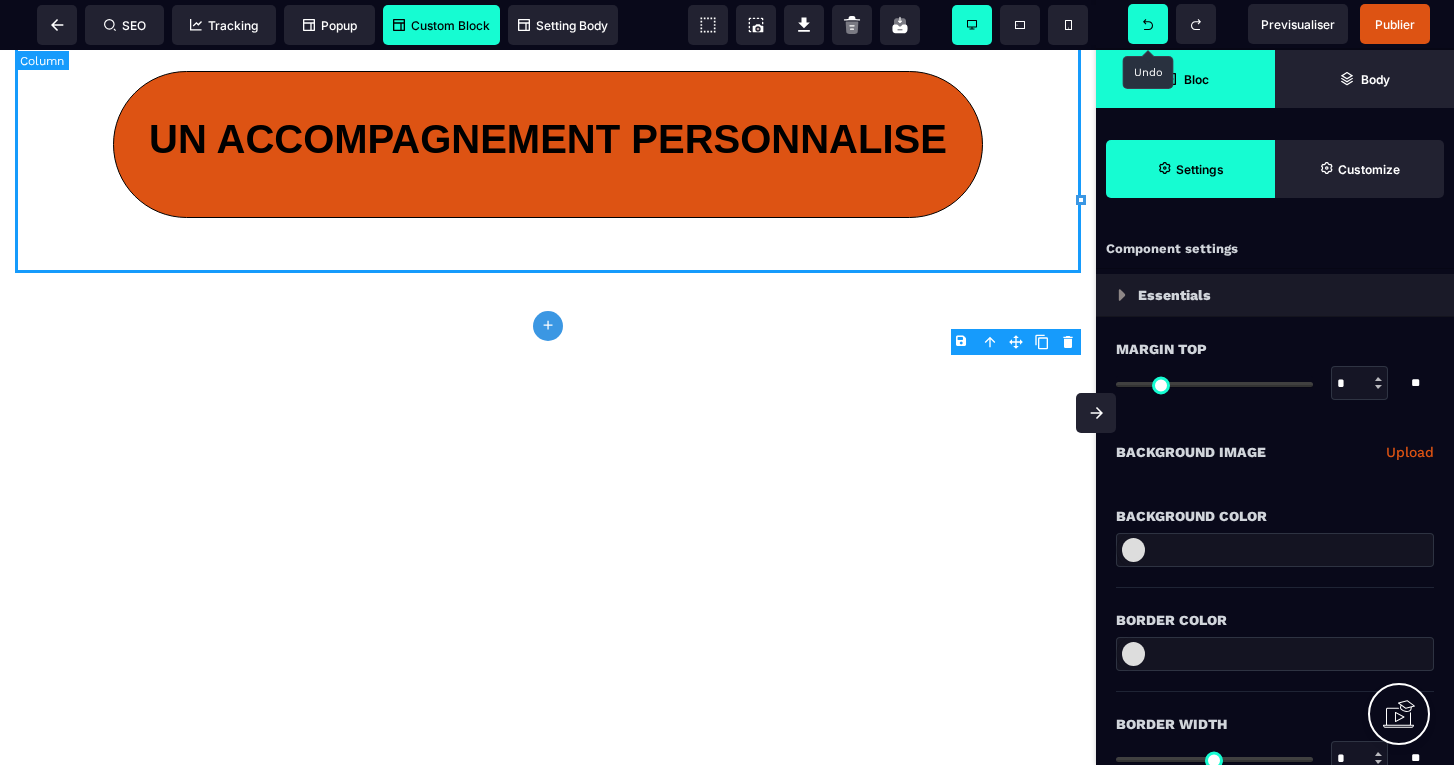 click on "plus" 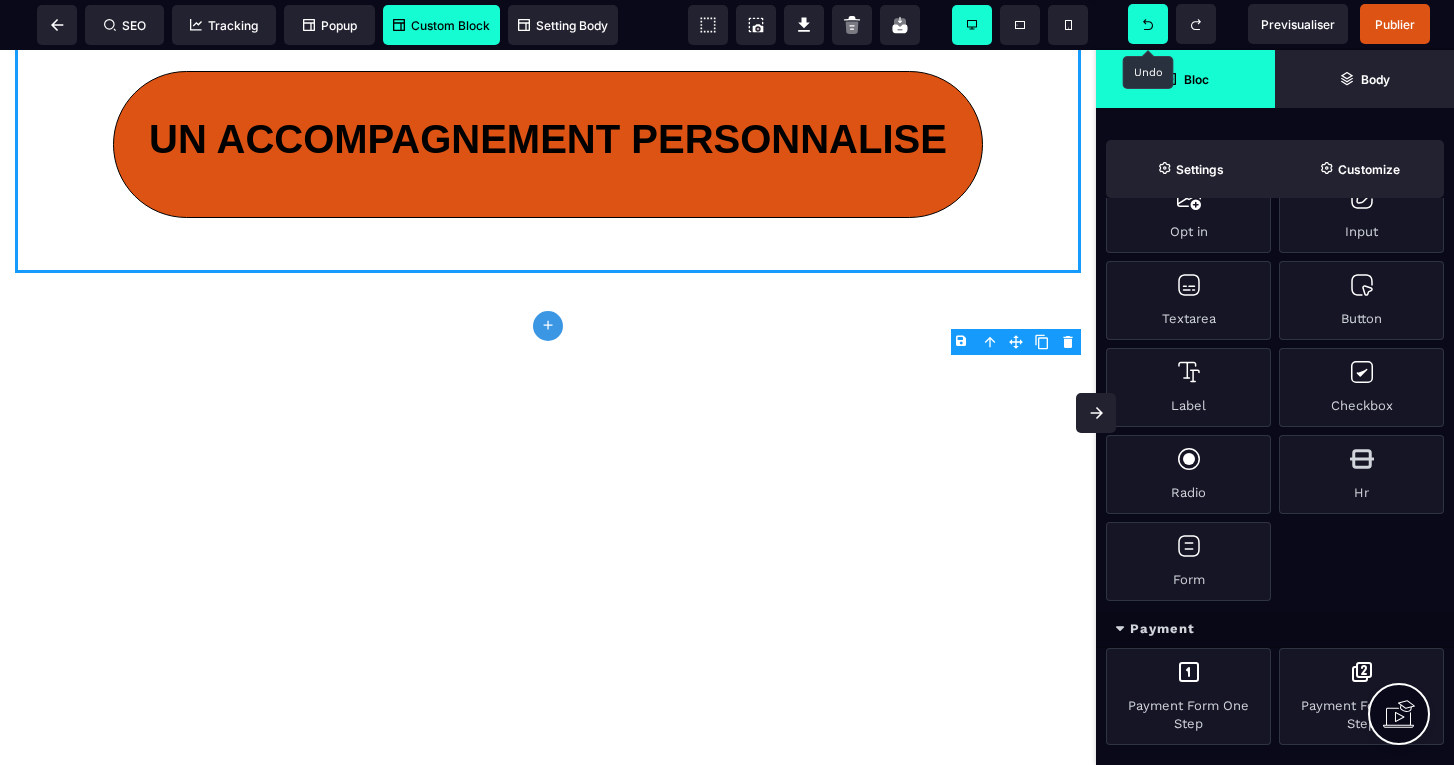 scroll, scrollTop: 961, scrollLeft: 0, axis: vertical 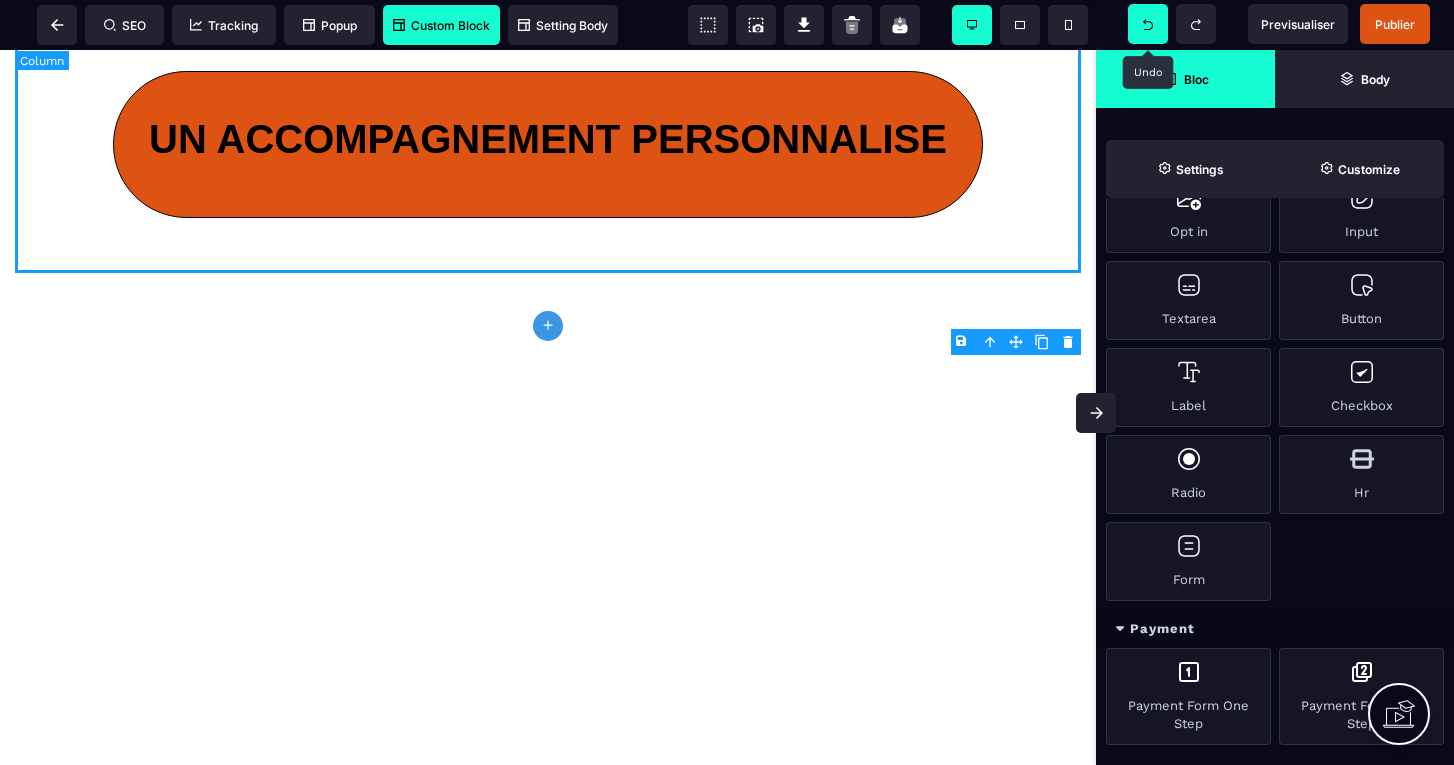 click 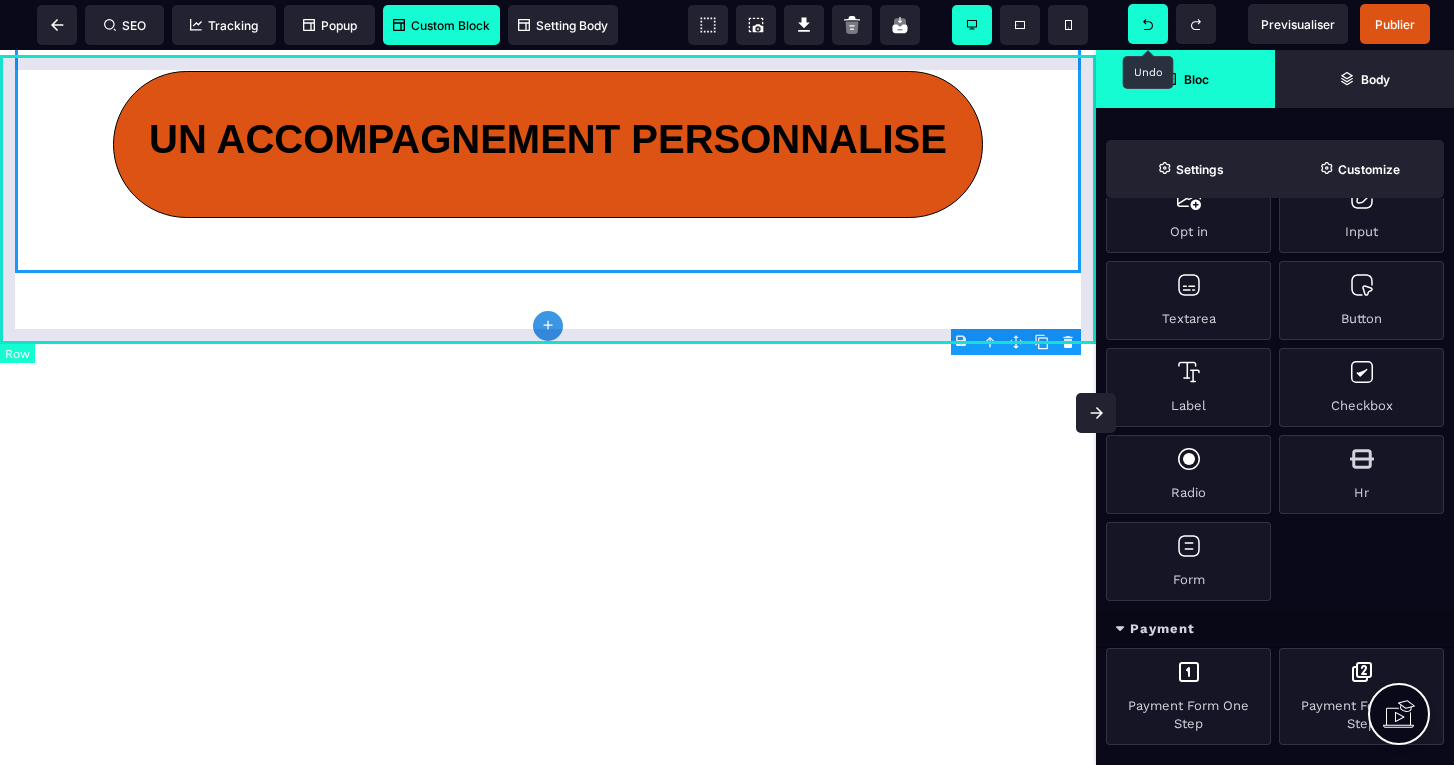click on "plus" 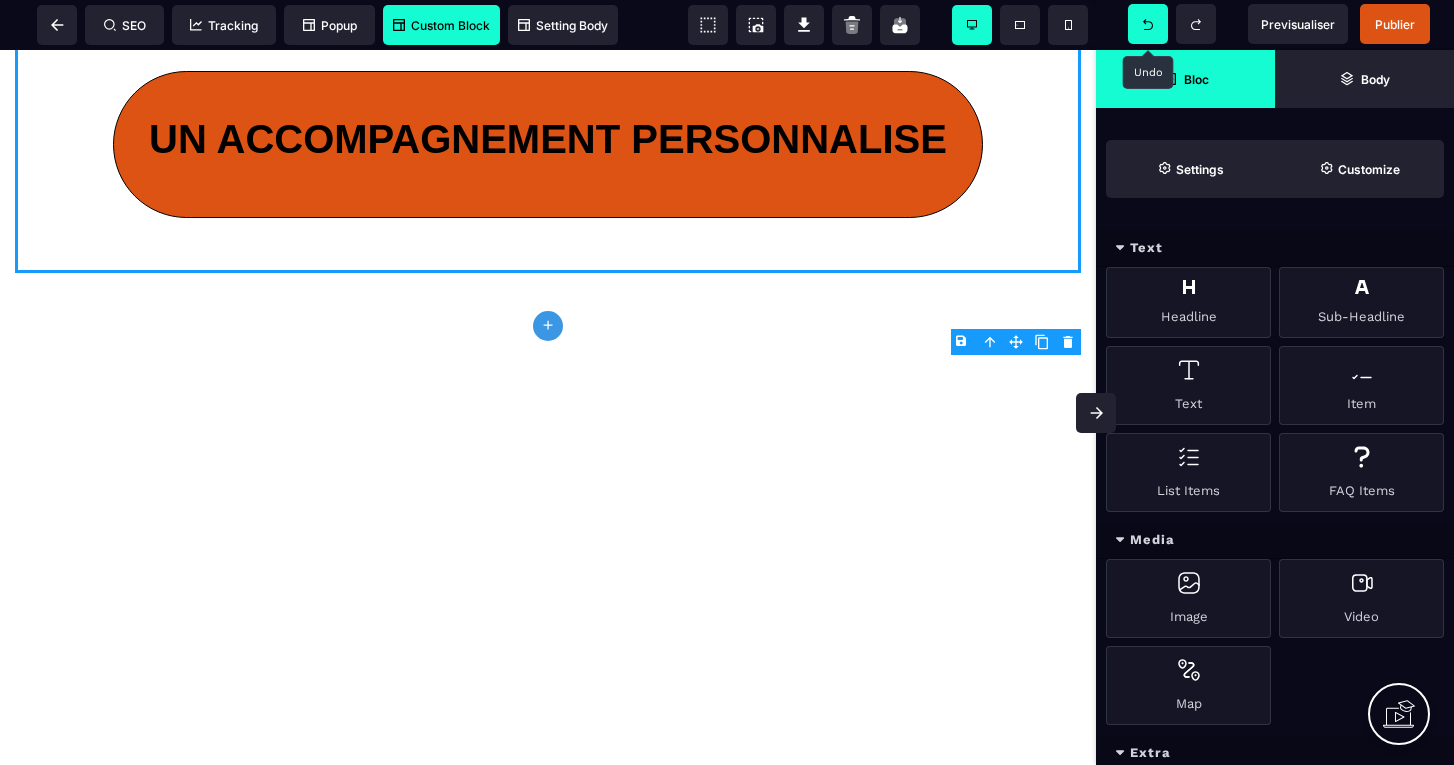 scroll, scrollTop: 0, scrollLeft: 0, axis: both 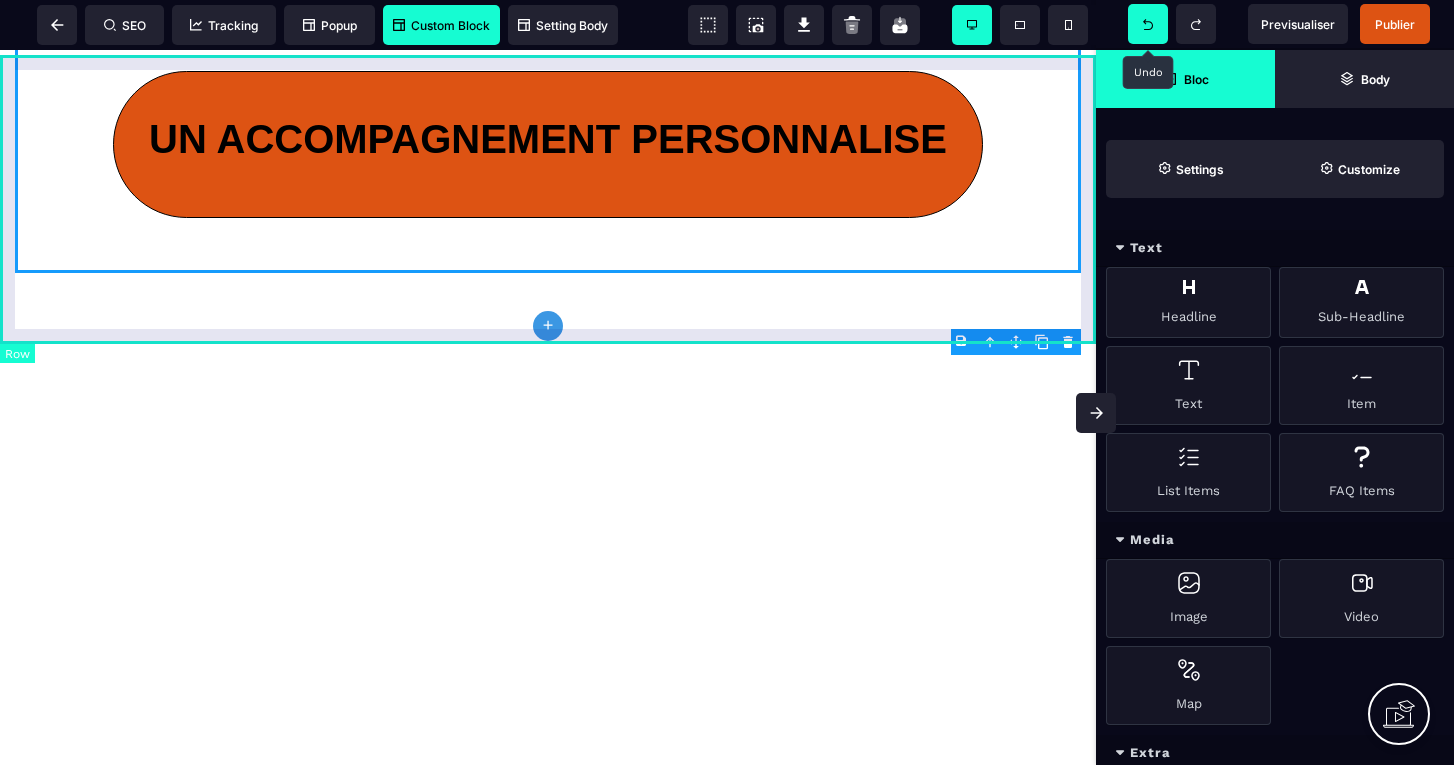 click on "UN ACCOMPAGNEMENT PERSONNALISE" at bounding box center (548, 144) 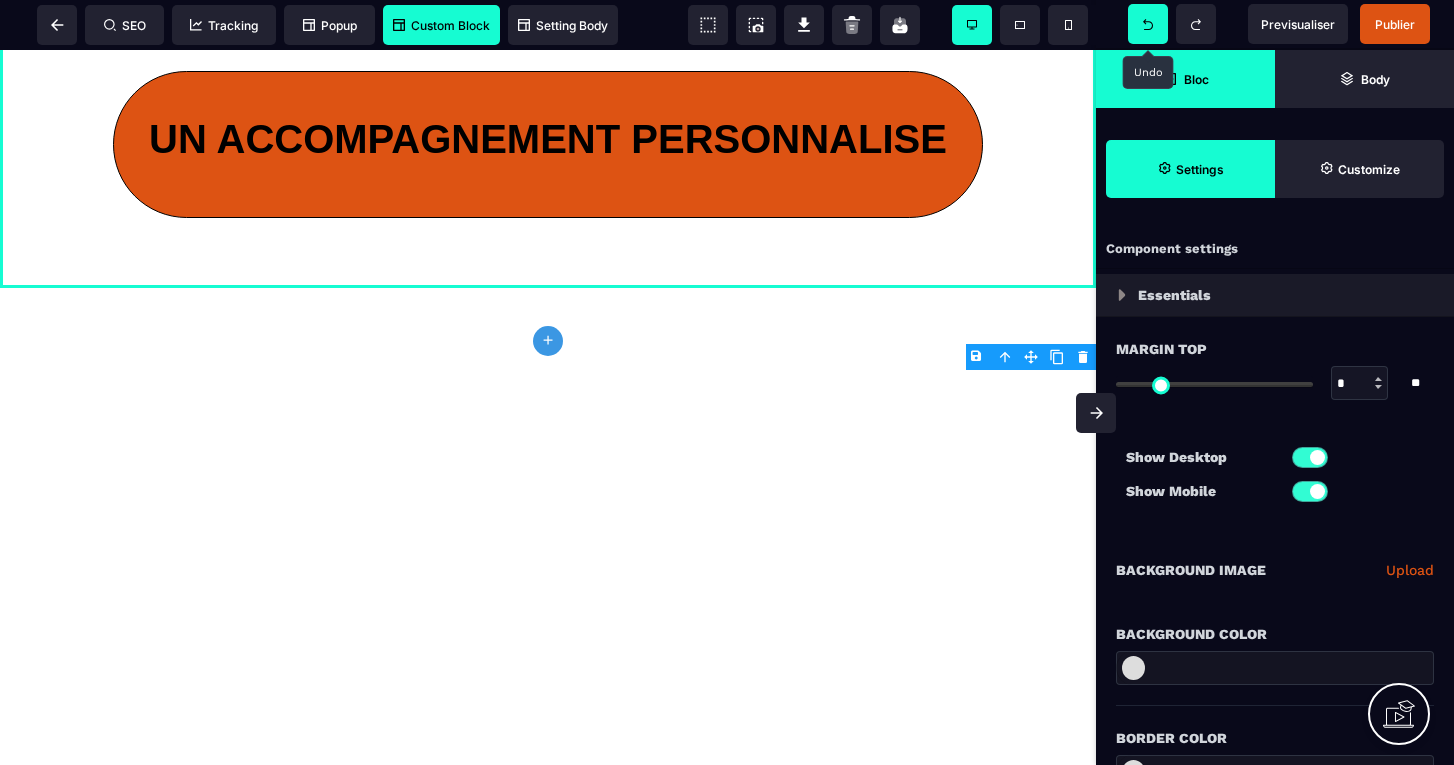 click on "Custom Block" at bounding box center [441, 25] 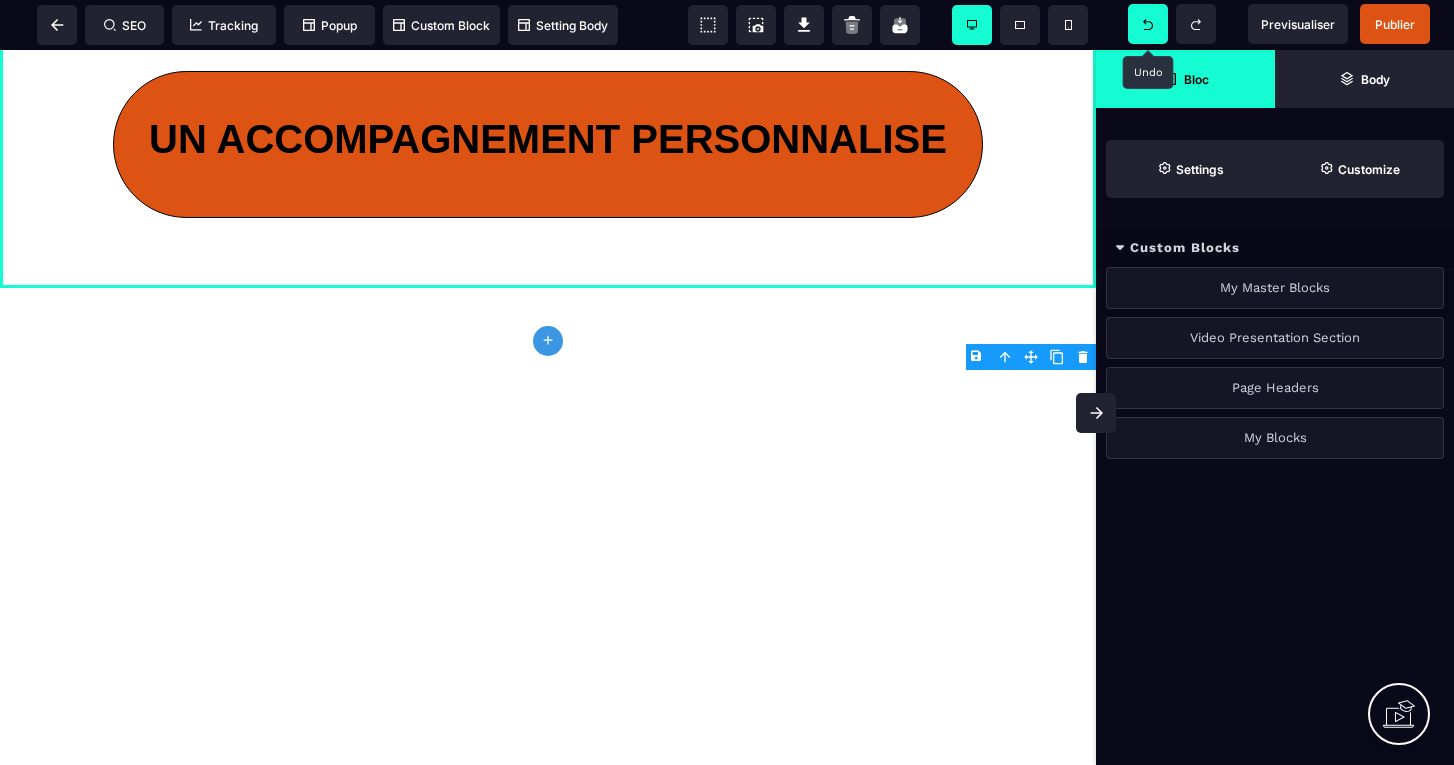click on "My Master Blocks" at bounding box center [1275, 288] 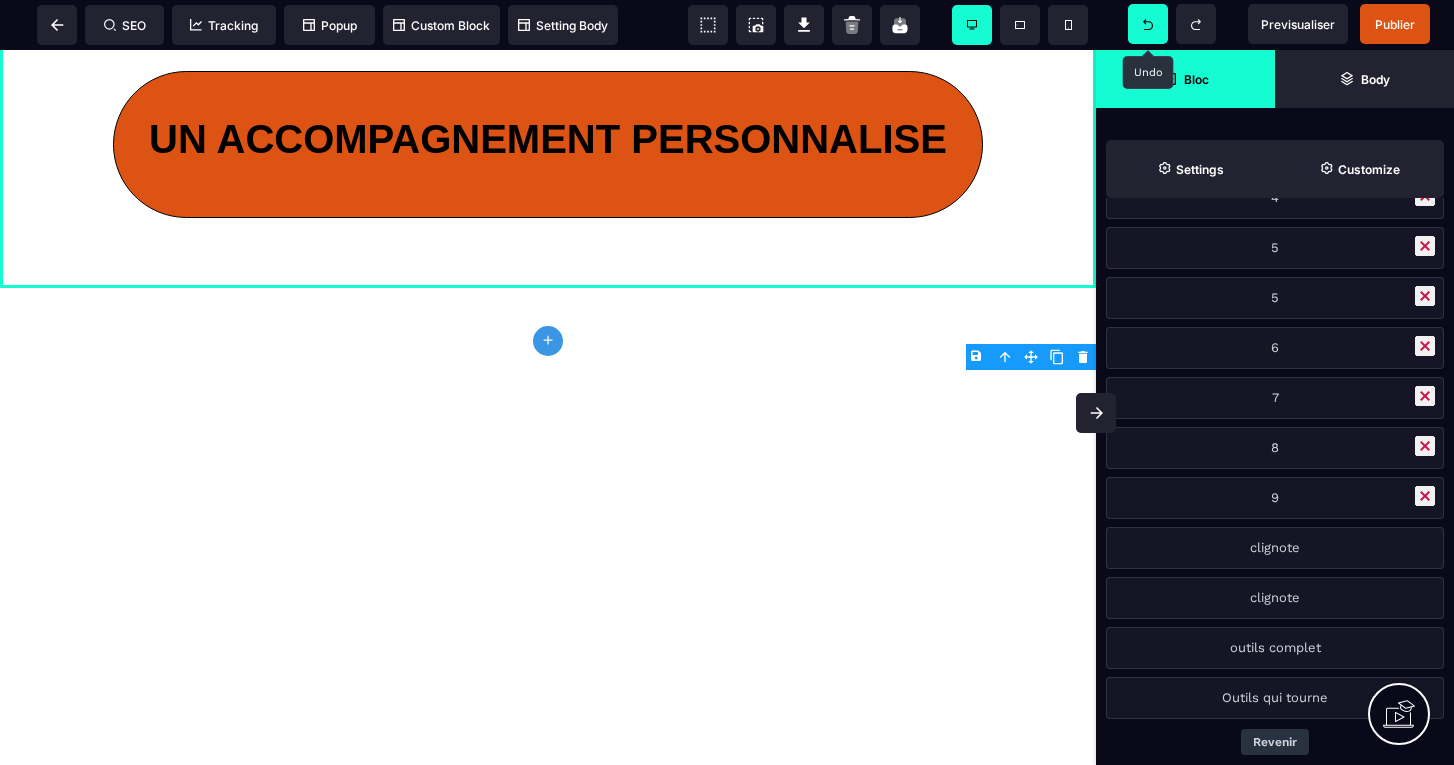 scroll, scrollTop: 340, scrollLeft: 0, axis: vertical 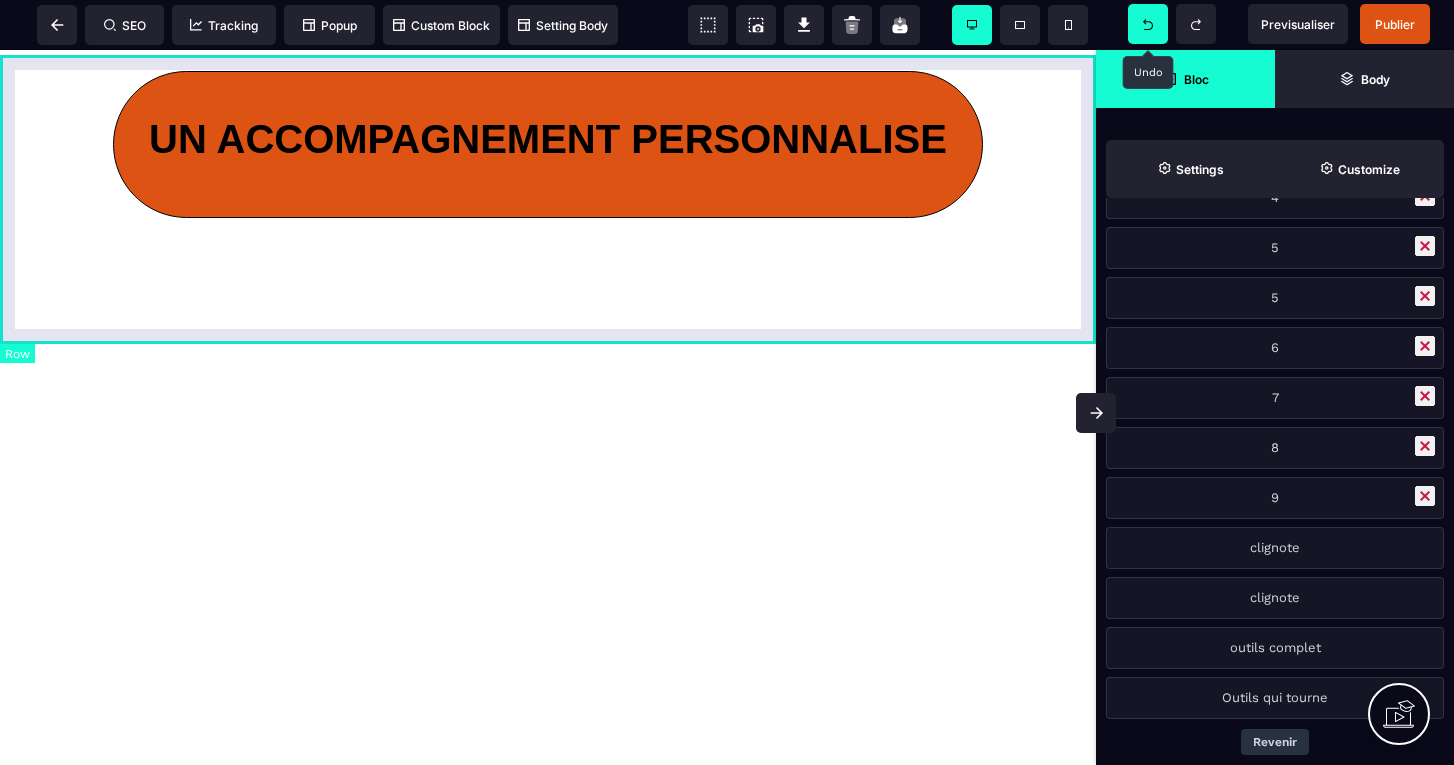 click on "UN ACCOMPAGNEMENT PERSONNALISE" at bounding box center [548, 144] 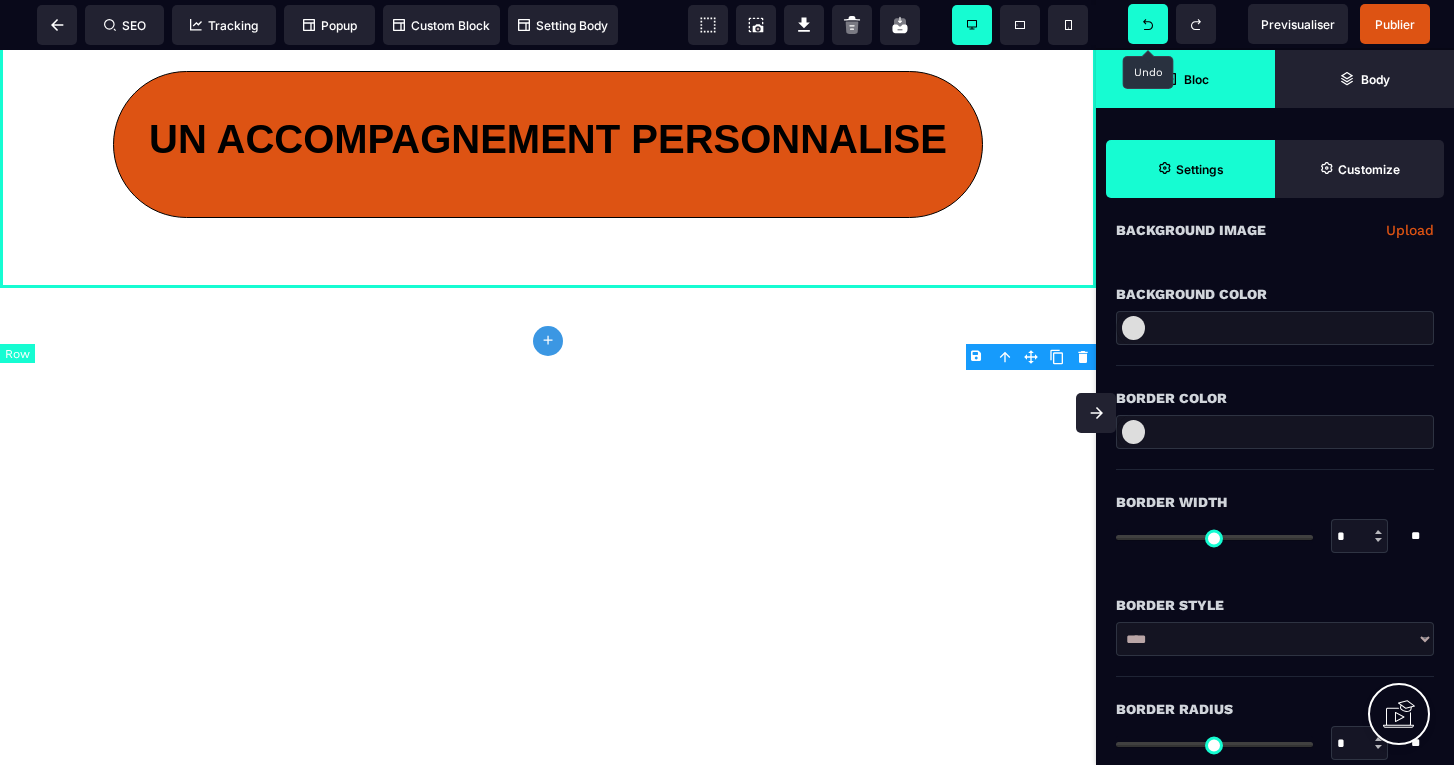 scroll, scrollTop: 0, scrollLeft: 0, axis: both 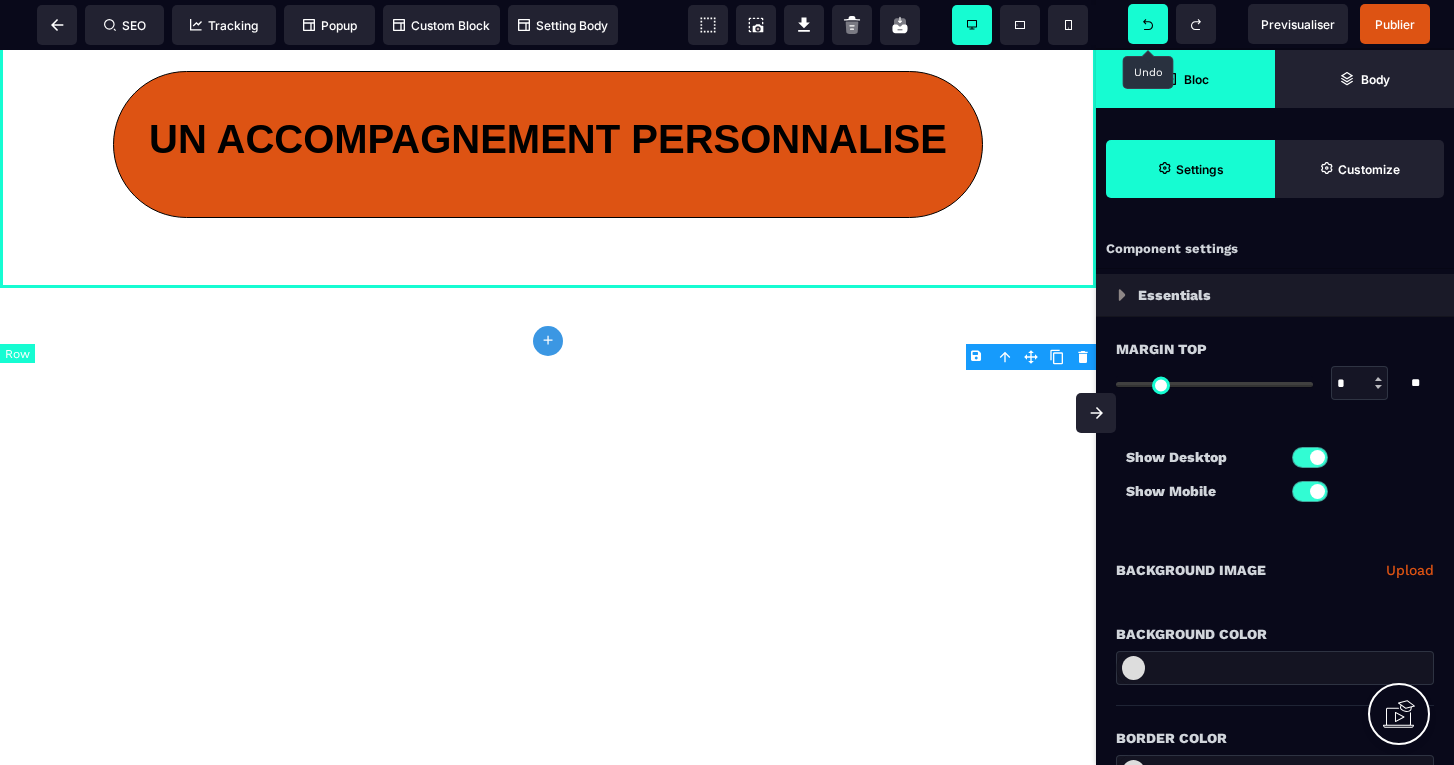 click on "plus" 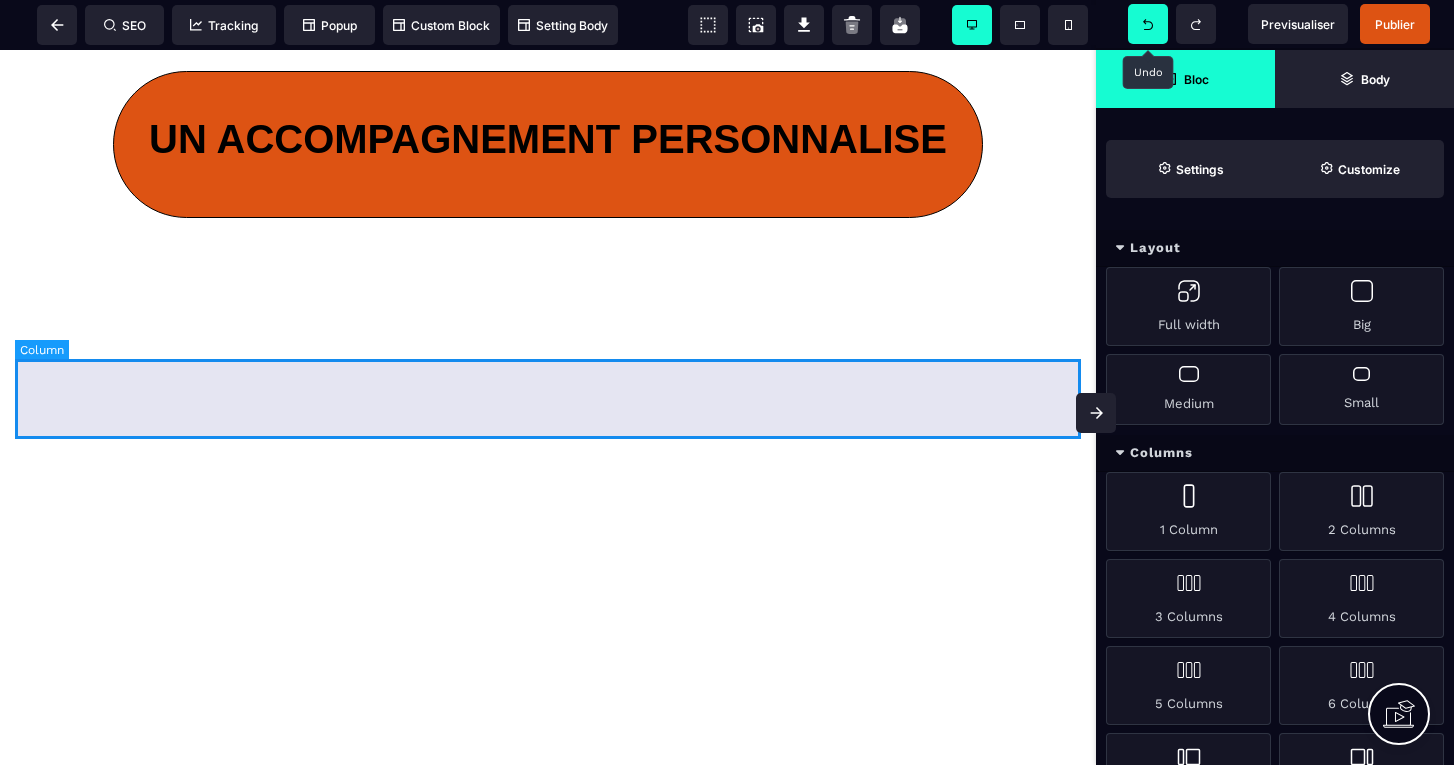 click at bounding box center [548, 343] 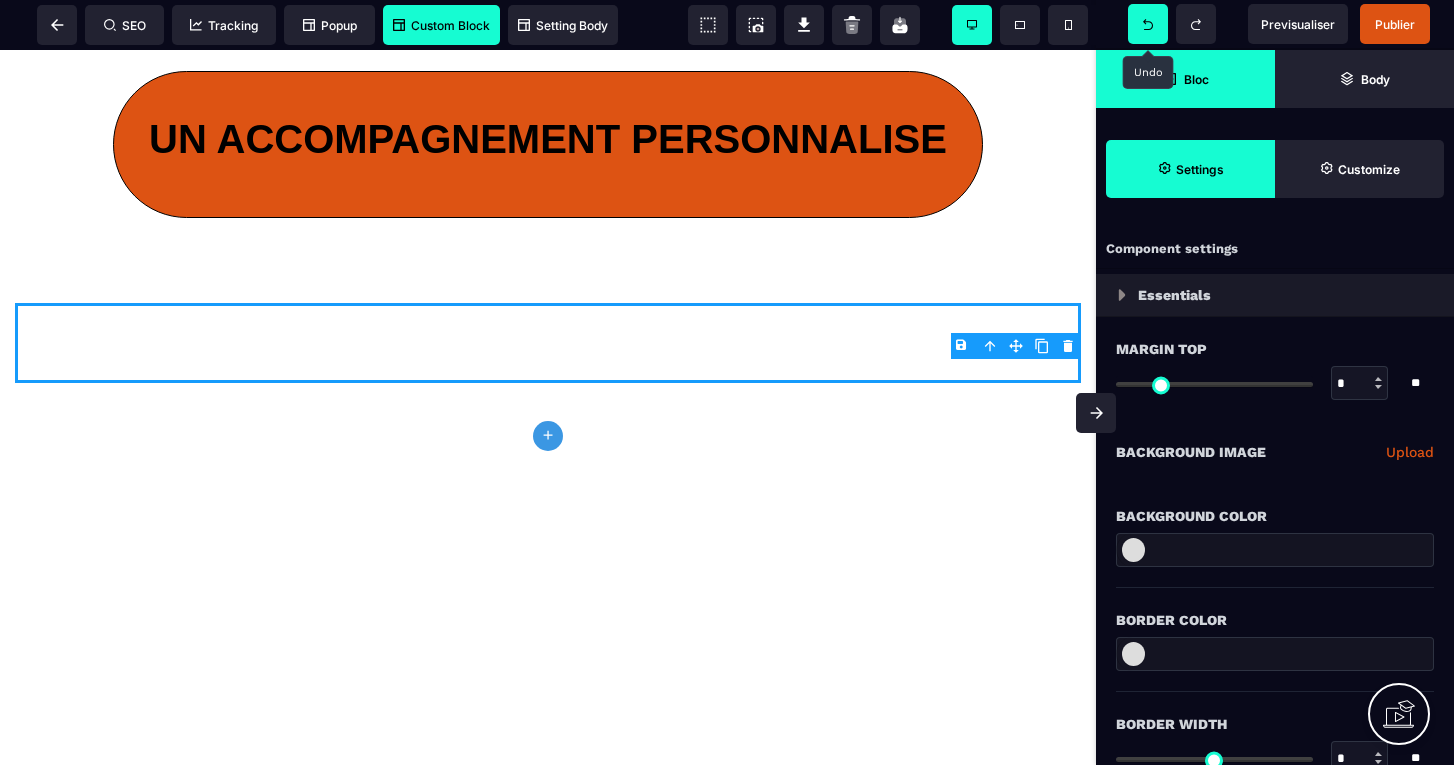 click on "Custom Block" at bounding box center (441, 25) 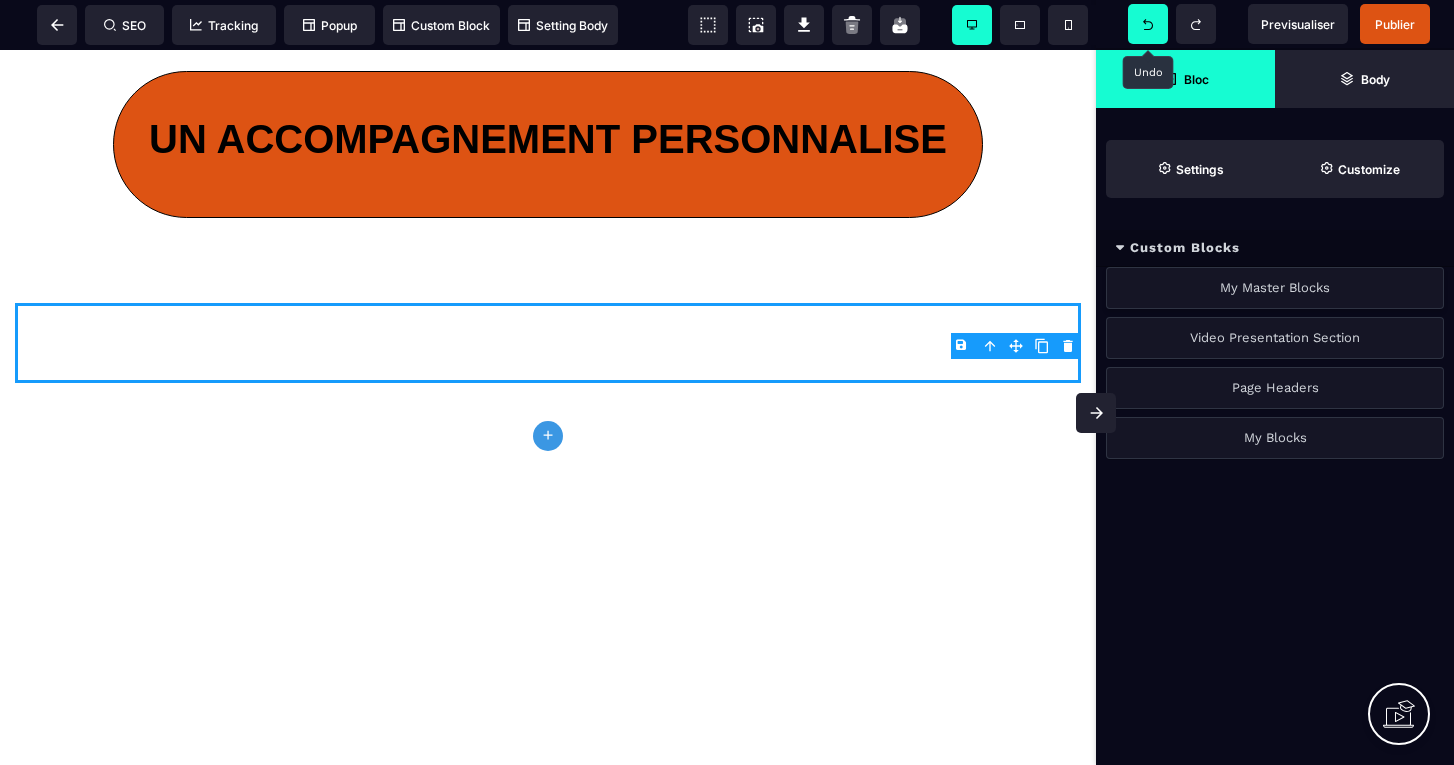 click on "My Master Blocks" at bounding box center (1275, 288) 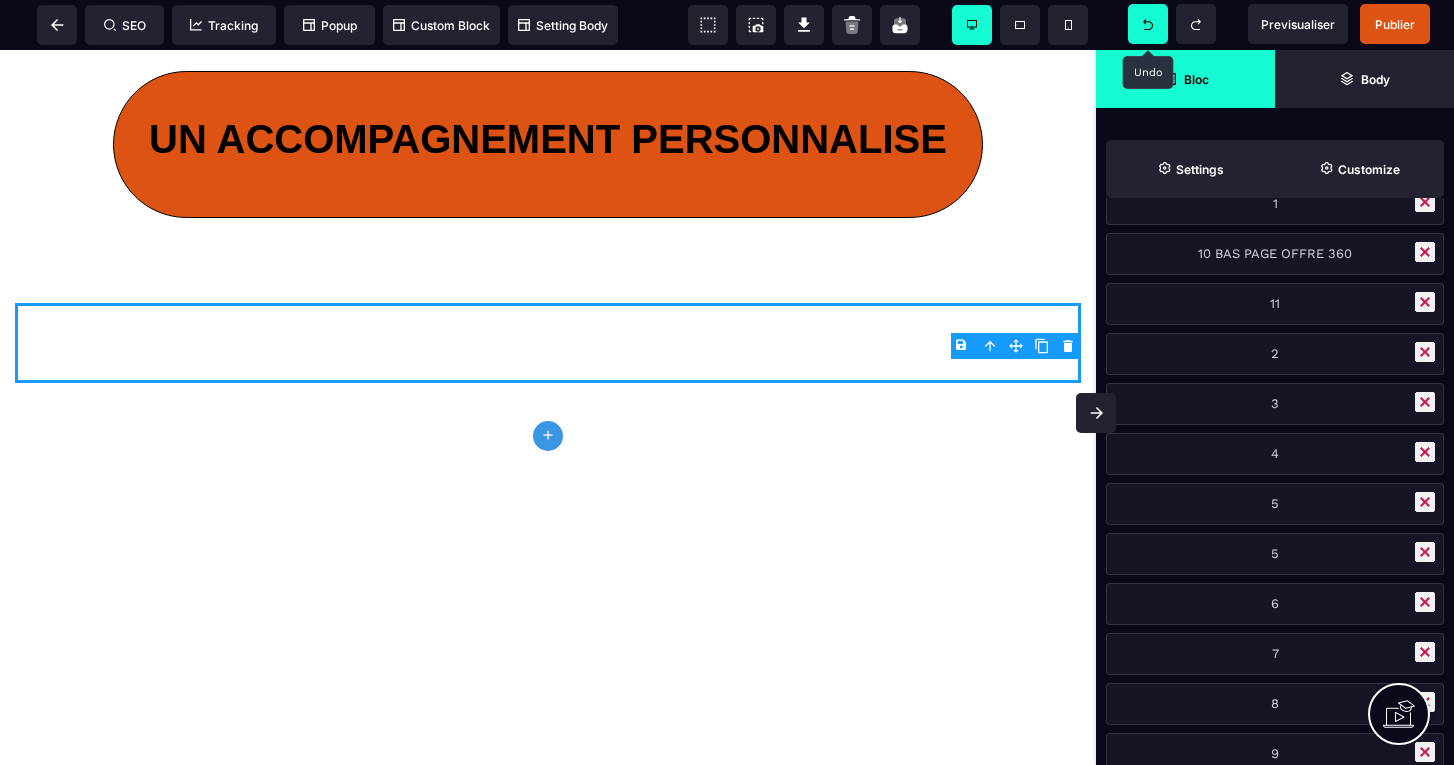 scroll, scrollTop: 90, scrollLeft: 0, axis: vertical 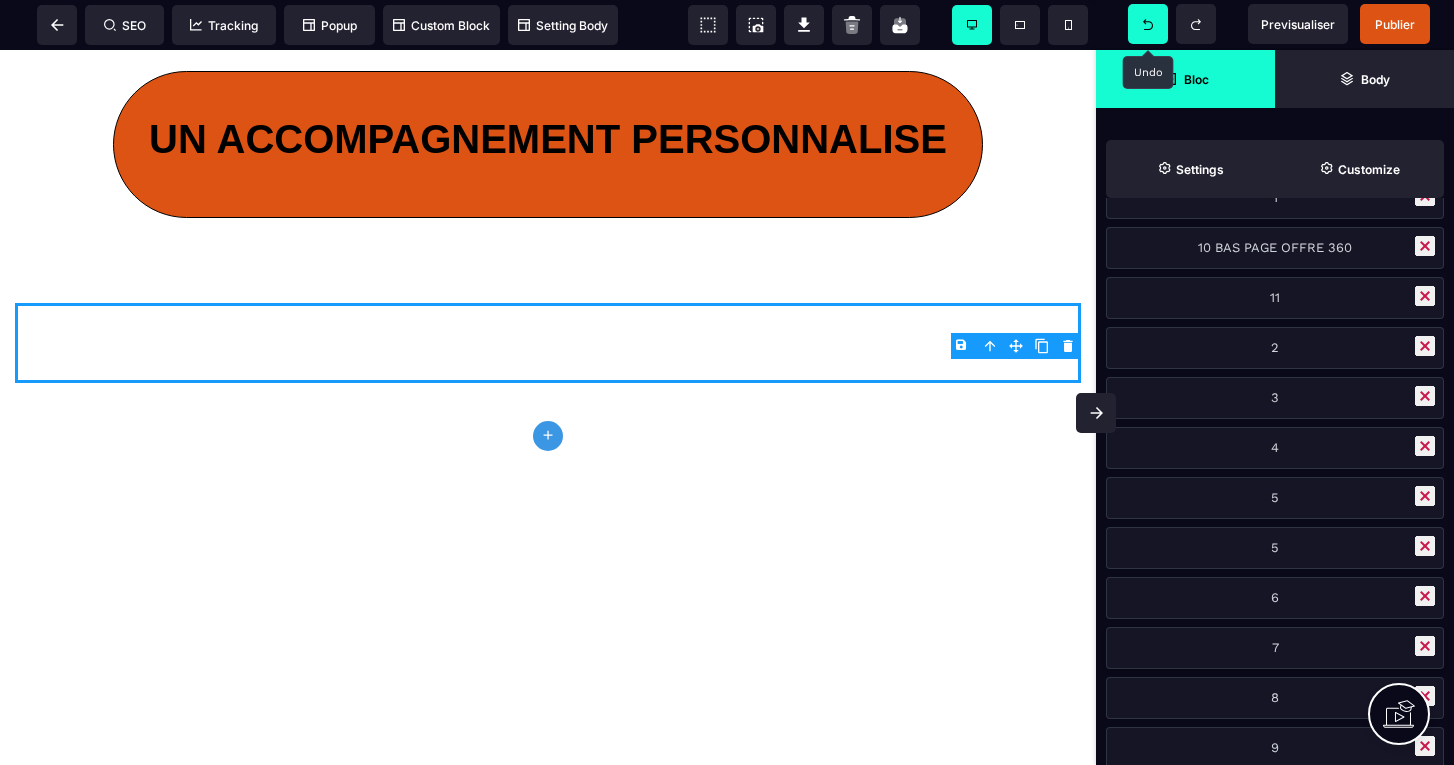 click on "7" at bounding box center [1275, 648] 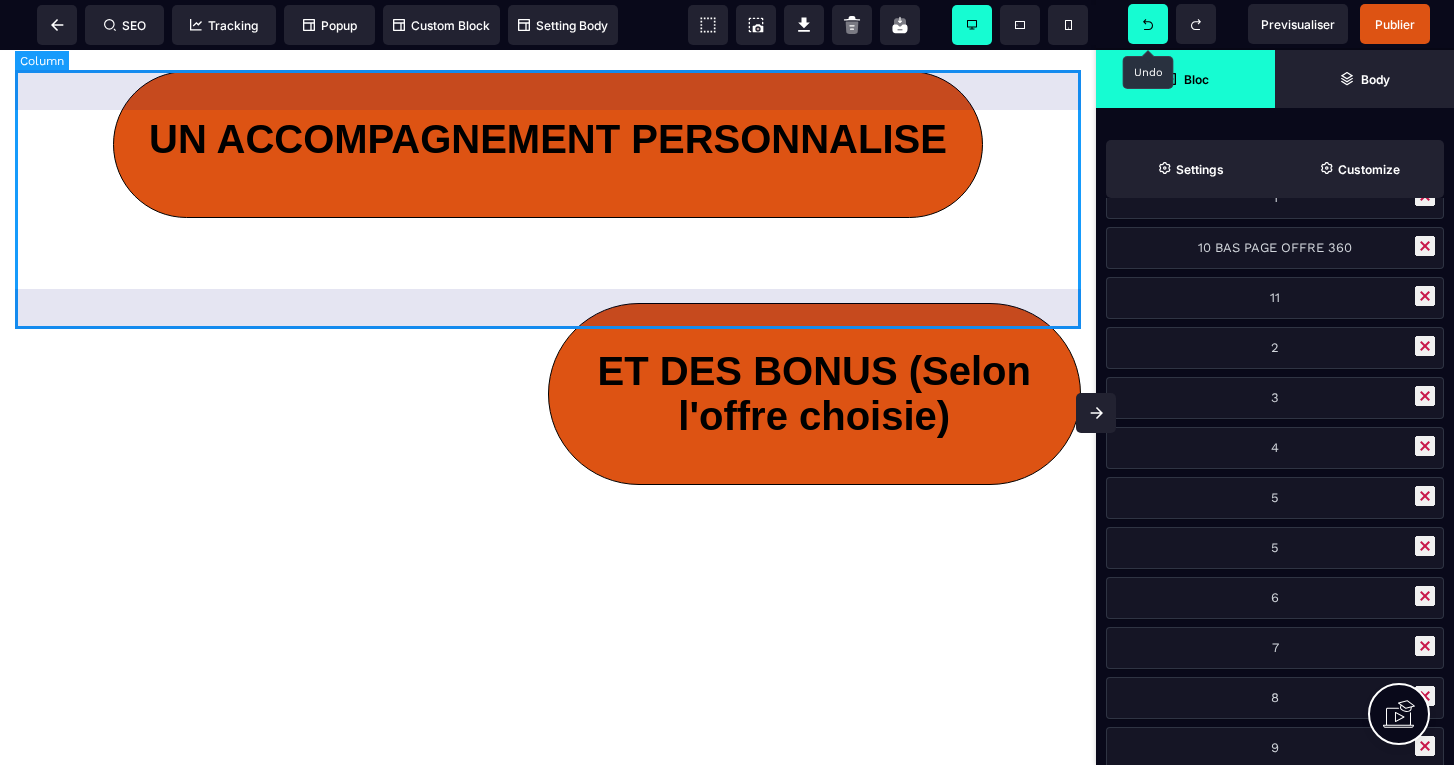 click on "UN ACCOMPAGNEMENT PERSONNALISE" at bounding box center (548, 144) 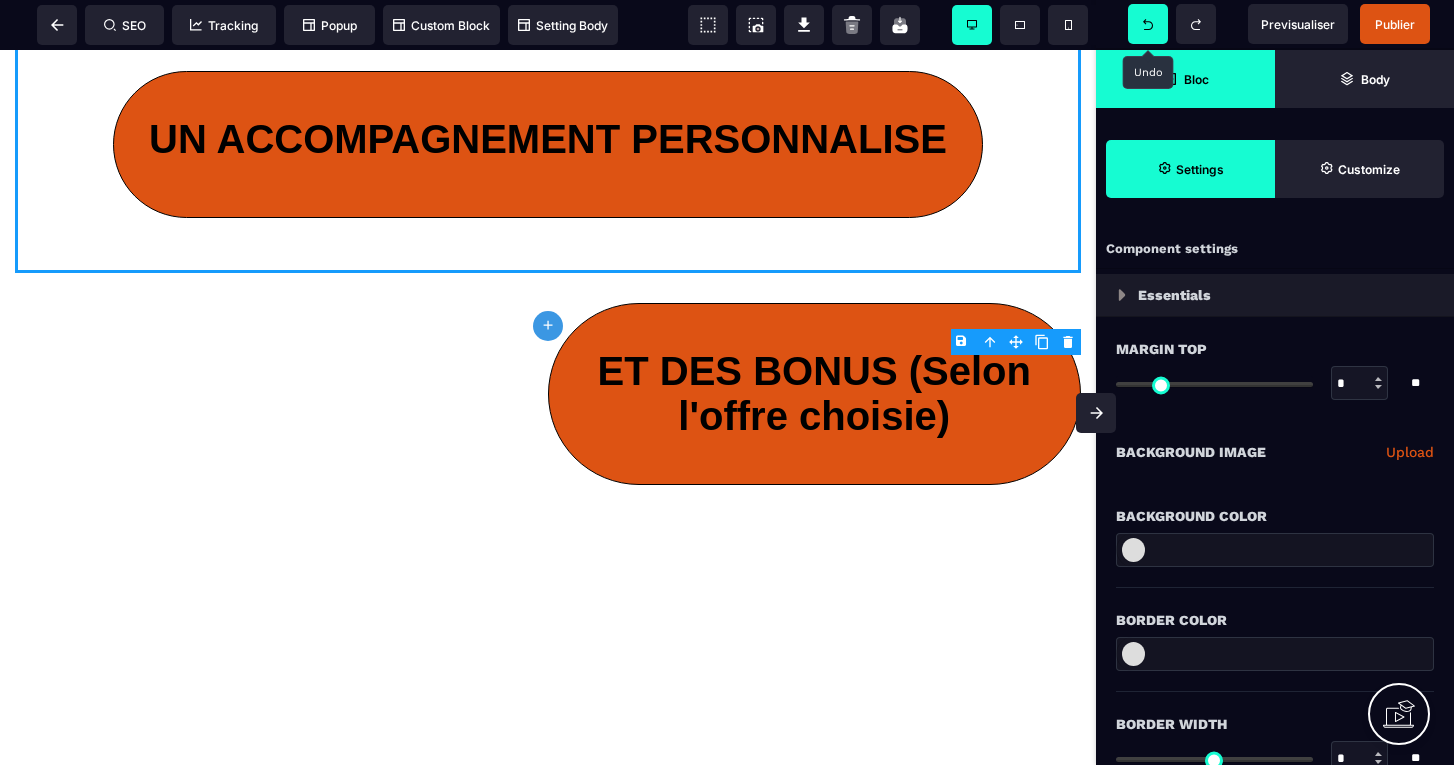 click on "Bloc" at bounding box center [1185, 79] 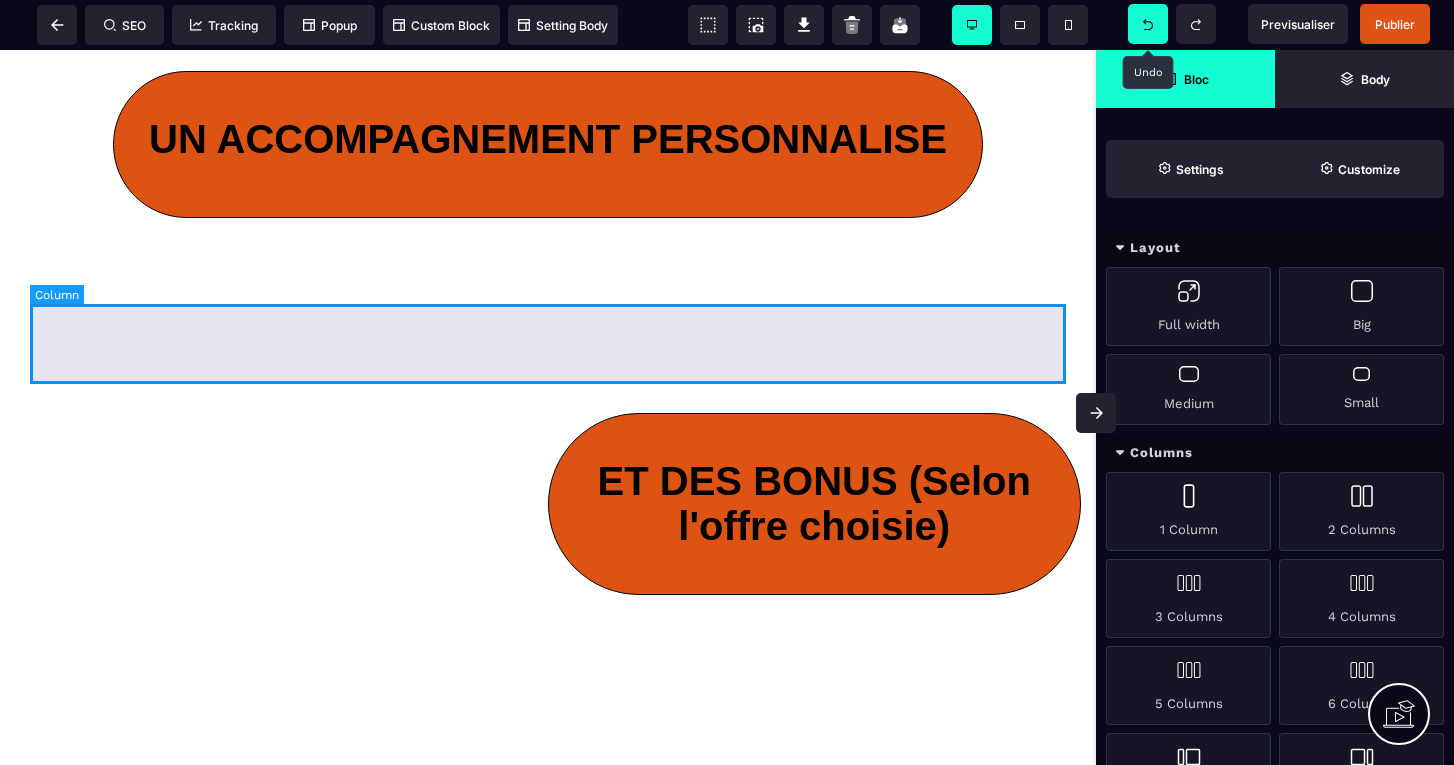 click at bounding box center [548, 288] 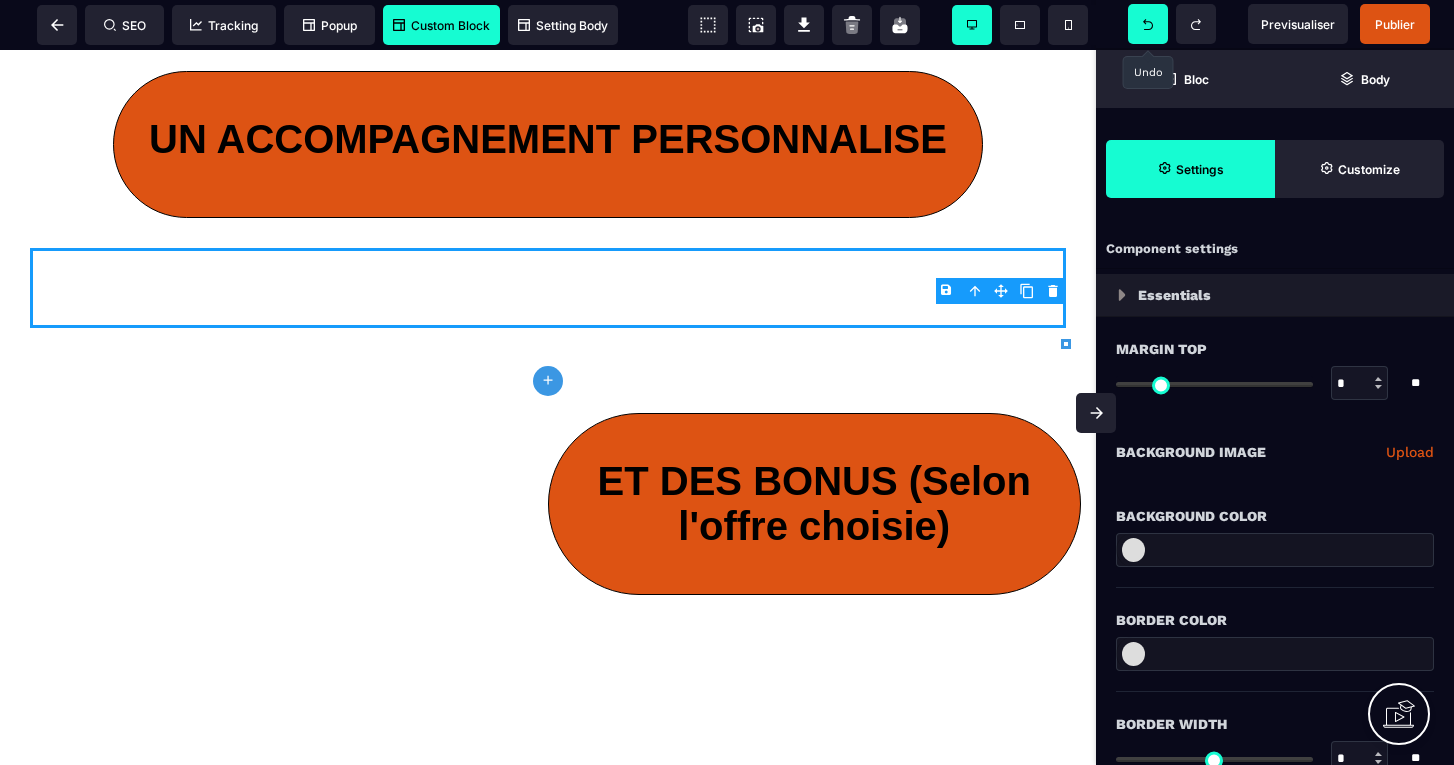click on "Custom Block" at bounding box center [441, 25] 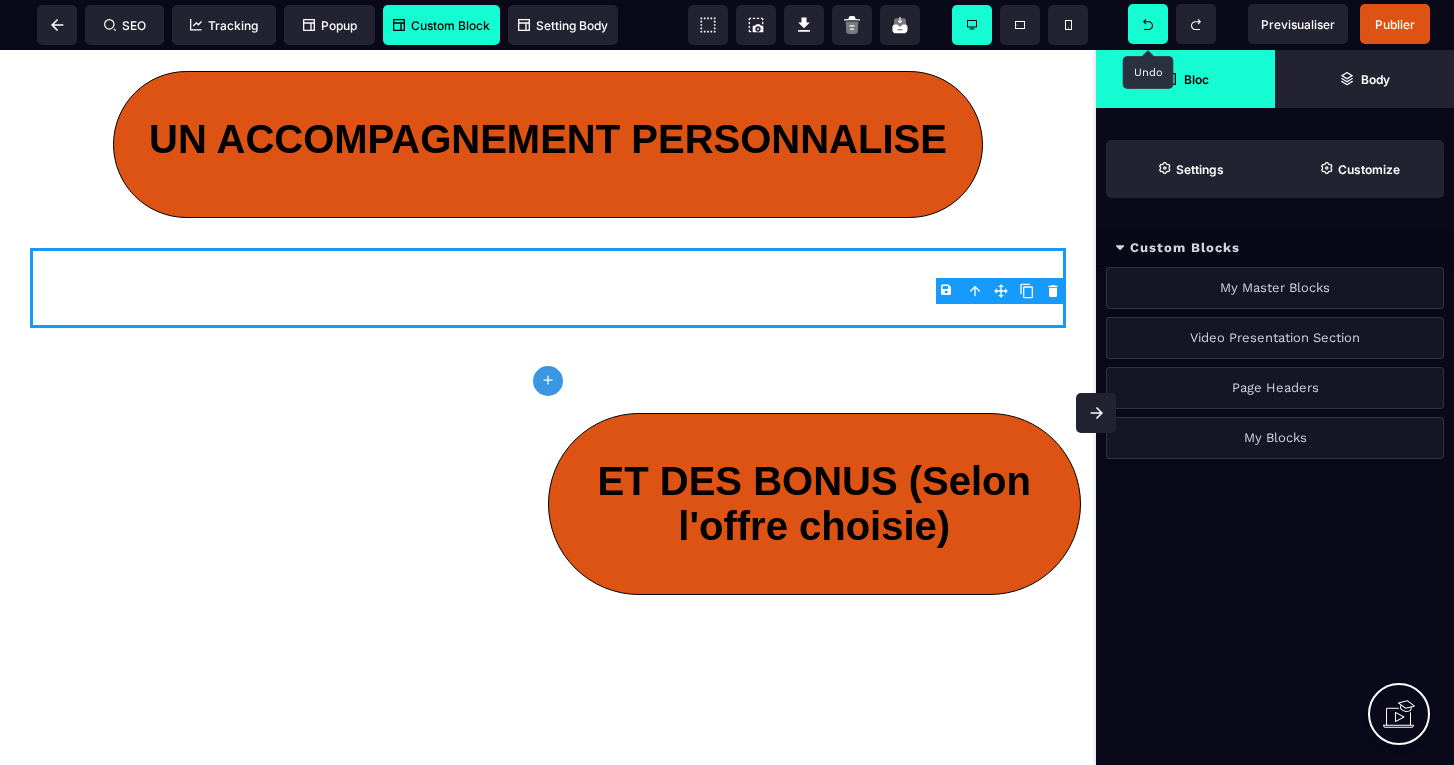 click on "My Master Blocks" at bounding box center (1275, 288) 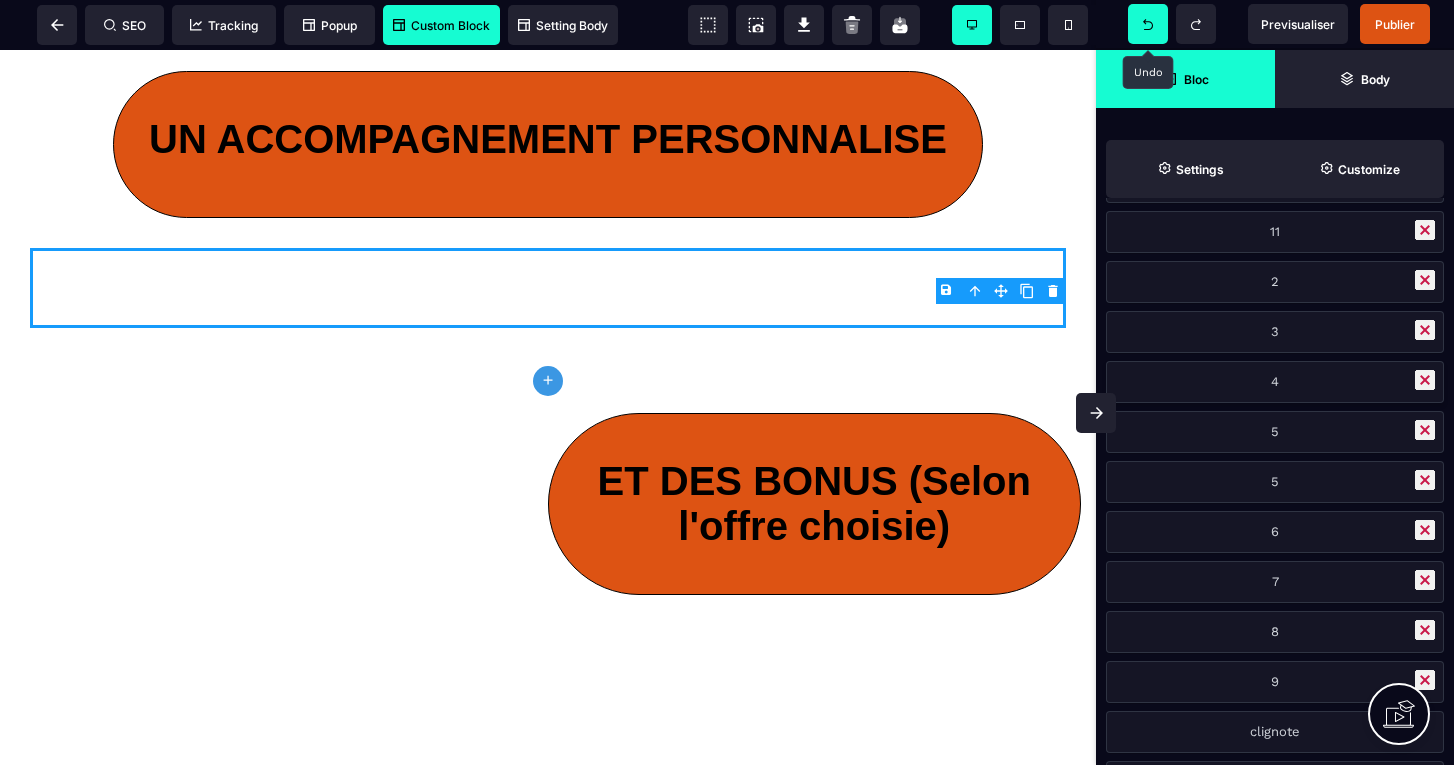 scroll, scrollTop: 163, scrollLeft: 0, axis: vertical 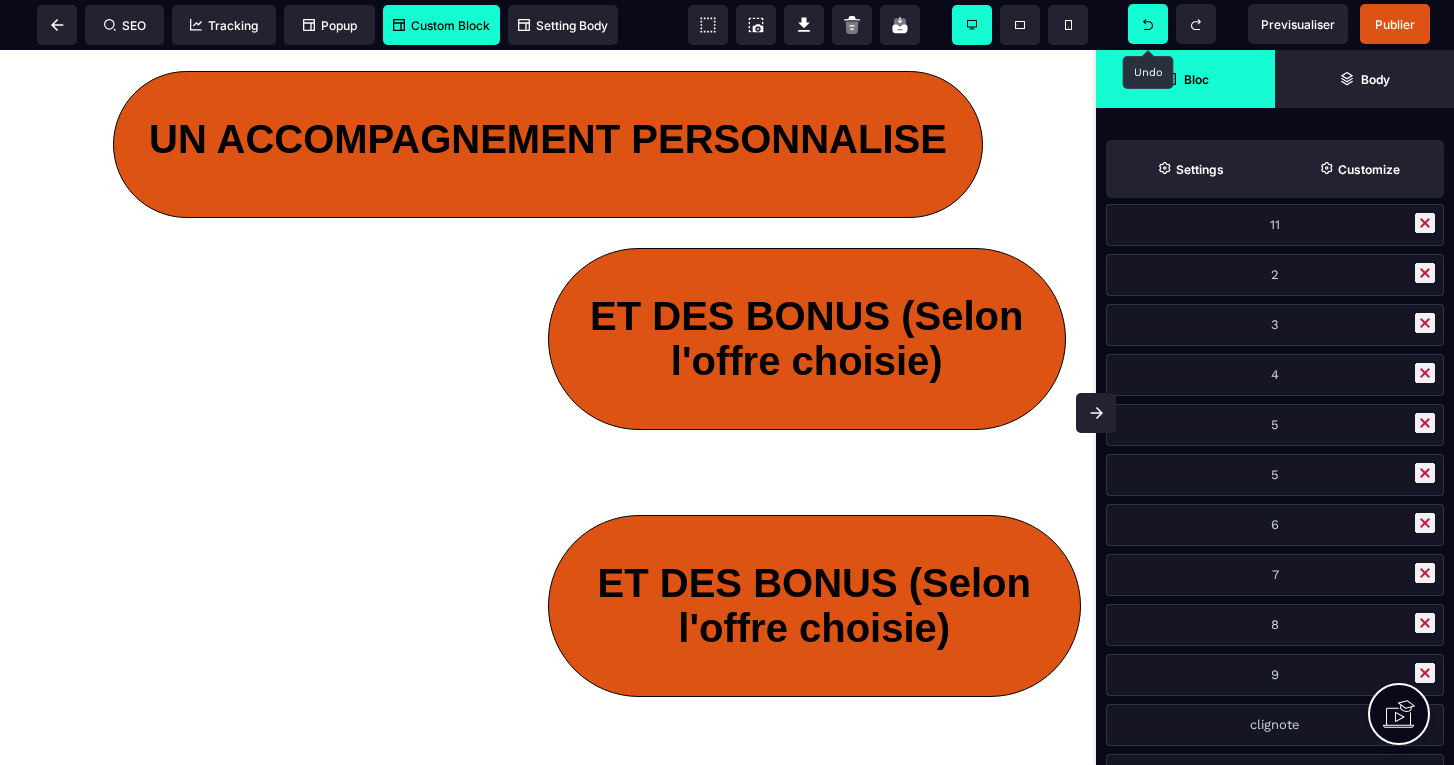 click at bounding box center [1148, 24] 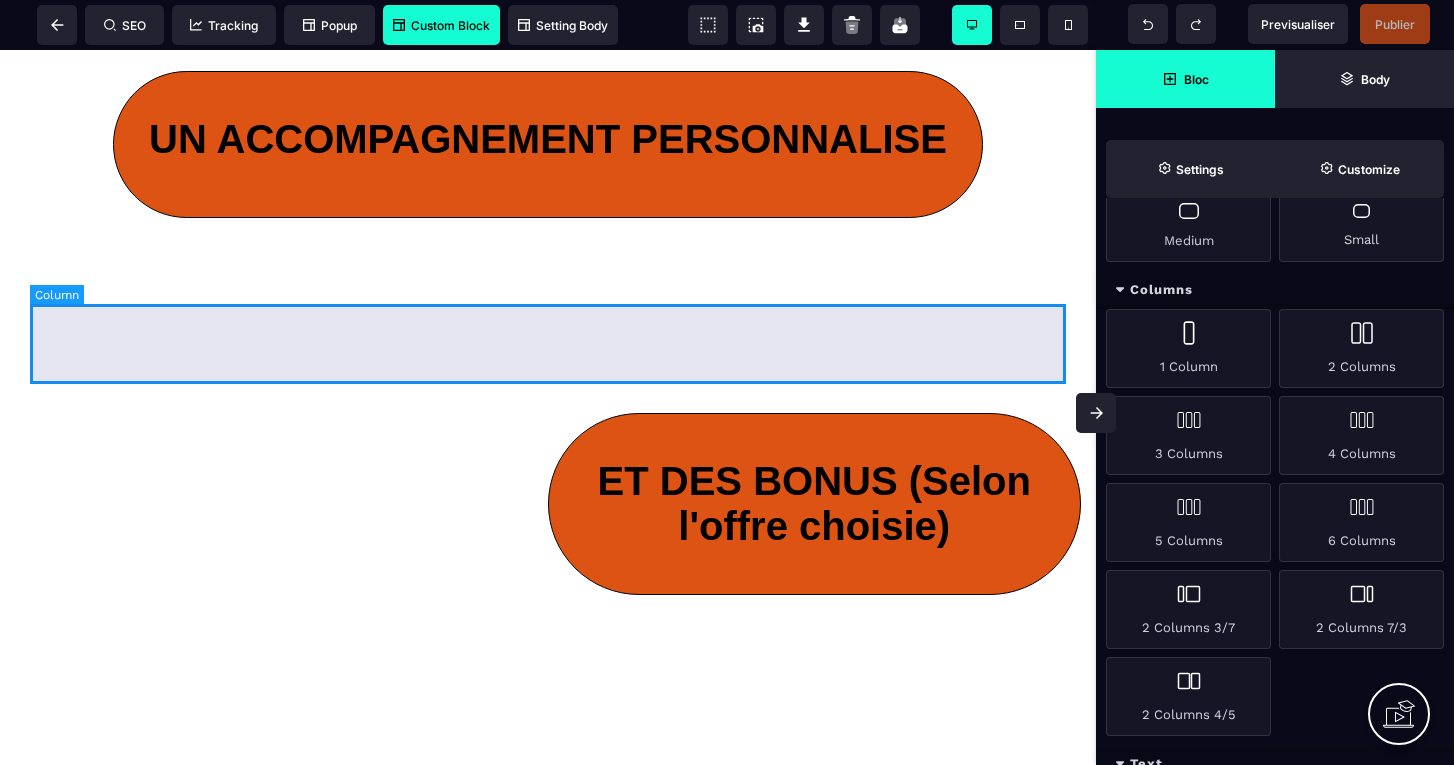 click at bounding box center [548, 288] 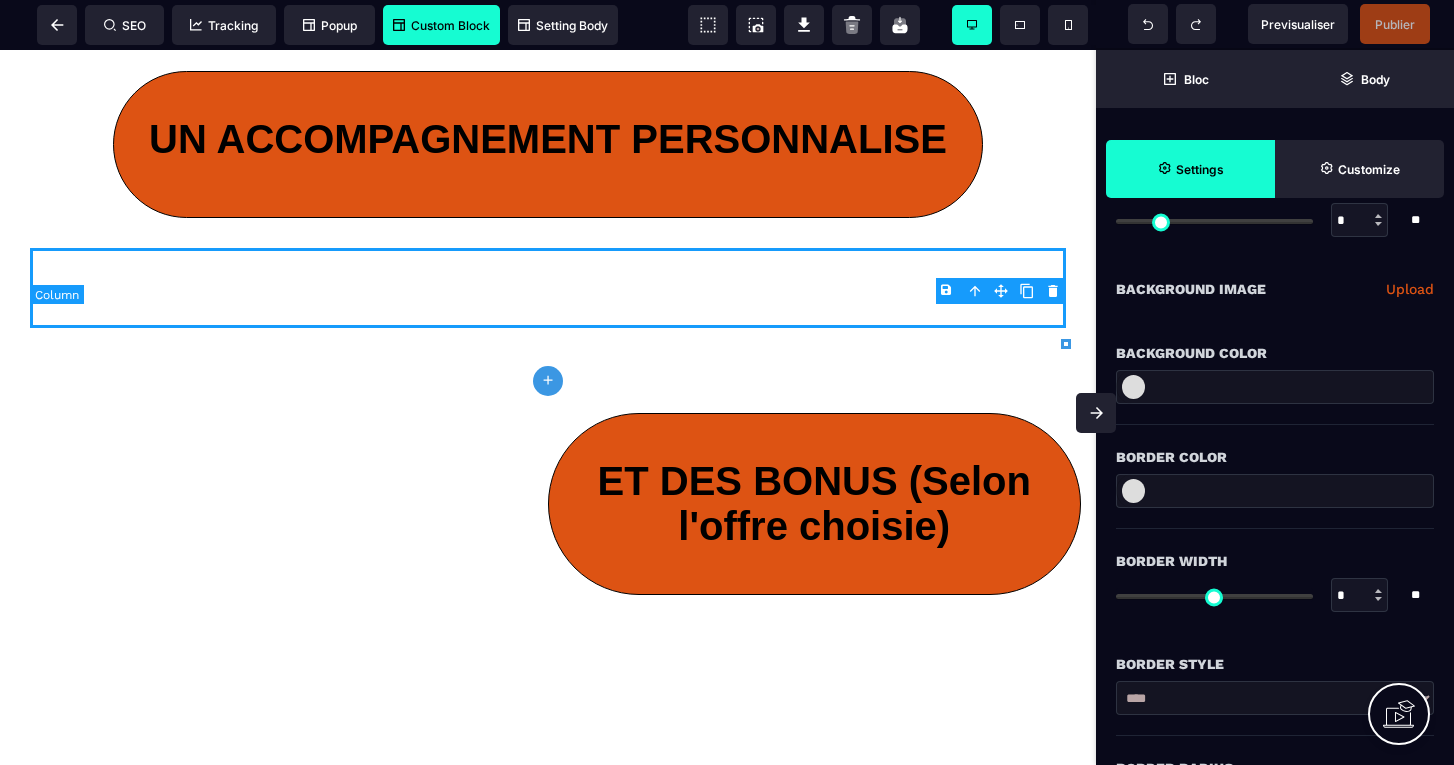 scroll, scrollTop: 0, scrollLeft: 0, axis: both 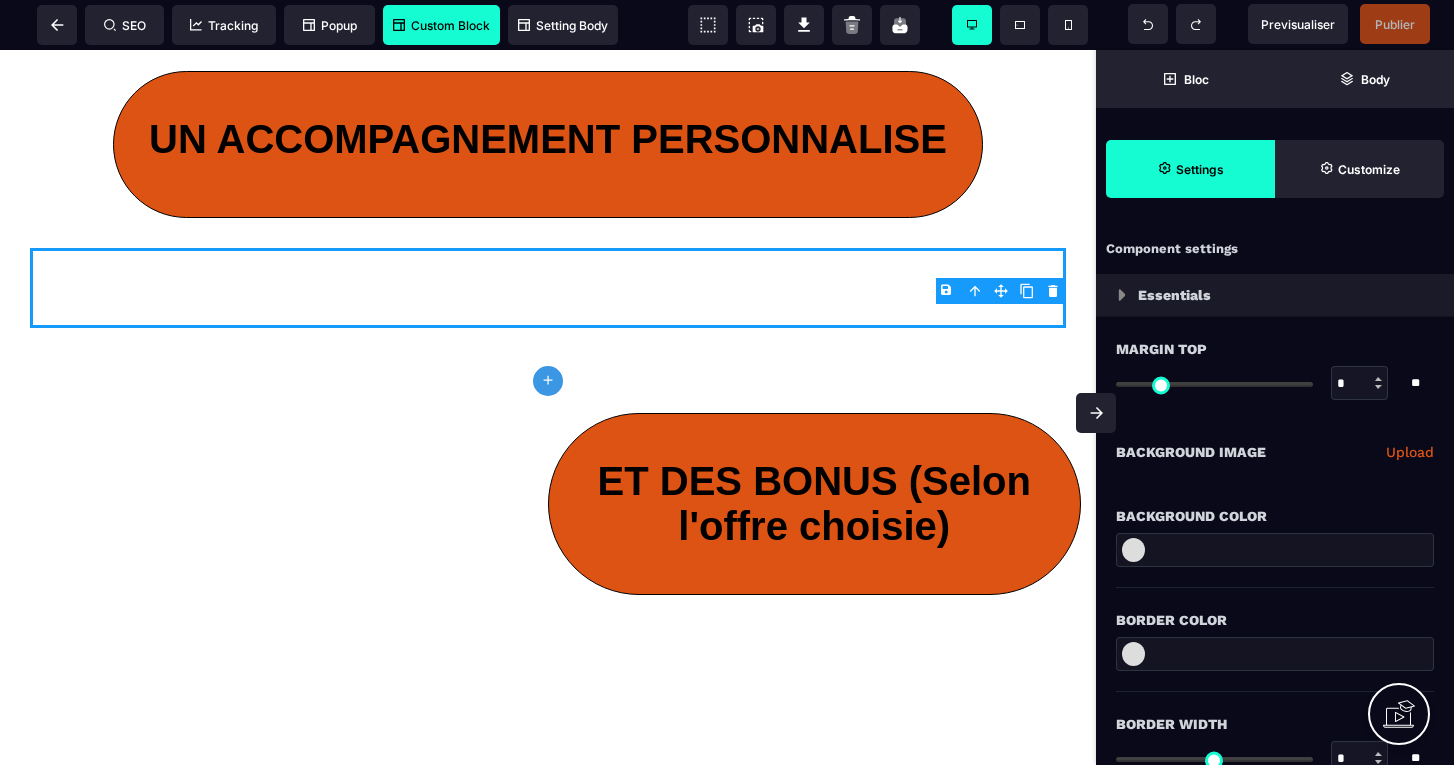 click on "Custom Block" at bounding box center (441, 25) 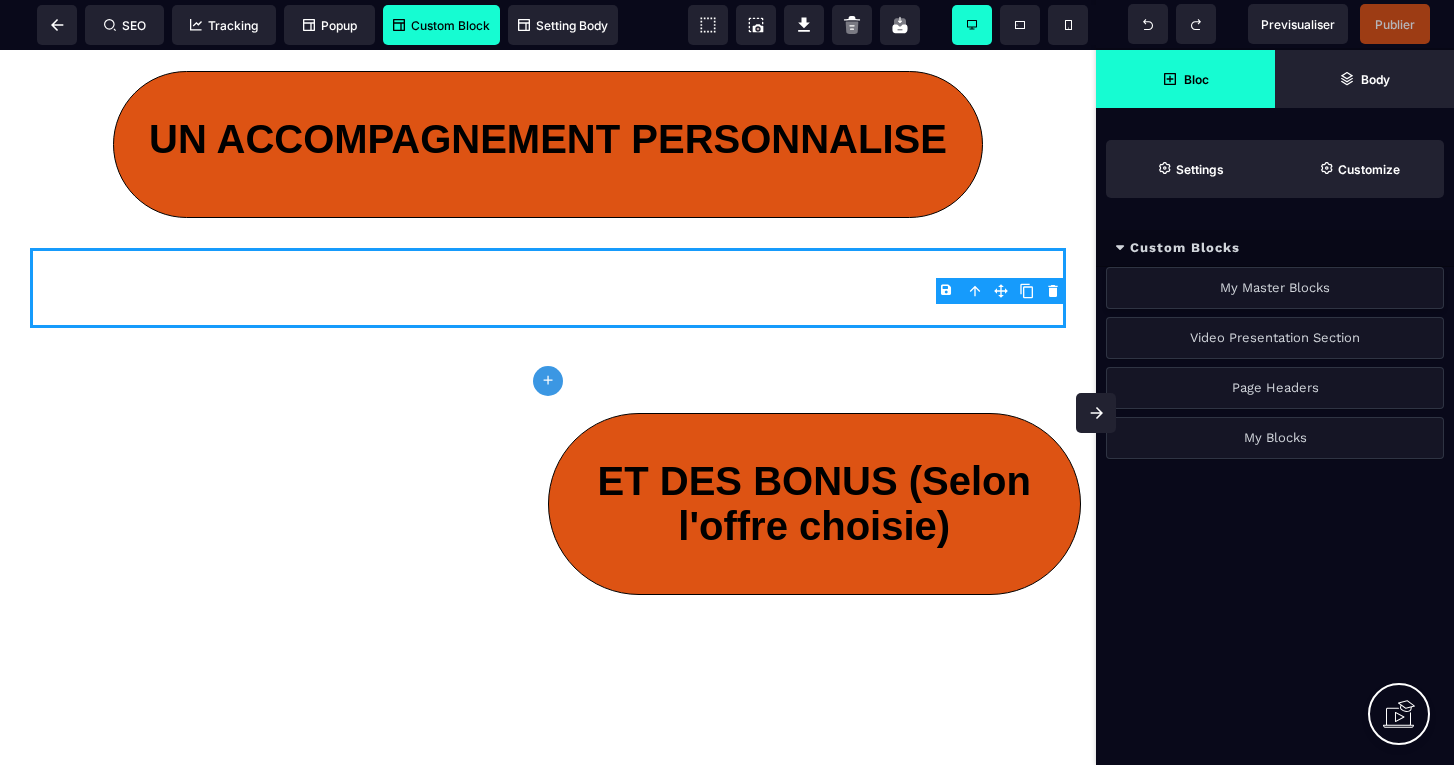 click on "My Master Blocks" at bounding box center (1275, 288) 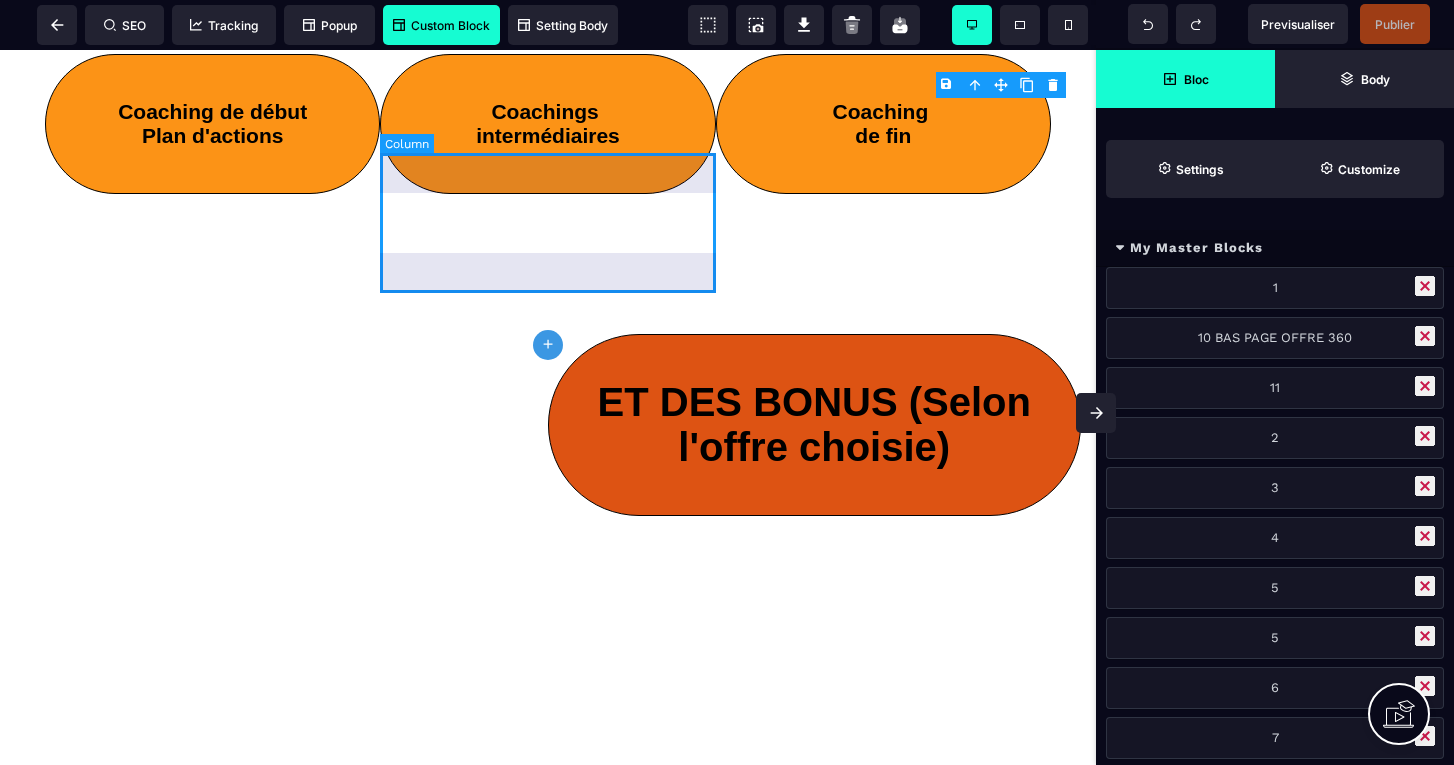 scroll, scrollTop: 3845, scrollLeft: 0, axis: vertical 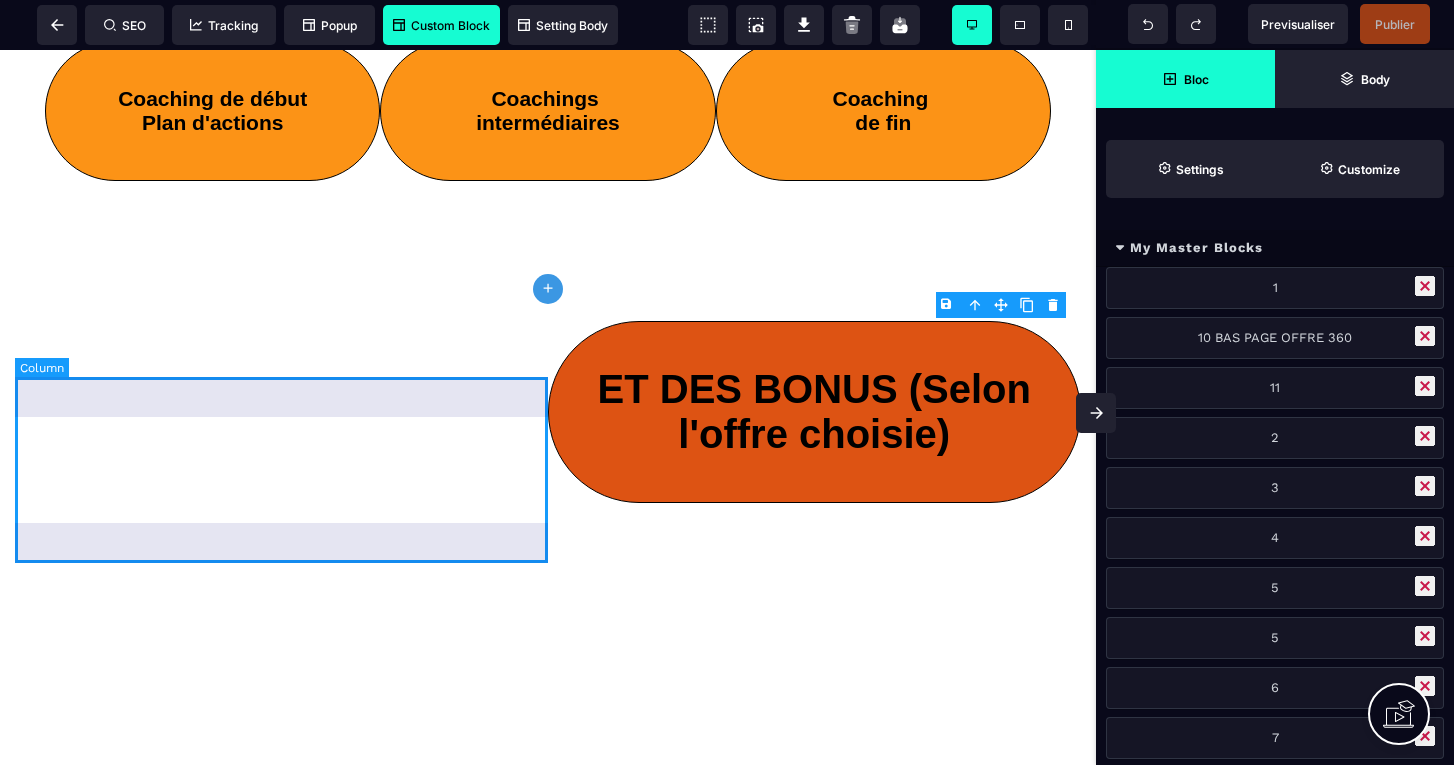 click at bounding box center [281, 412] 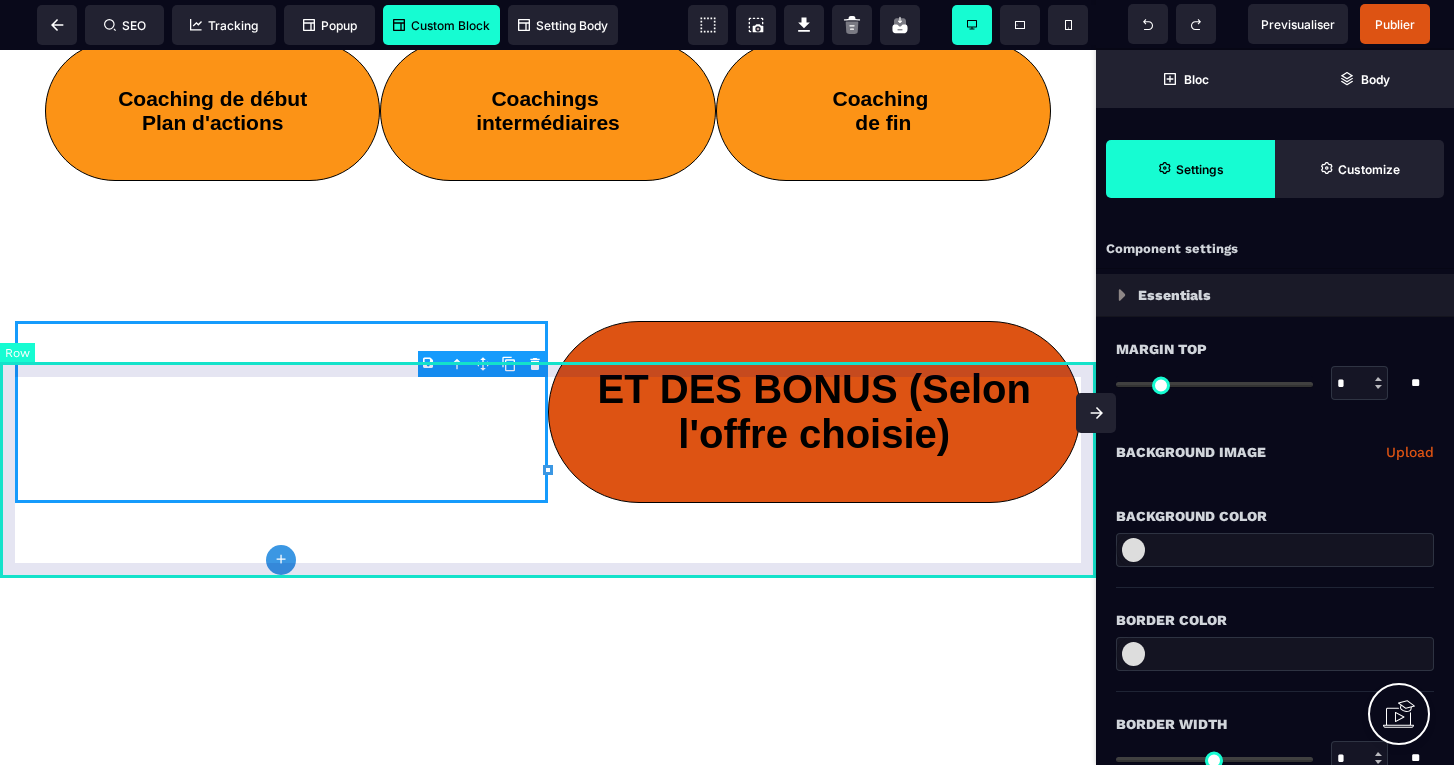 click on "B I U S
A *******
plus
Row
SEO" at bounding box center (727, 382) 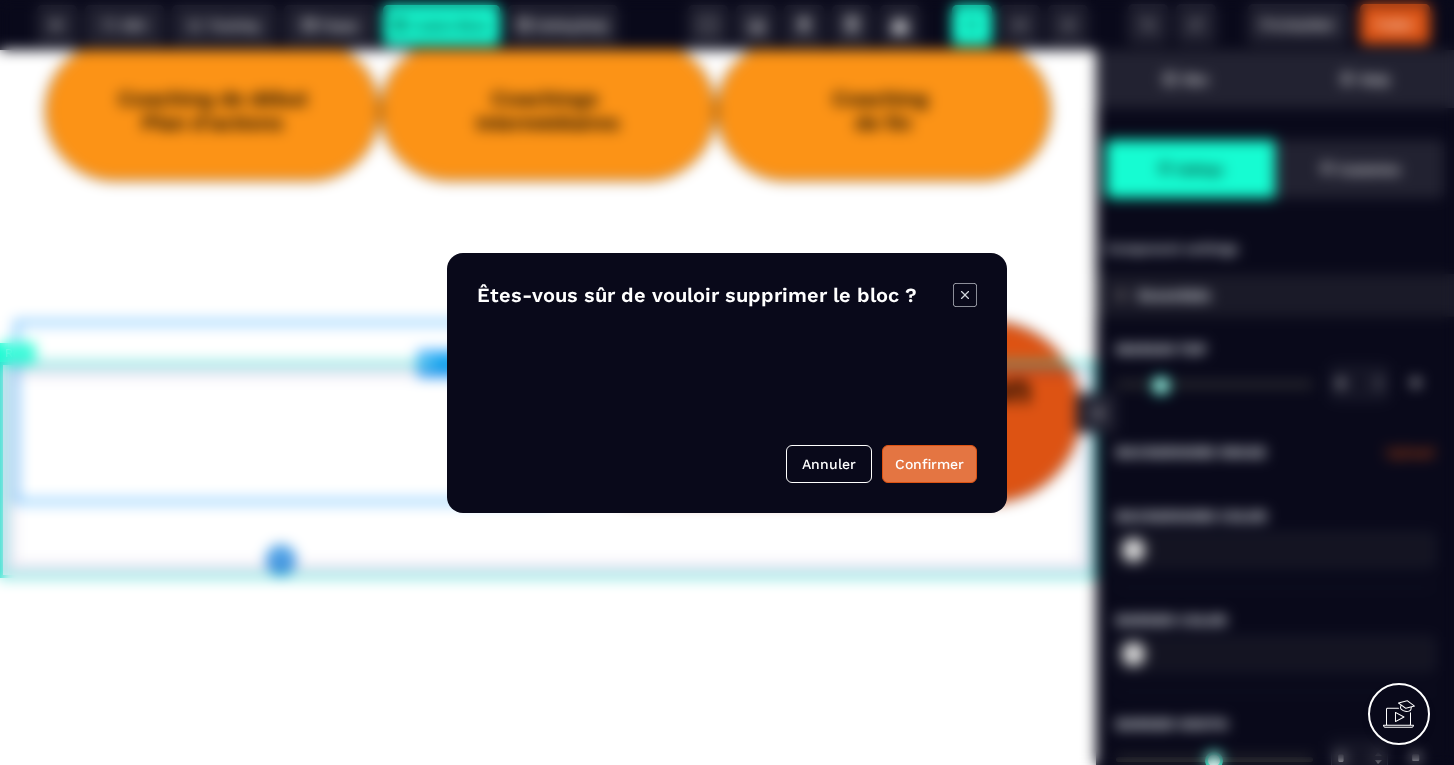 click on "Confirmer" at bounding box center (929, 464) 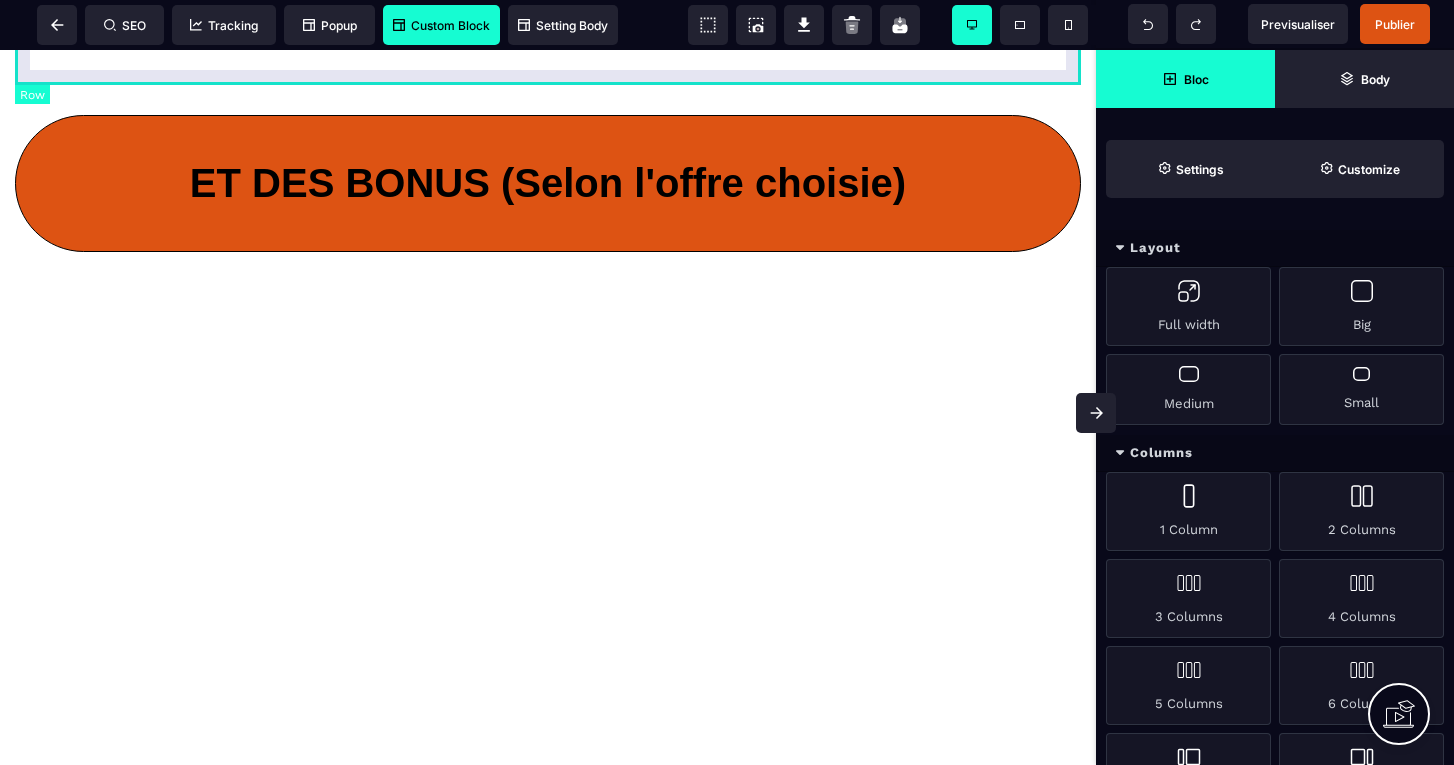 scroll, scrollTop: 4067, scrollLeft: 0, axis: vertical 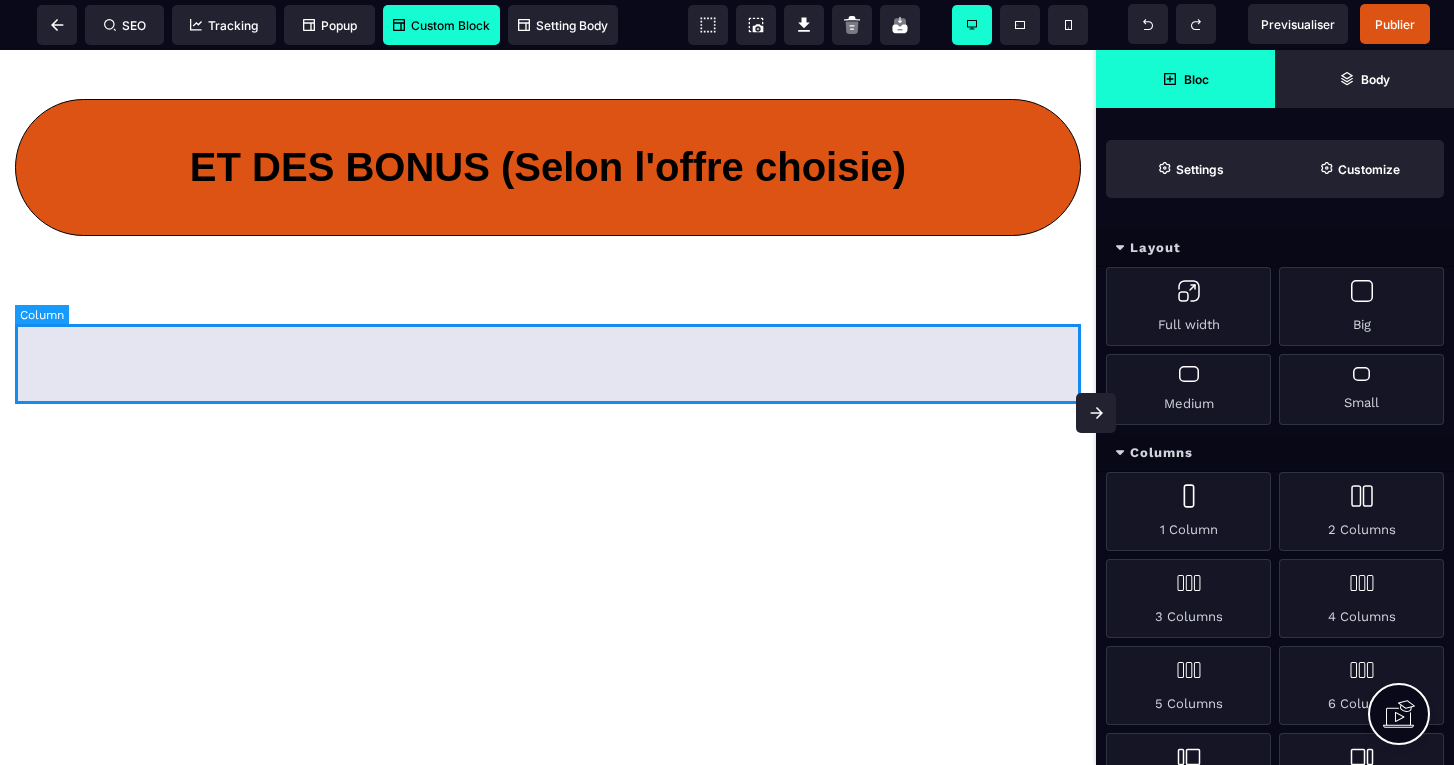 click at bounding box center (548, 306) 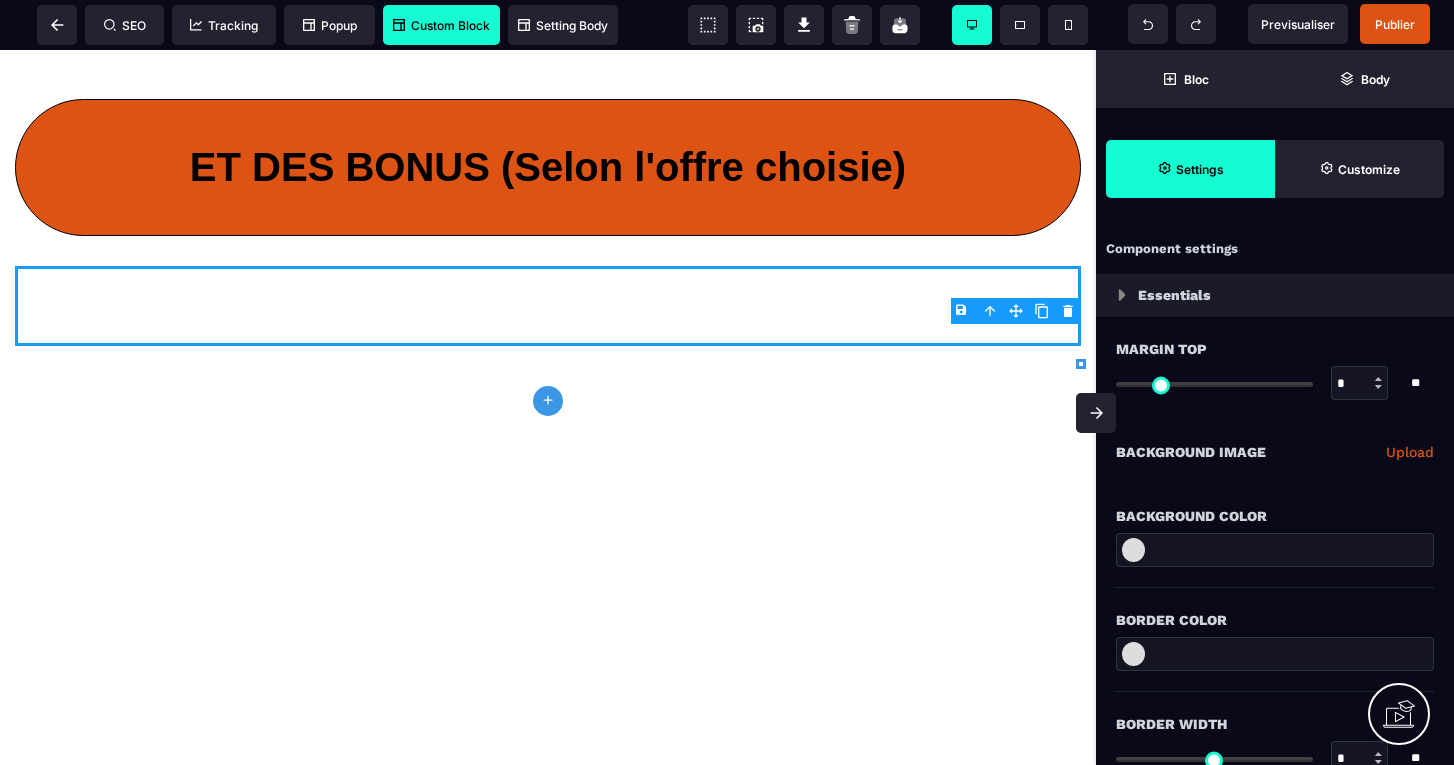 scroll, scrollTop: 0, scrollLeft: 0, axis: both 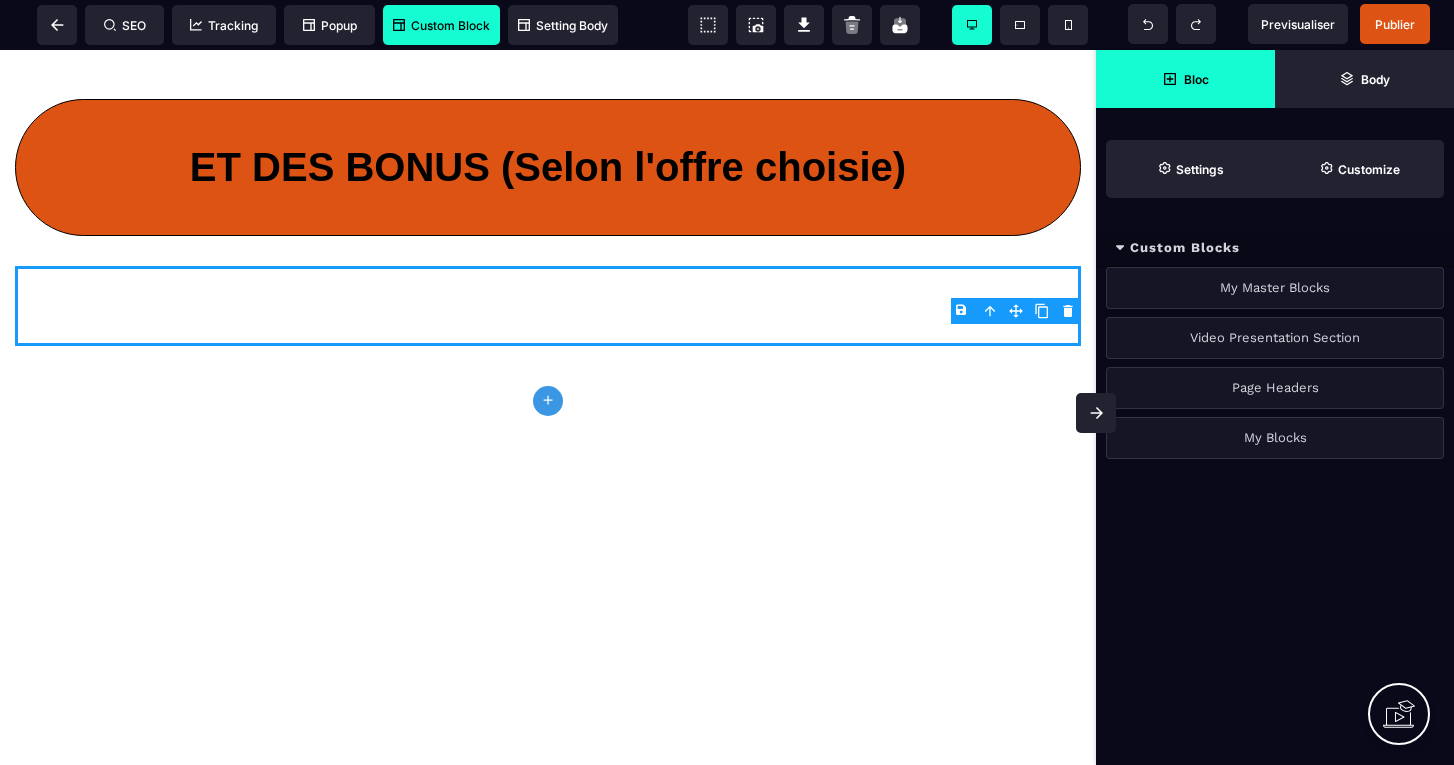 click on "My Master Blocks" at bounding box center (1275, 288) 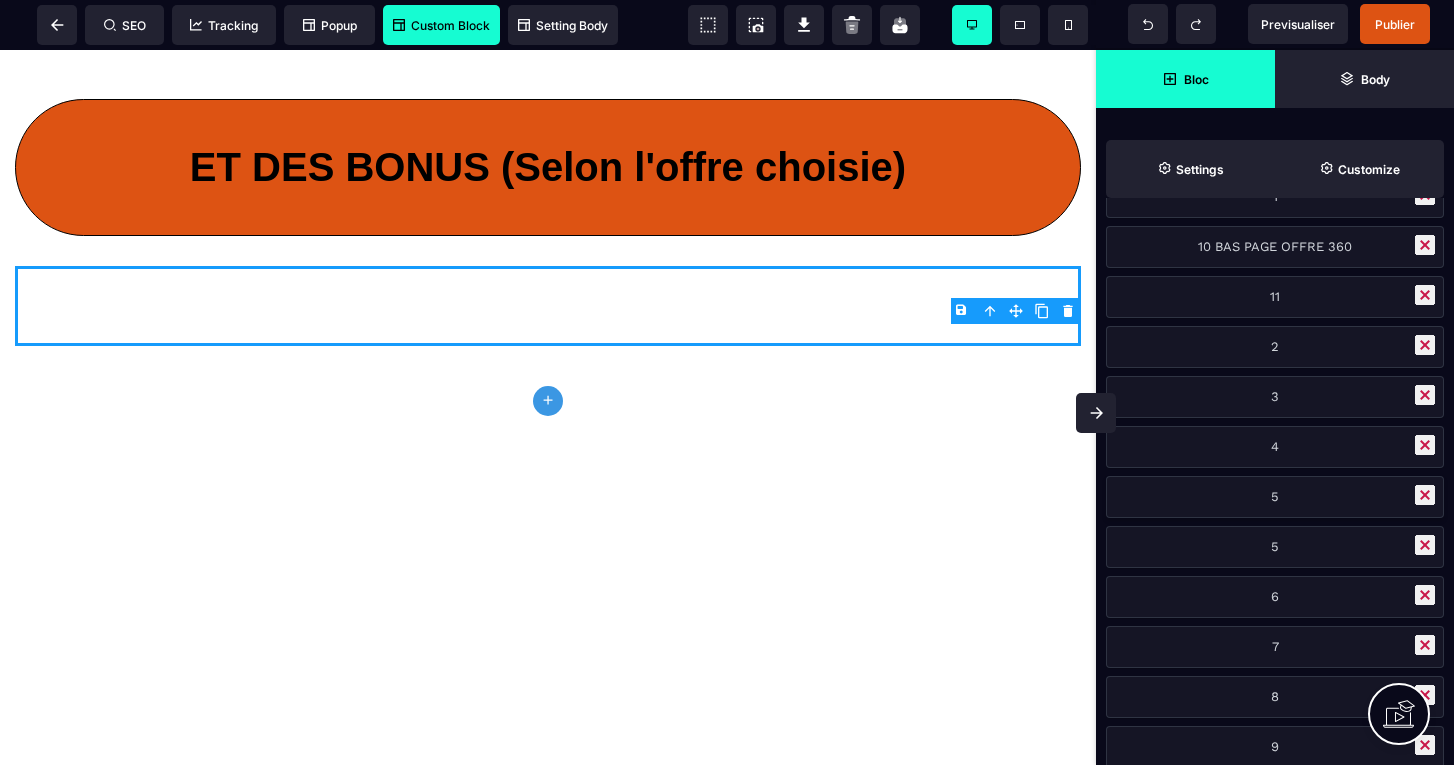scroll, scrollTop: 92, scrollLeft: 0, axis: vertical 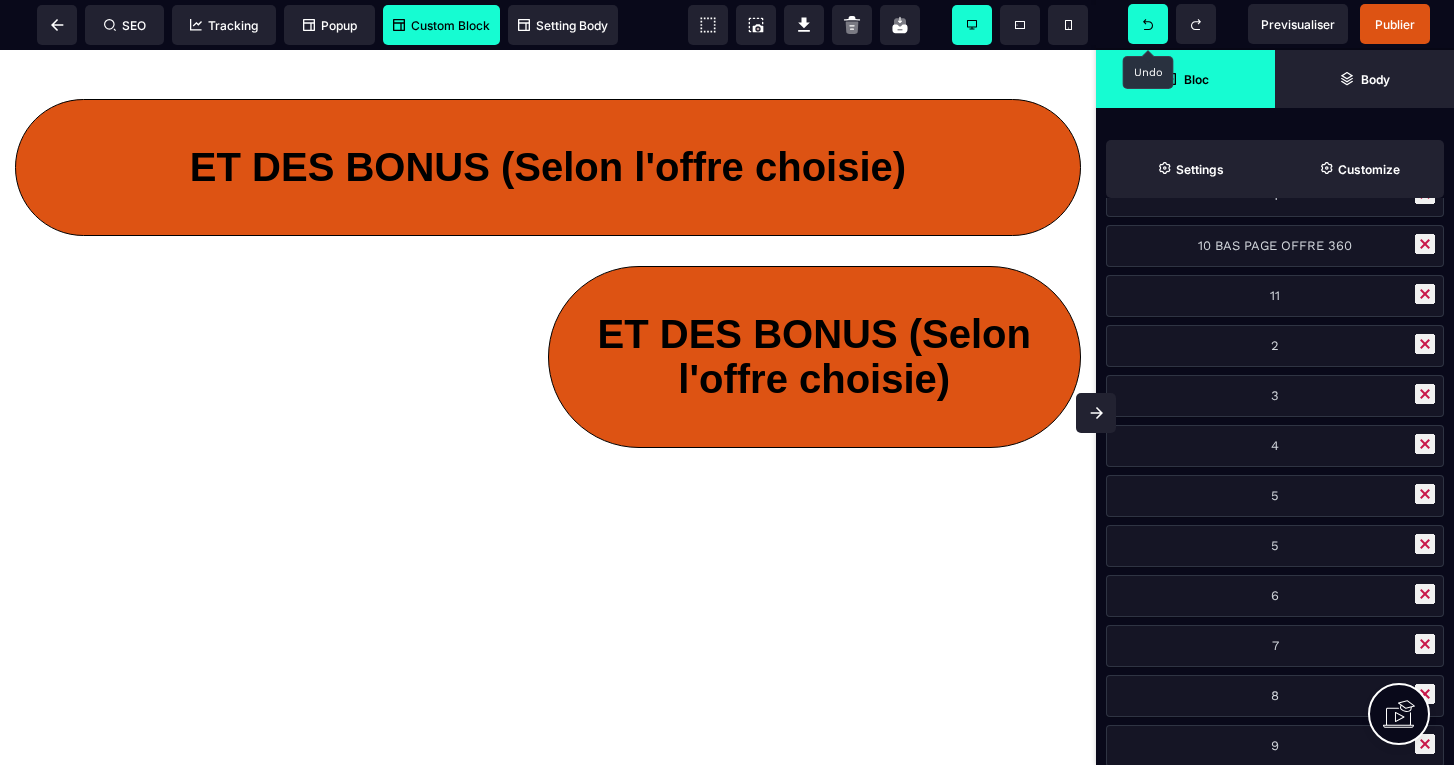 click at bounding box center (1148, 24) 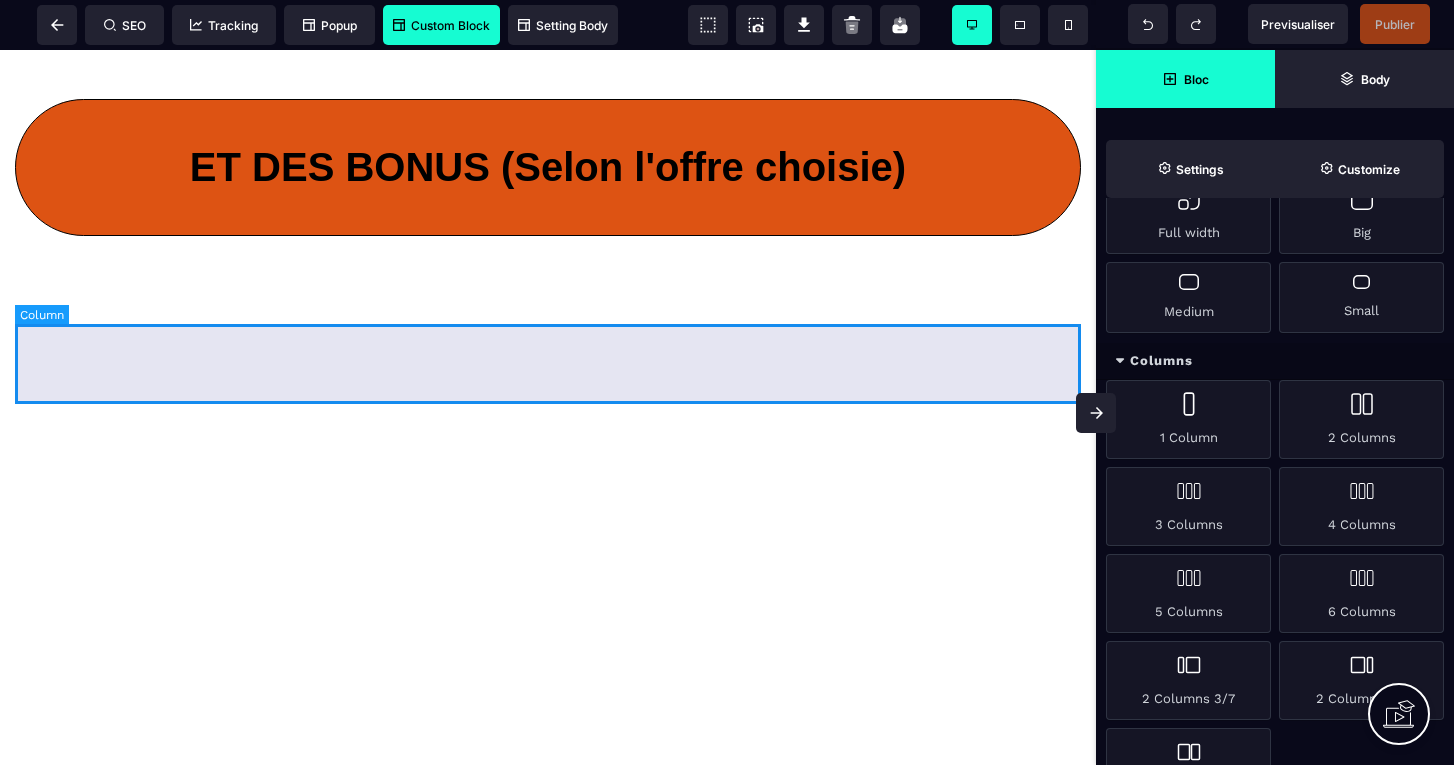click at bounding box center (548, 306) 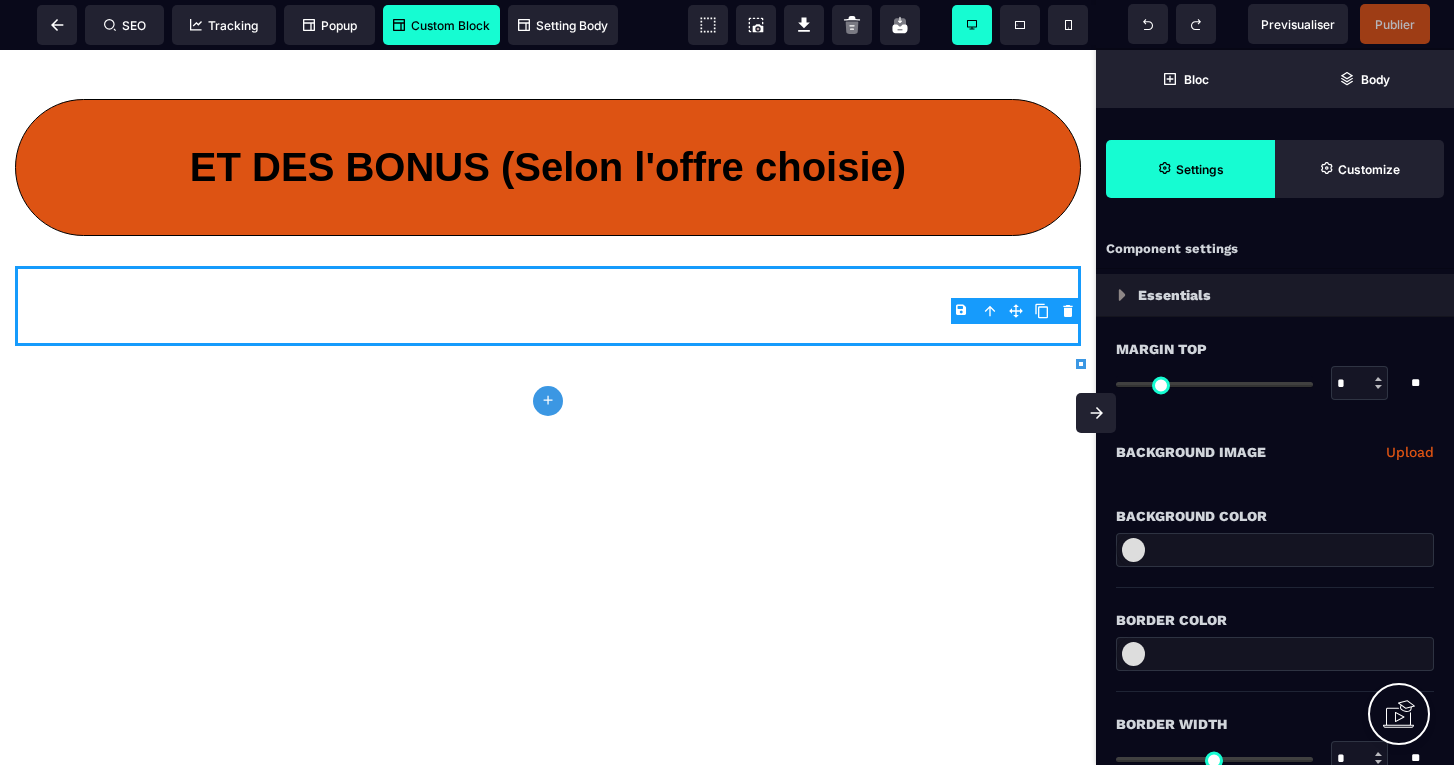 click on "Custom Block" at bounding box center (441, 25) 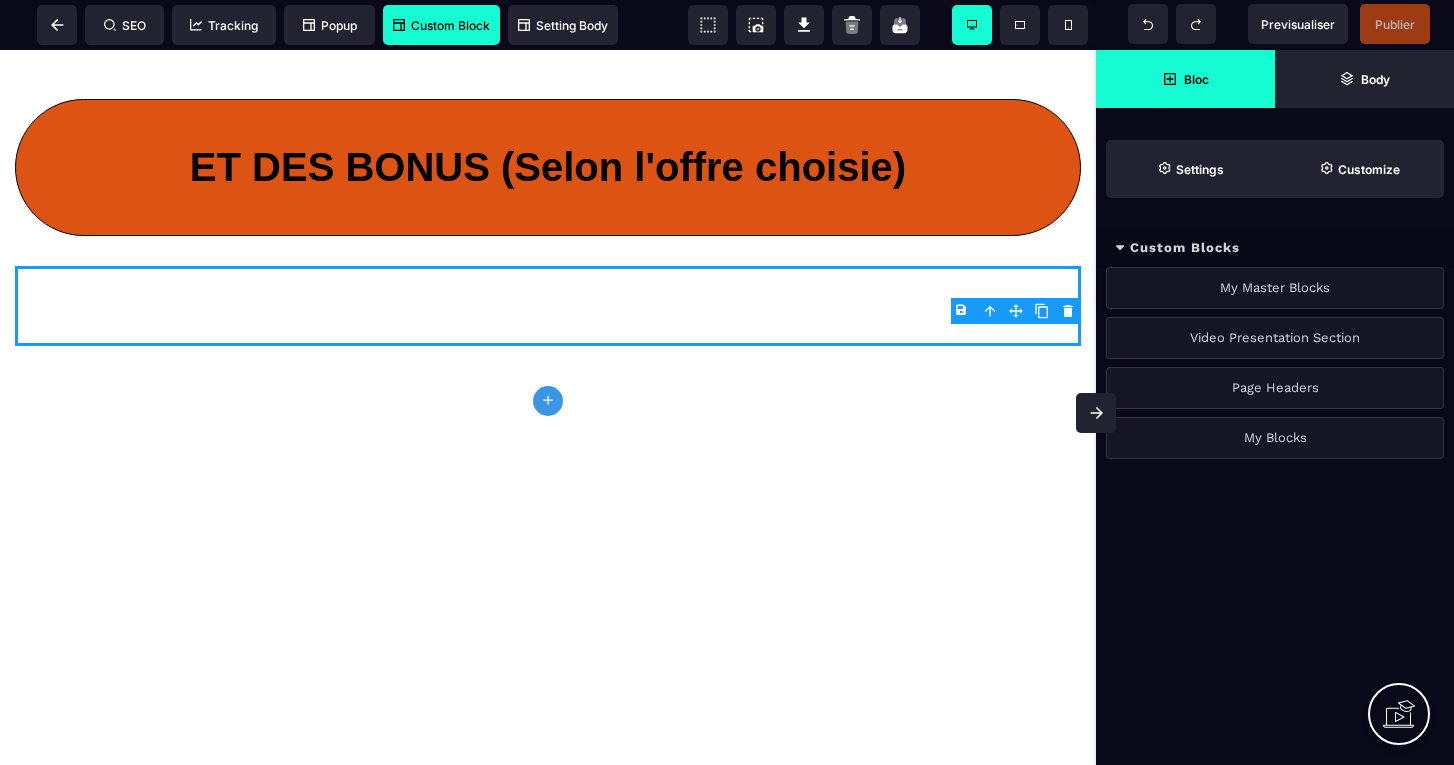 click on "My Master Blocks" at bounding box center [1275, 288] 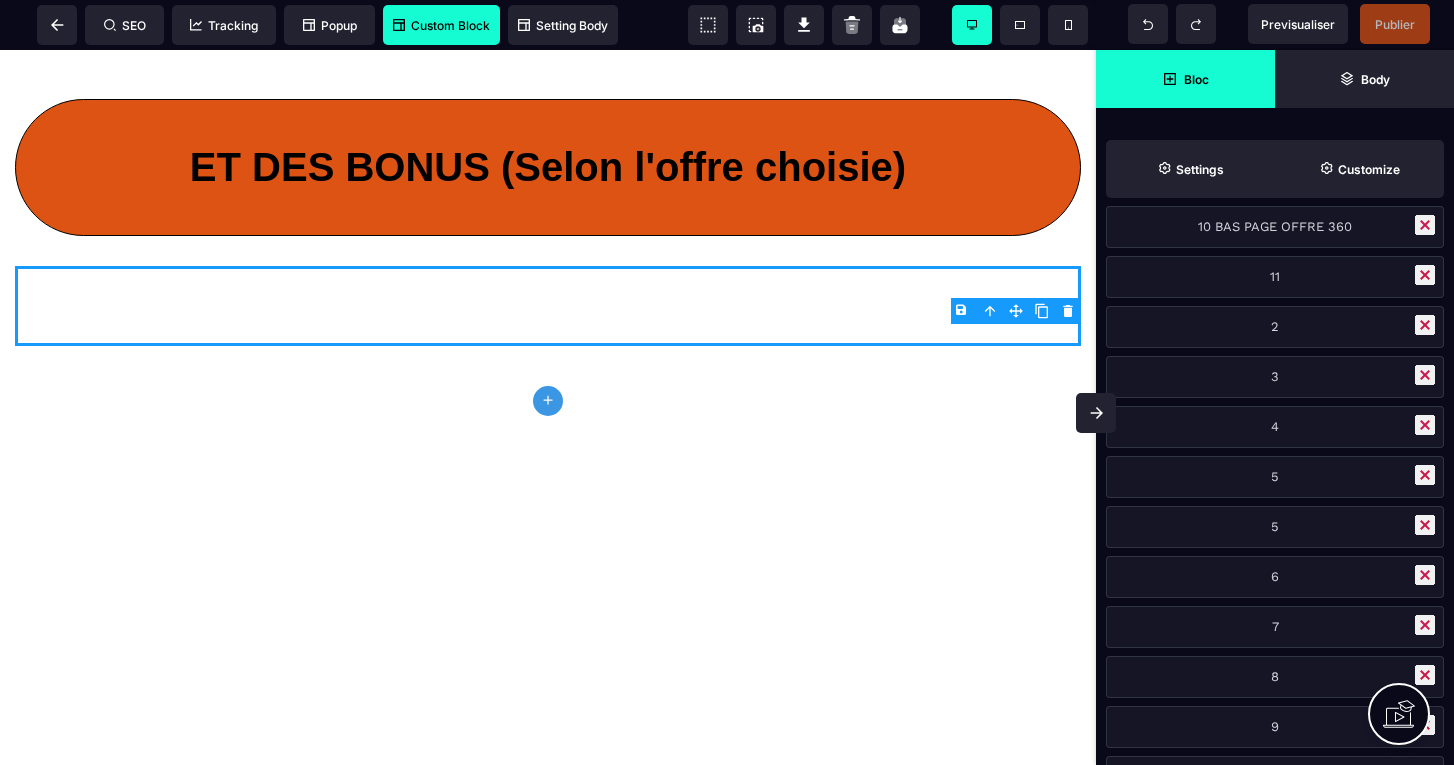 scroll, scrollTop: 118, scrollLeft: 0, axis: vertical 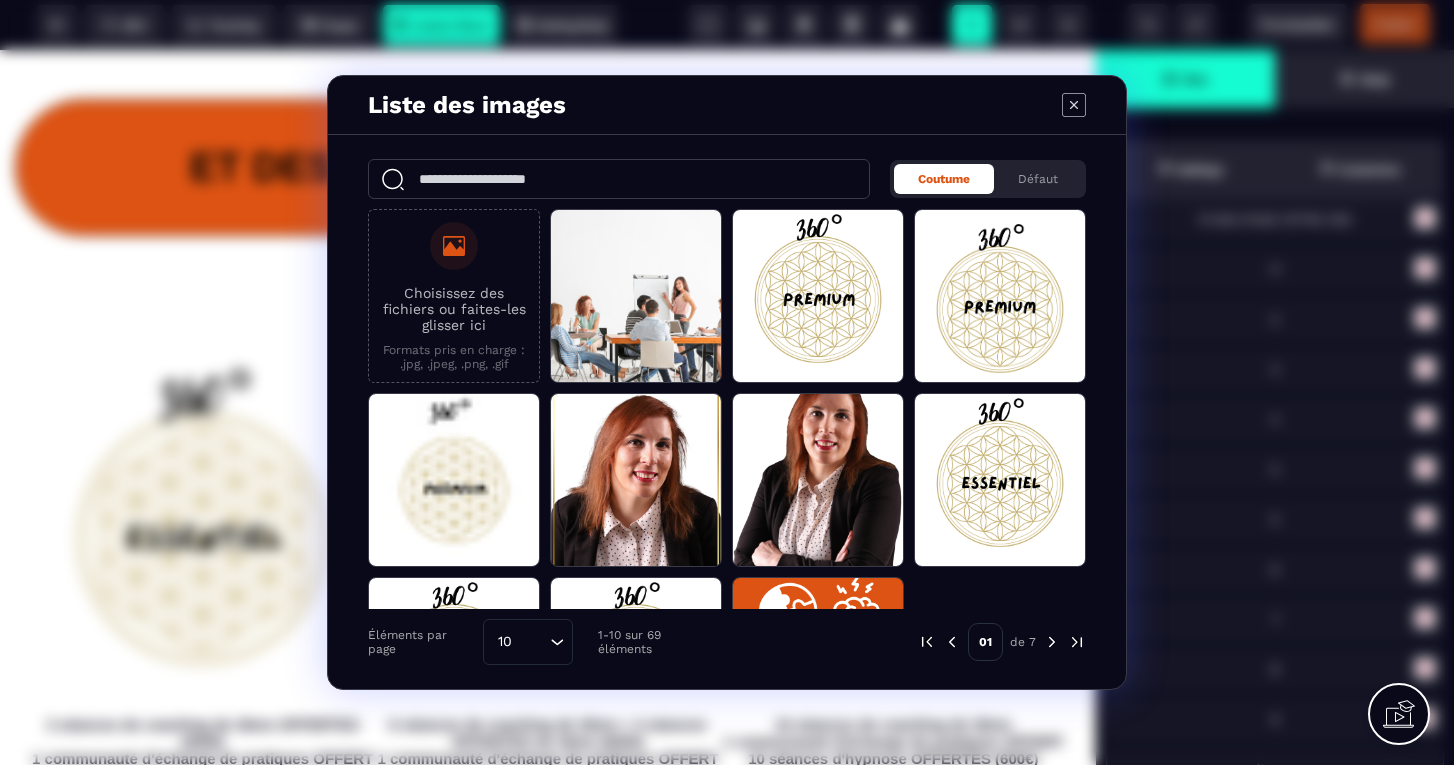 click 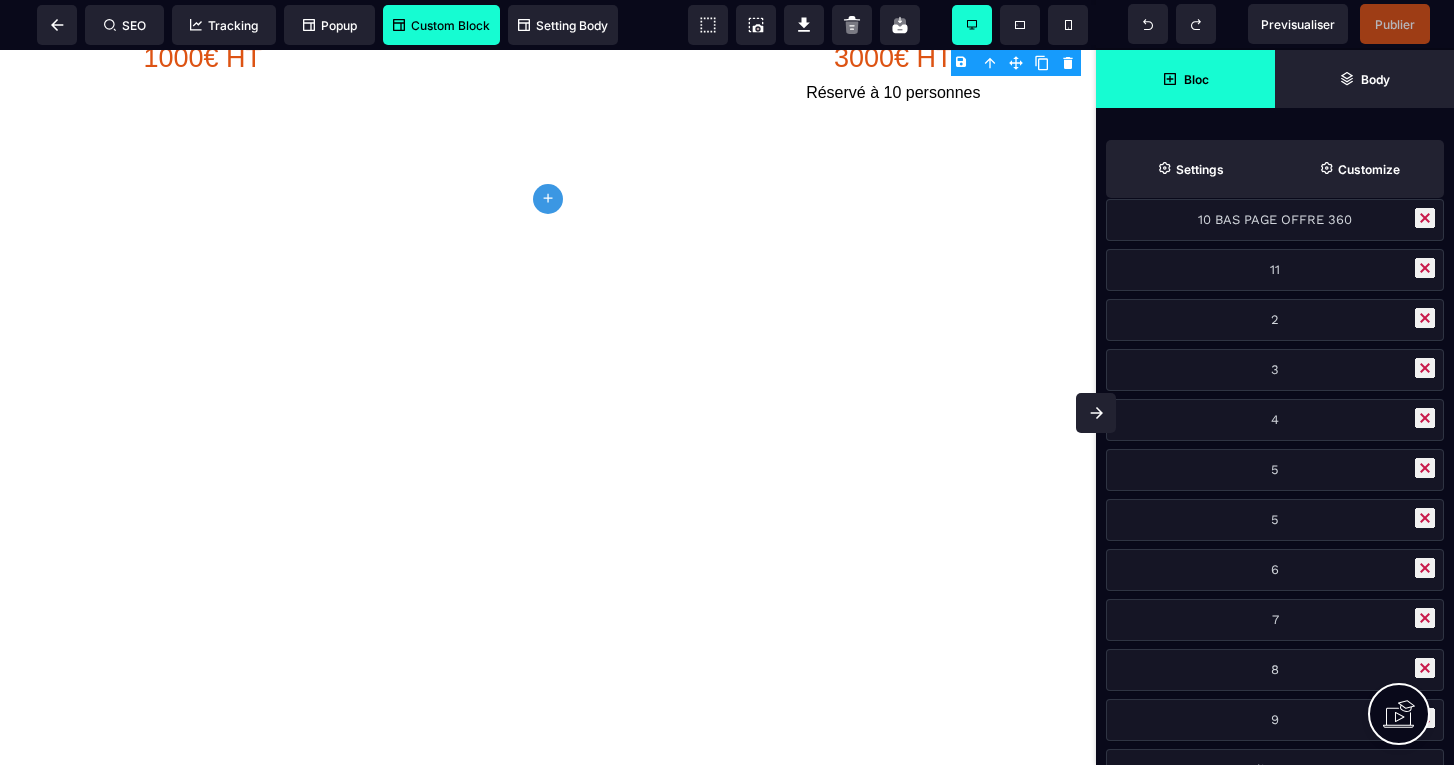 scroll, scrollTop: 5080, scrollLeft: 0, axis: vertical 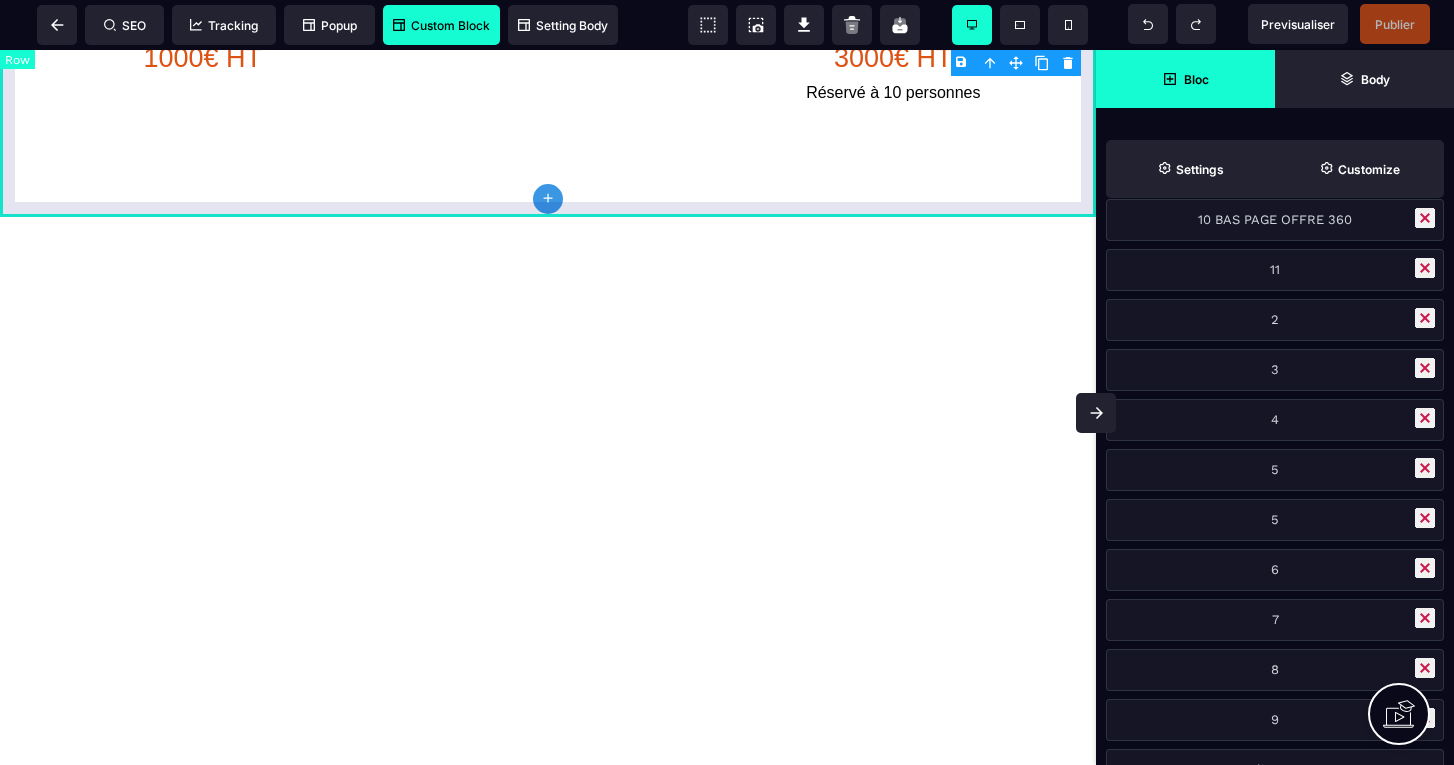 click on "plus" 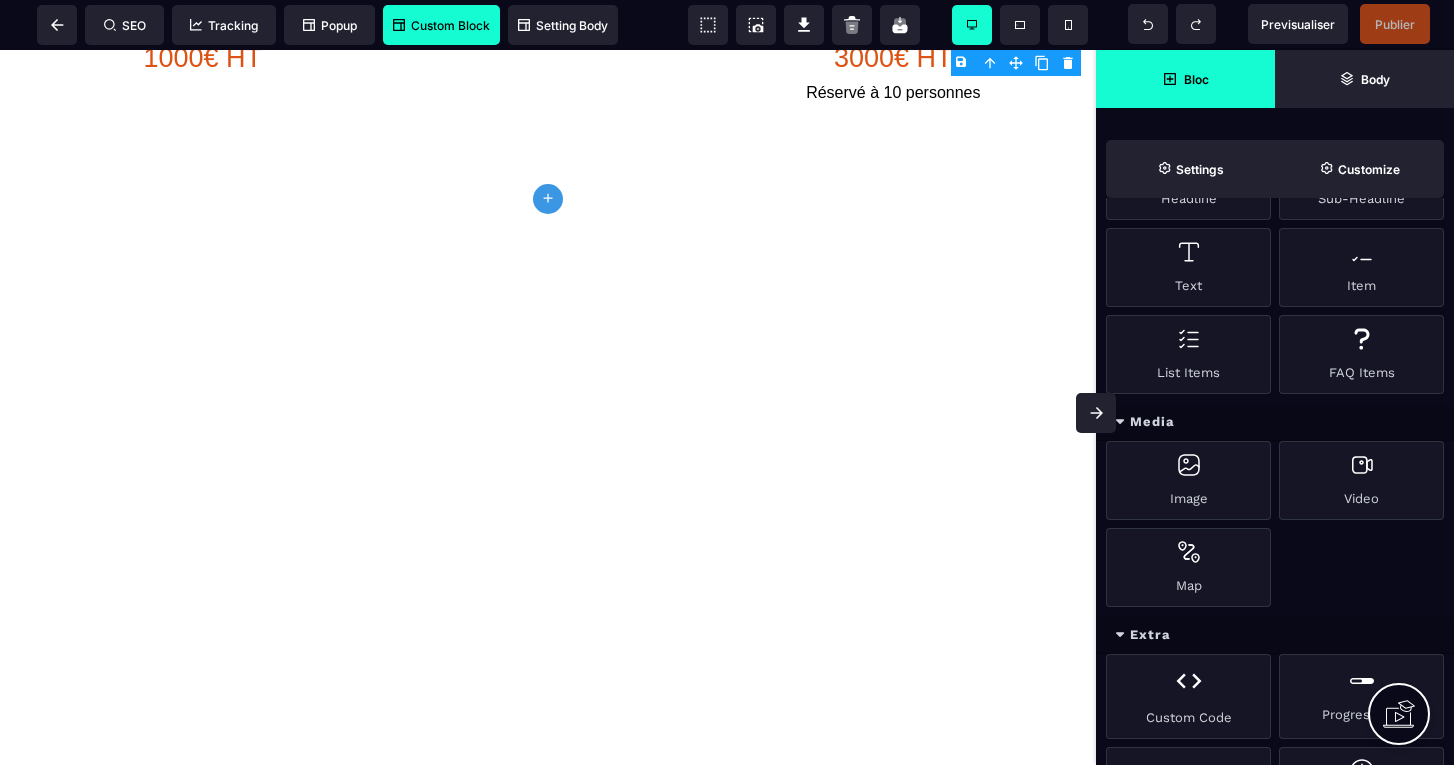 click on "EN TANT QUE CADRE EN SANTE, DES [NUMBER] JOURS, RETROUVEZ DU SENS ET DE L'ALIGNEMENT SANS S'OUBLIER DANS L'EXIGENCE DU POSTE Cliquez ici pour réserver votre place dès maintenant Attention nouvelles offres limitées à [NUMBER] nouveaux membres FORMATION - COACHING - HYPNOSE - CONSEIL  Levier #[NUMBER] Pourquoi l'offre [NUMBER]° est un accompagnement adapté aux nouveaux enjeux du management en santé Levier #[NUMBER] Pourquoi l'offre [NUMBER]° est un GPS en période de transformation   constante Levier #[NUMBER] Pourquoi l'offre [NUMBER]° est un accompagnement global, humaniste et sur mesure CE QUE VOUS TROUVEREZ DANS LA FORMATION MODULE [NUMBER] :  MANAGEMENT ET  LEADERSHIP Session [NUMBER] : SE SITUER DANS SON ROLE DE MANAGER - LEADER Session [NUMBER] : LEADERSHIP AUTHENTIQUE ET INSPIRANT Session [NUMBER] : MANAGER PAR LE SENS ET LA COOPERATION Session [NUMBER] : COMMUNICATION MANAGERIALE Session [NUMBER] : MANAGEMENT EN TRANSITION ET AGILITE MODULE [NUMBER] :  GESTIONDES RESSOURCES  HUMAINES ET  COHESION D'EQUIPE Session [NUMBER] : FONDAMENTAUX DE LA GESTION DES RESSOURCES HUMAINES EN SANTE" at bounding box center (548, -2095) 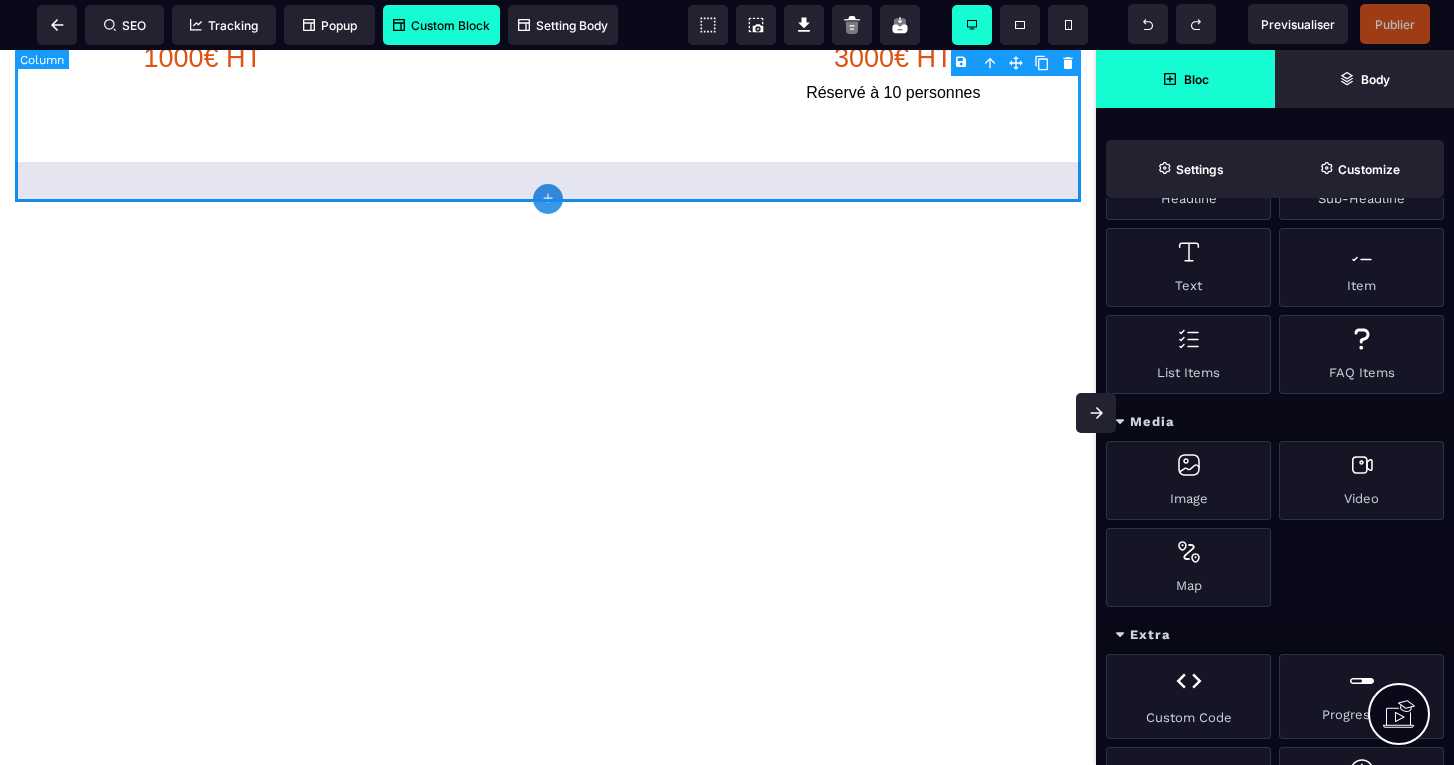 click on "plus" 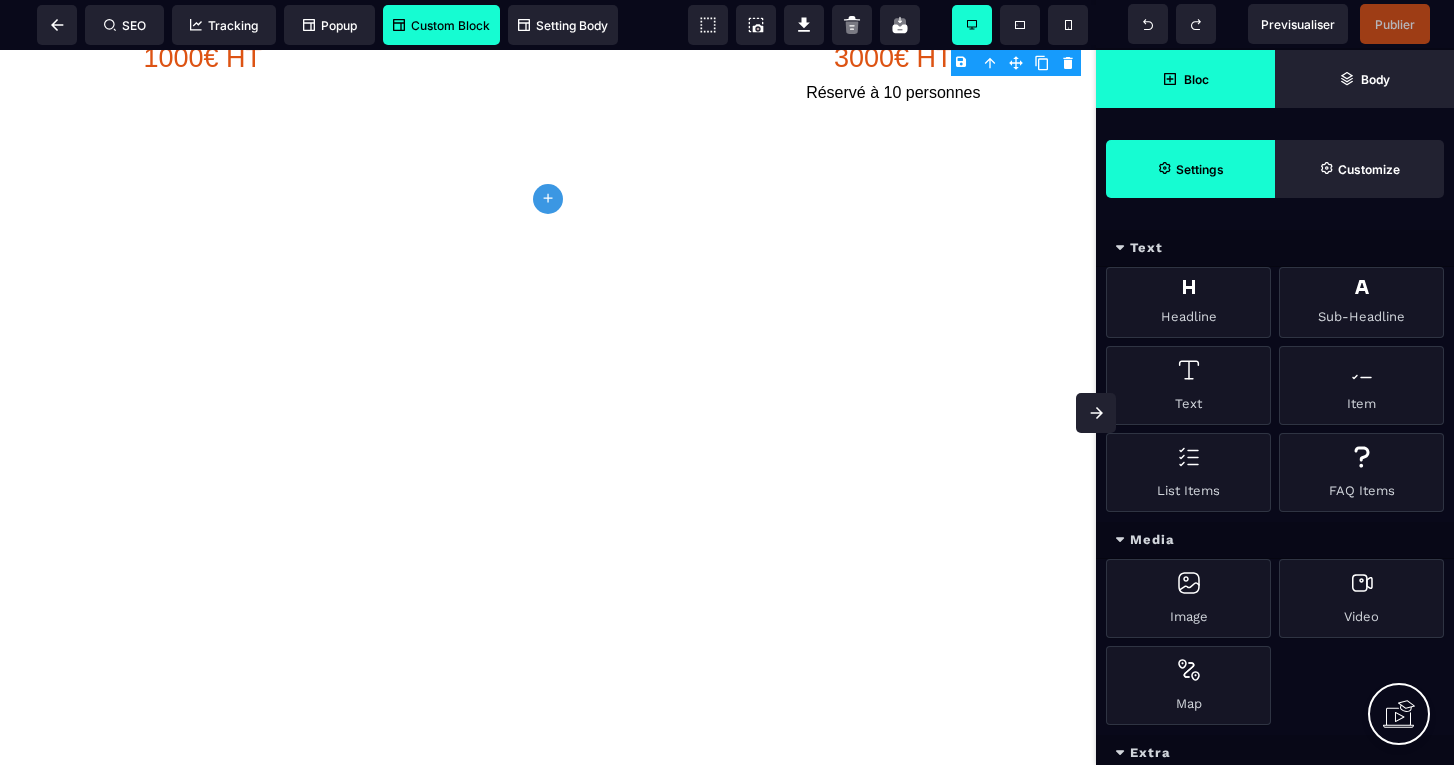 scroll, scrollTop: 0, scrollLeft: 0, axis: both 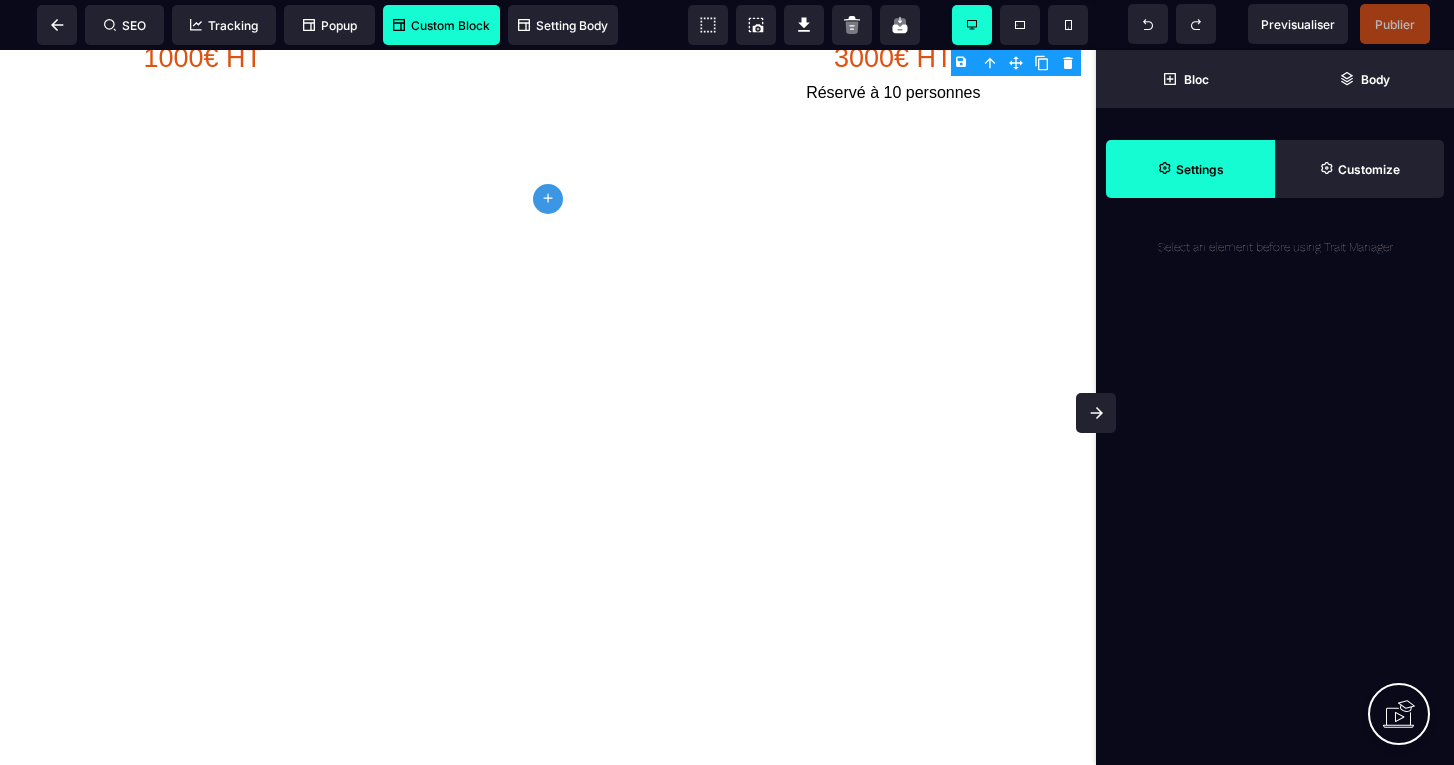 click on "Settings" at bounding box center [1190, 169] 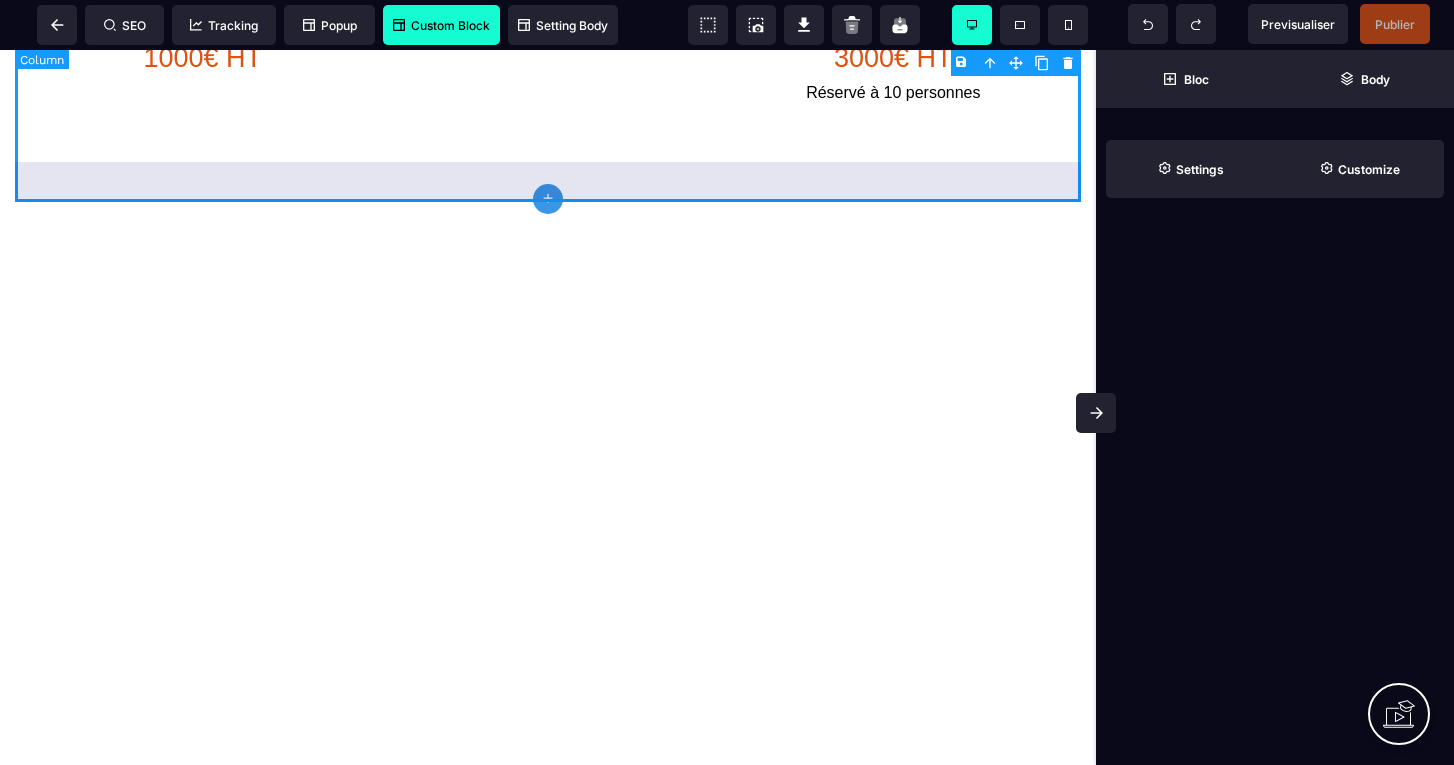 click on "plus" 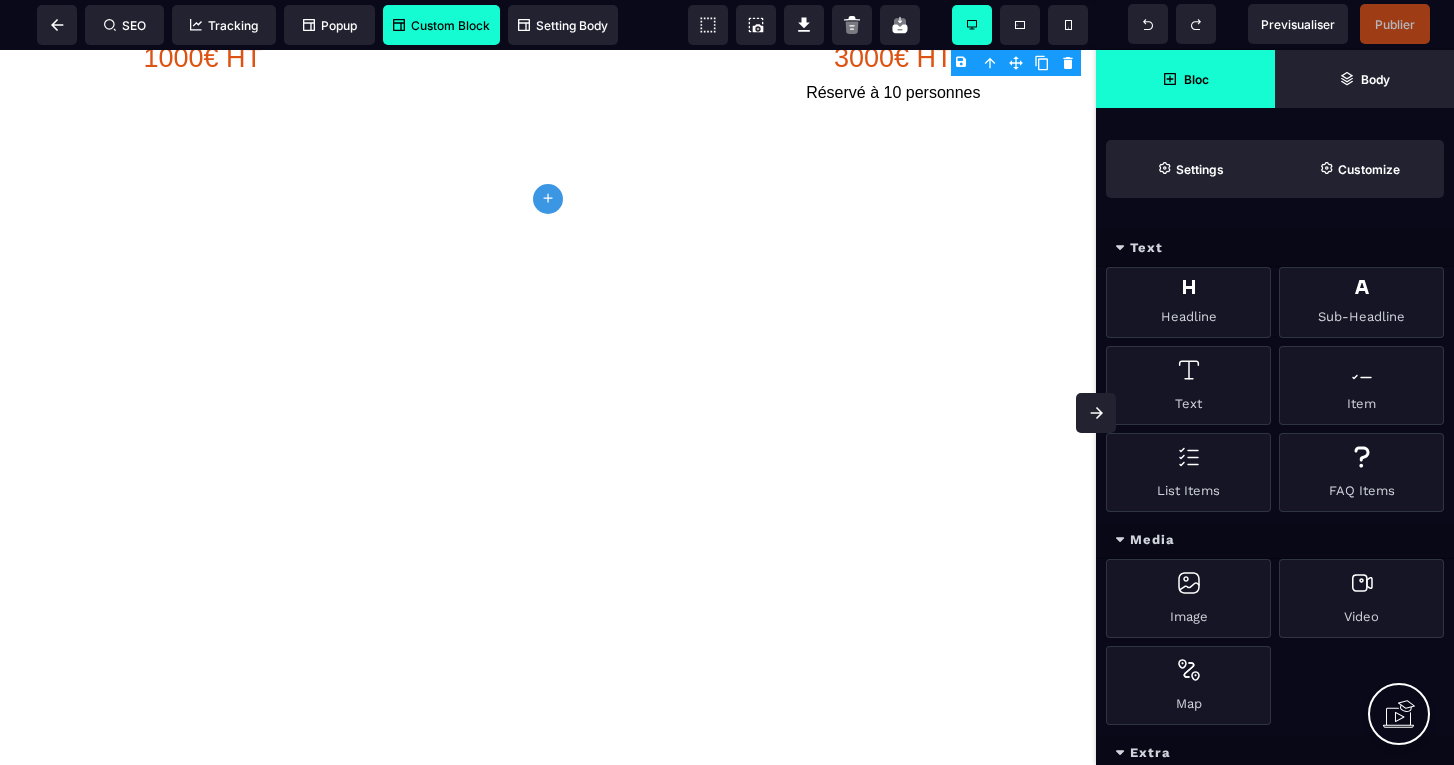 click 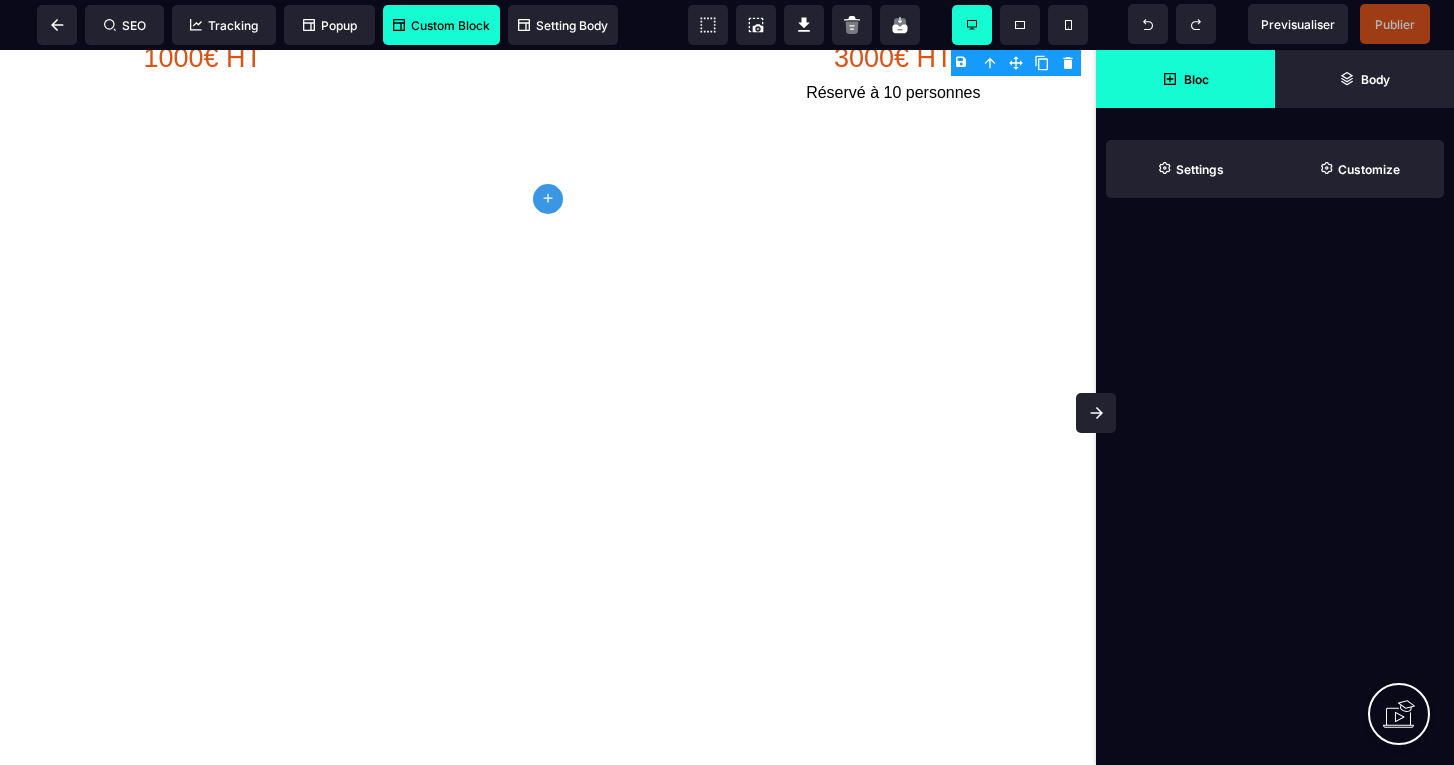 click on "Bloc" at bounding box center [1185, 79] 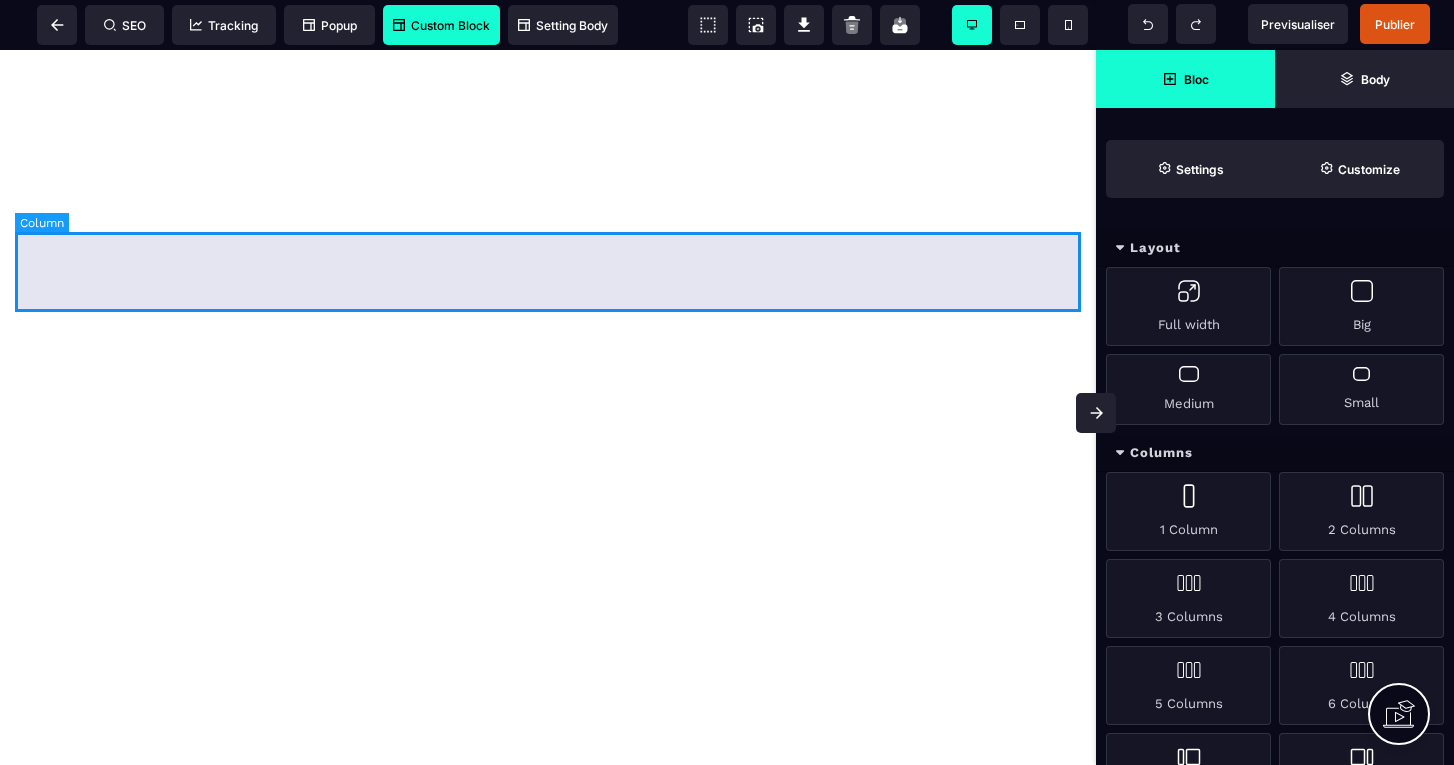 click at bounding box center (548, 197) 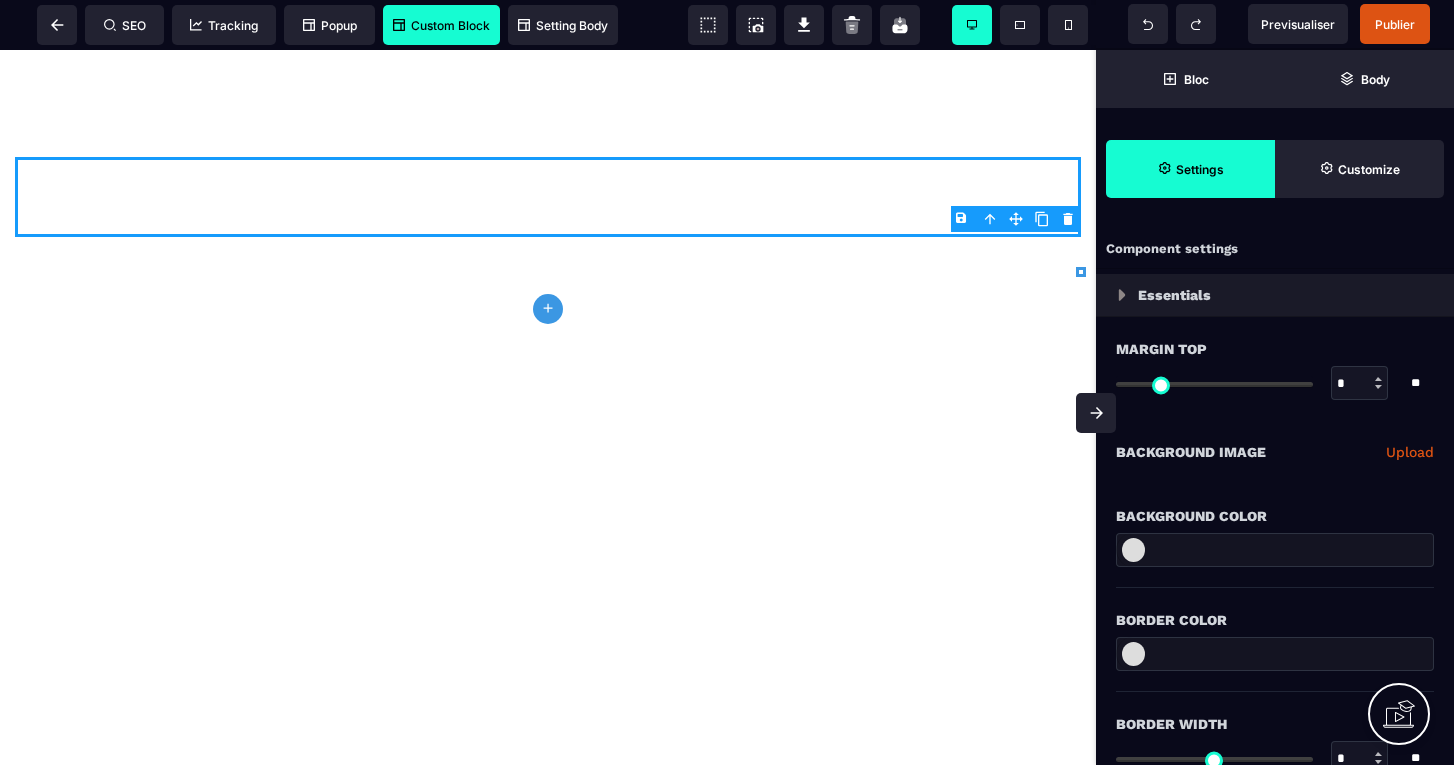 click on "Custom Block" at bounding box center [441, 25] 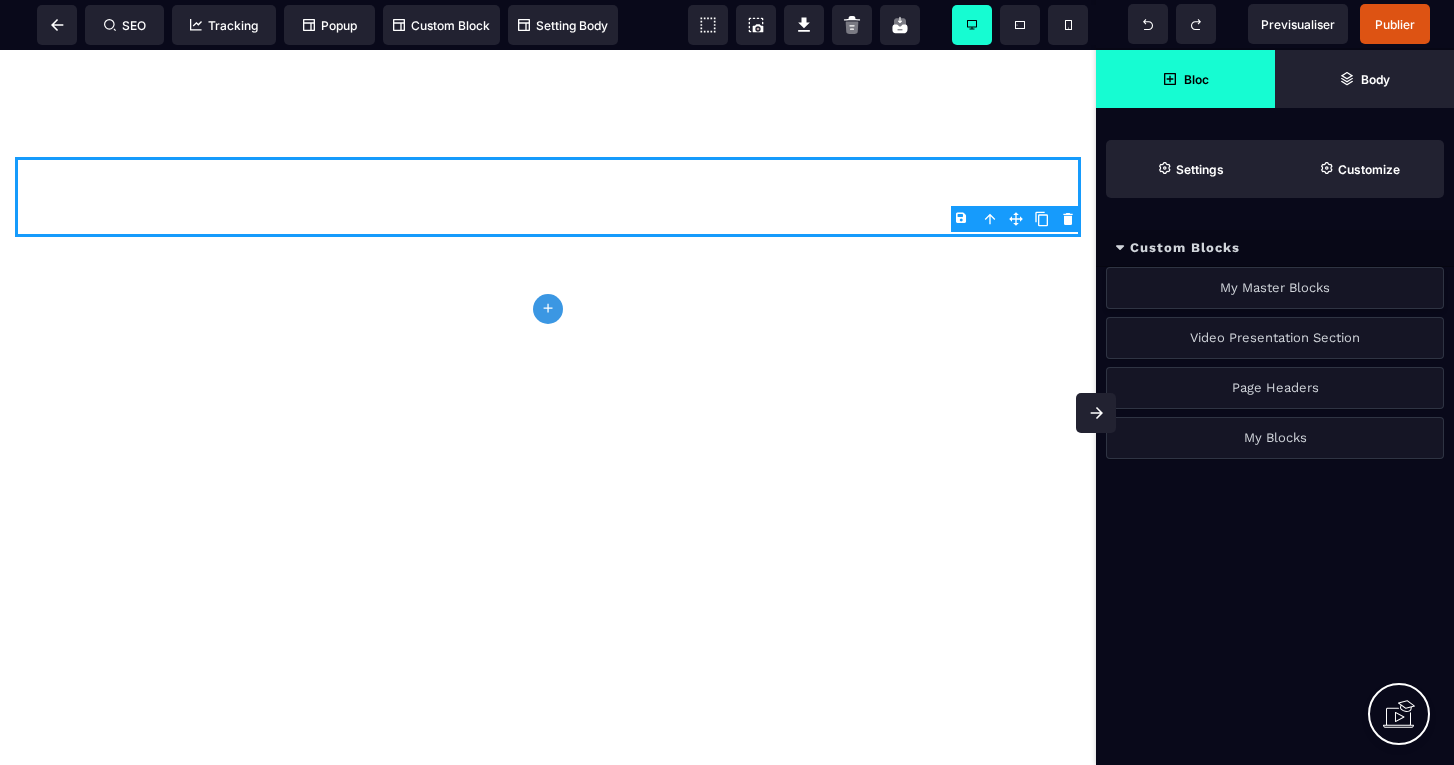 click on "My Master Blocks" at bounding box center [1275, 288] 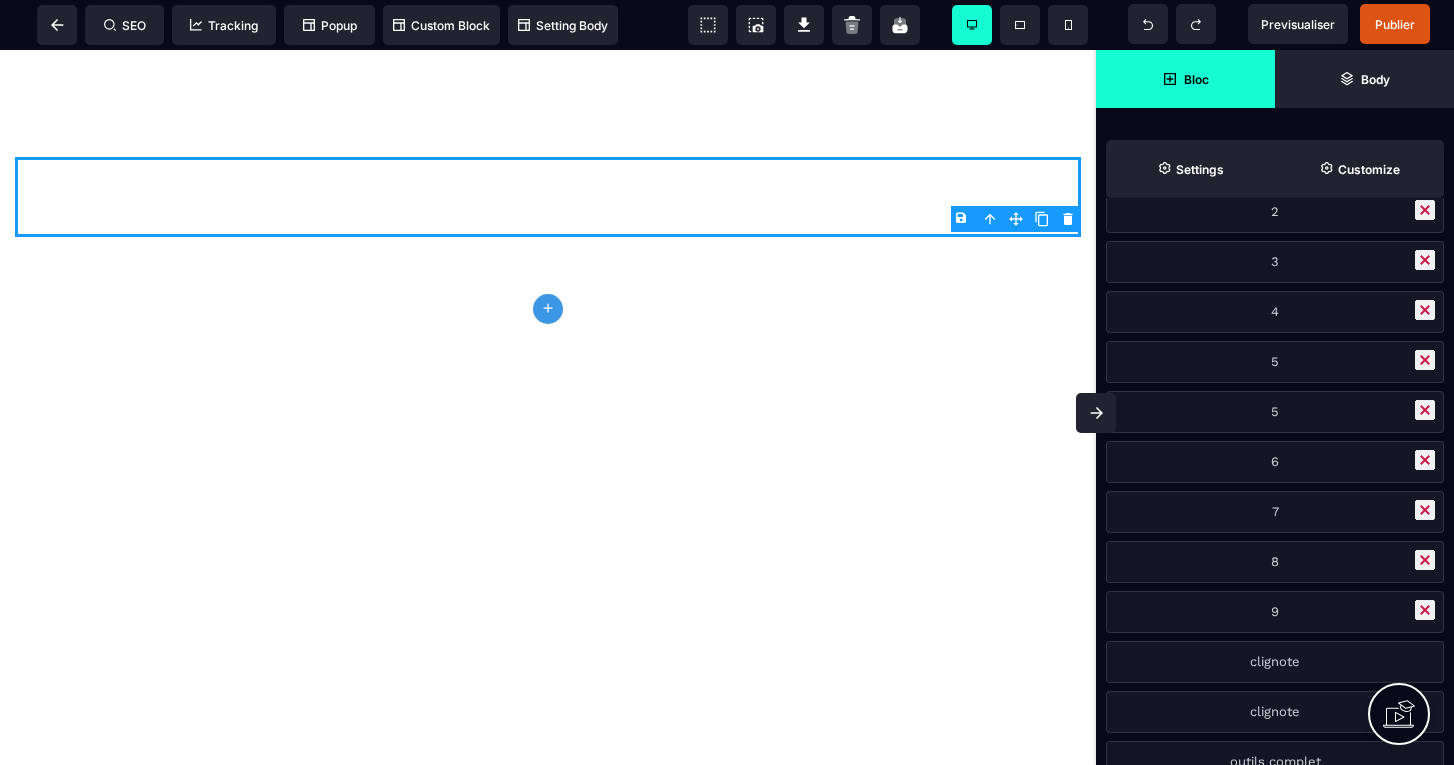 scroll, scrollTop: 231, scrollLeft: 0, axis: vertical 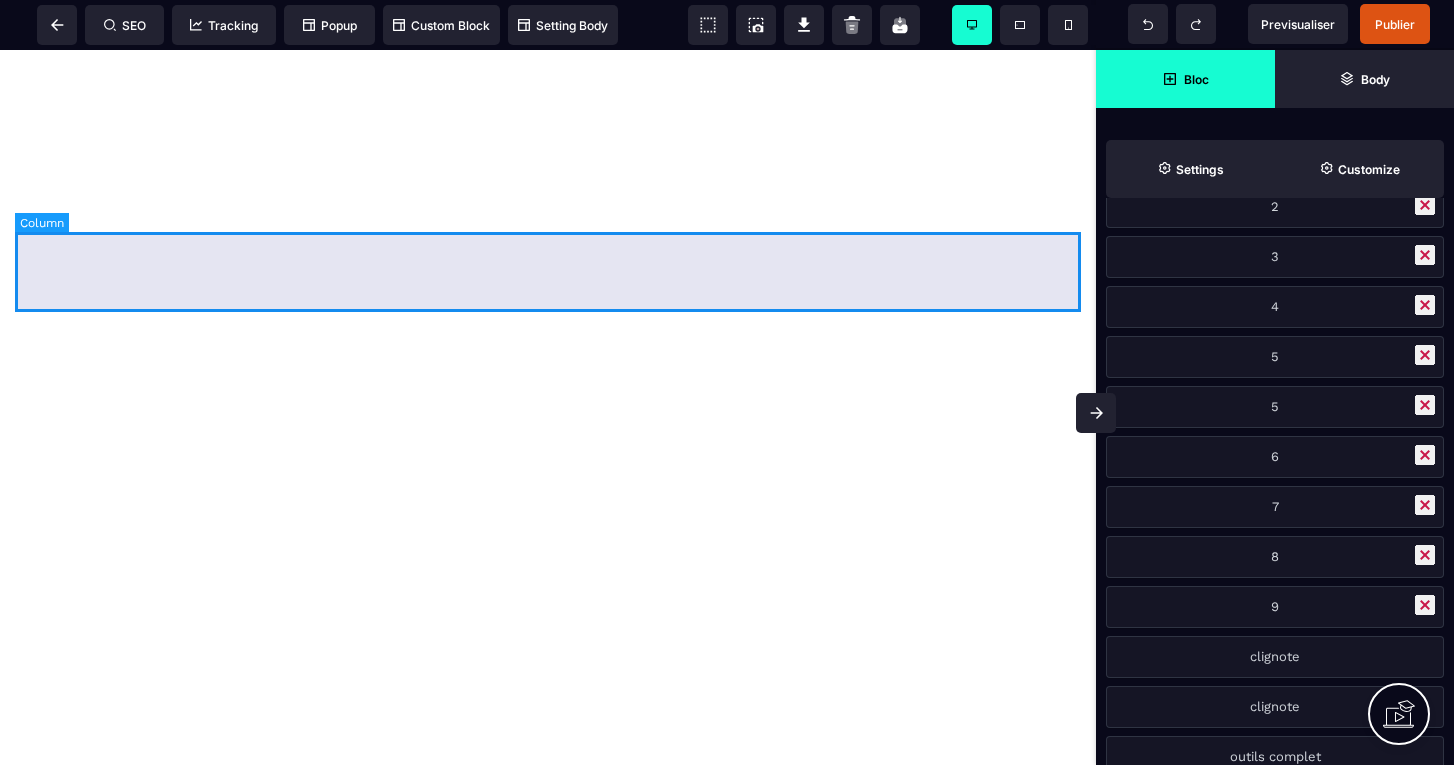 click at bounding box center [548, 197] 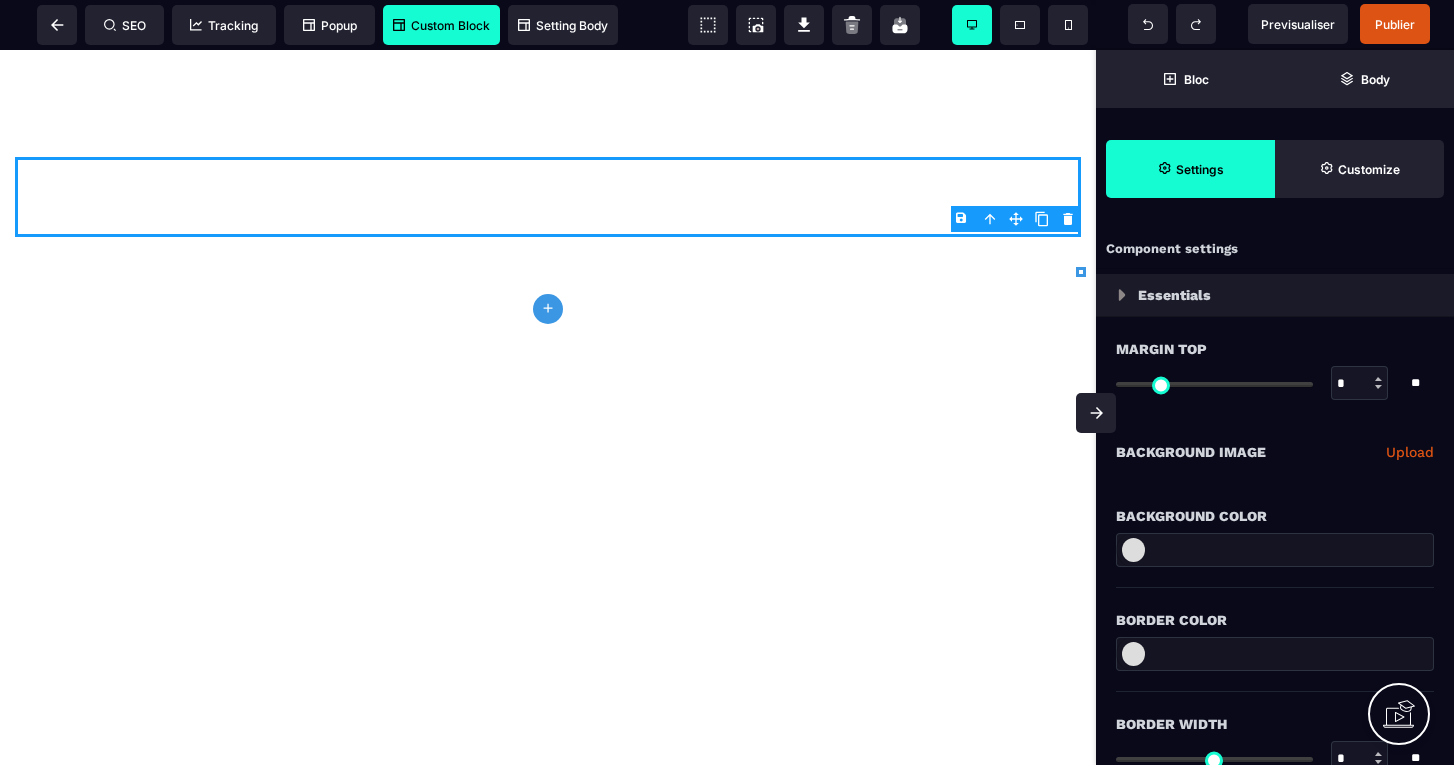 click on "Custom Block" at bounding box center [441, 25] 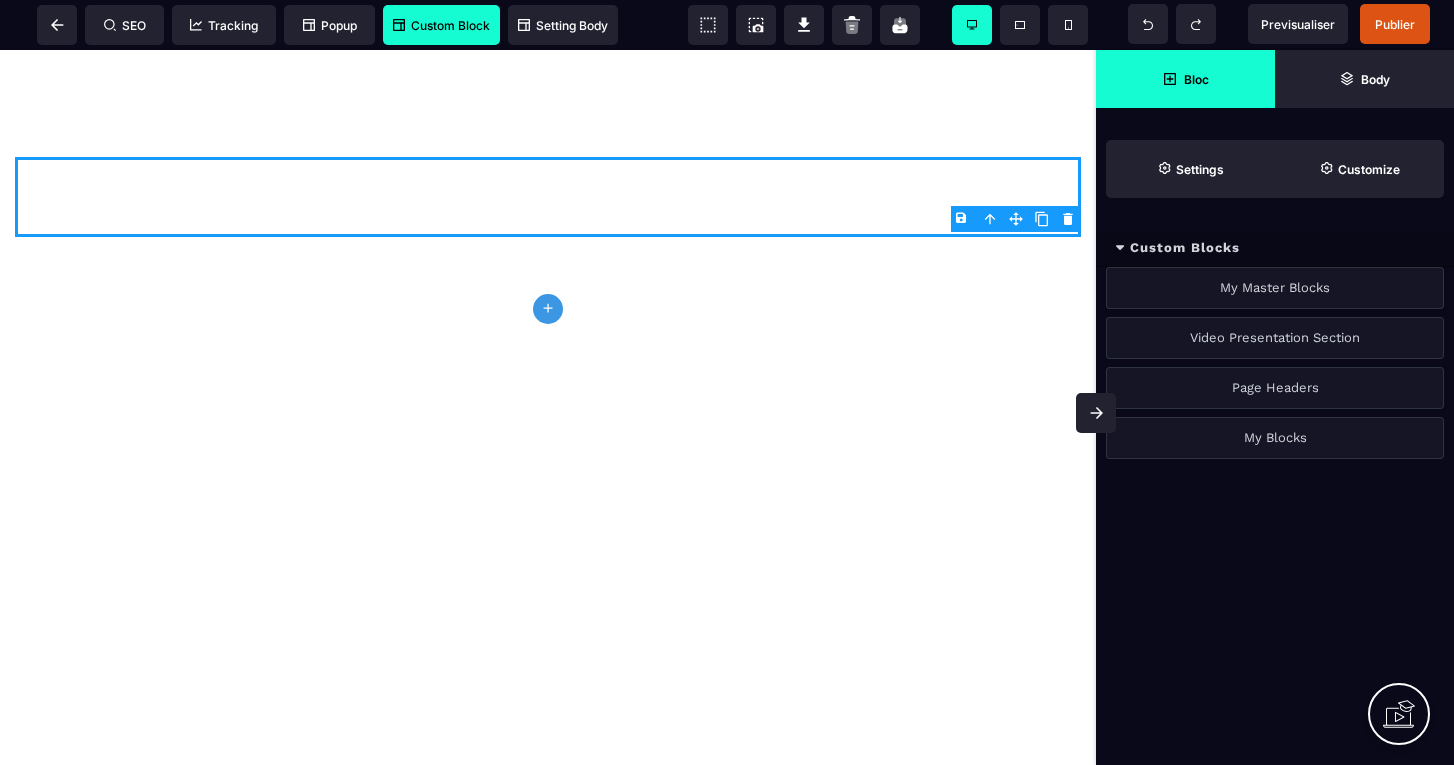 click on "My Master Blocks" at bounding box center [1275, 288] 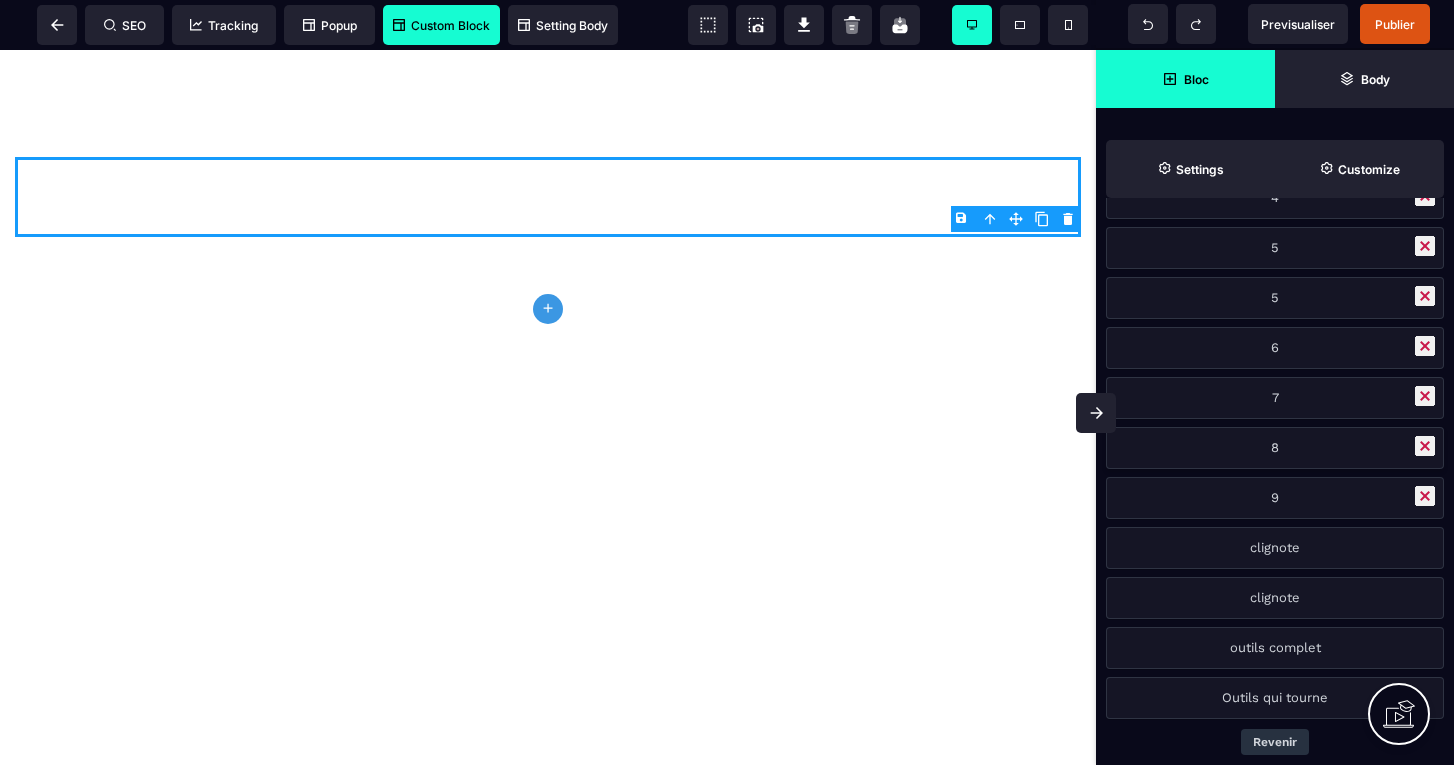 scroll, scrollTop: 340, scrollLeft: 0, axis: vertical 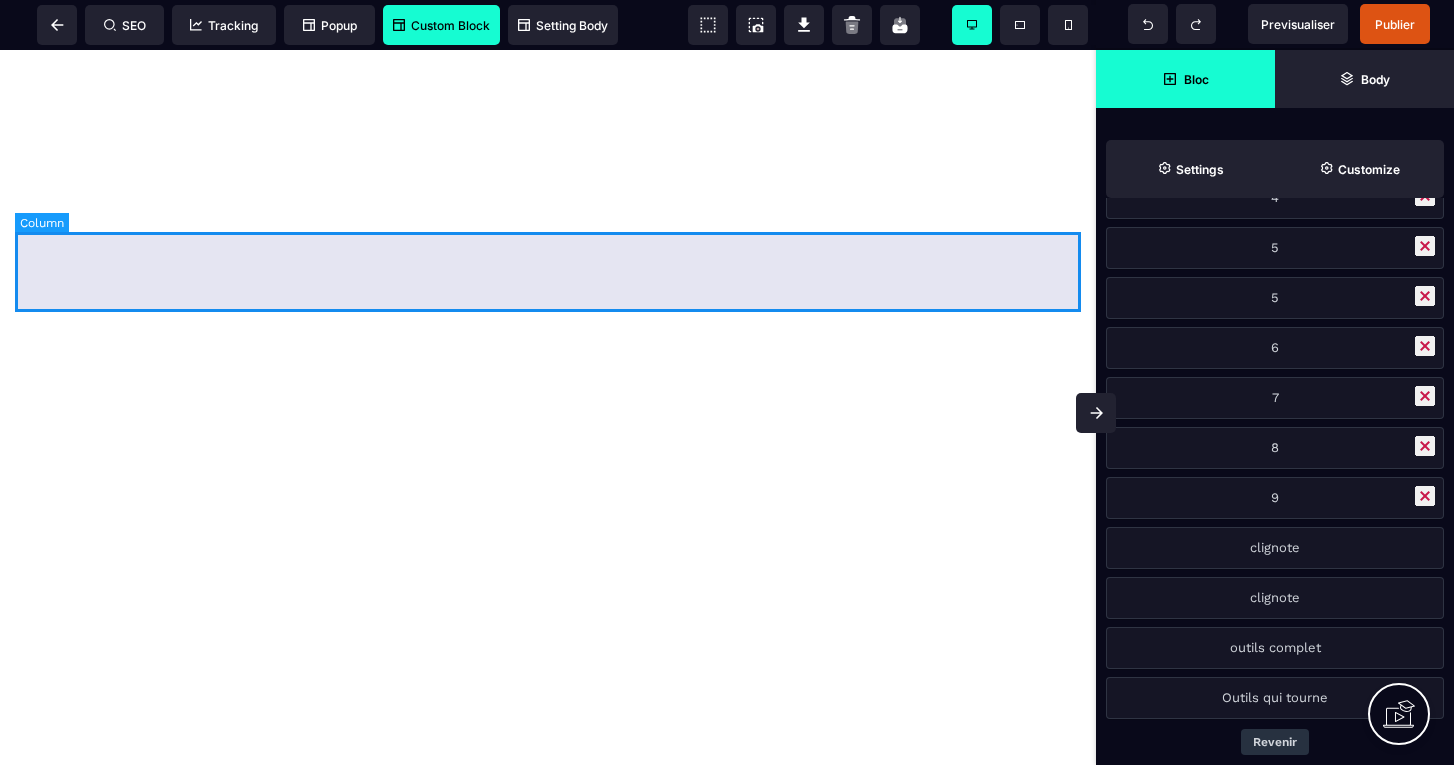 click at bounding box center [548, 197] 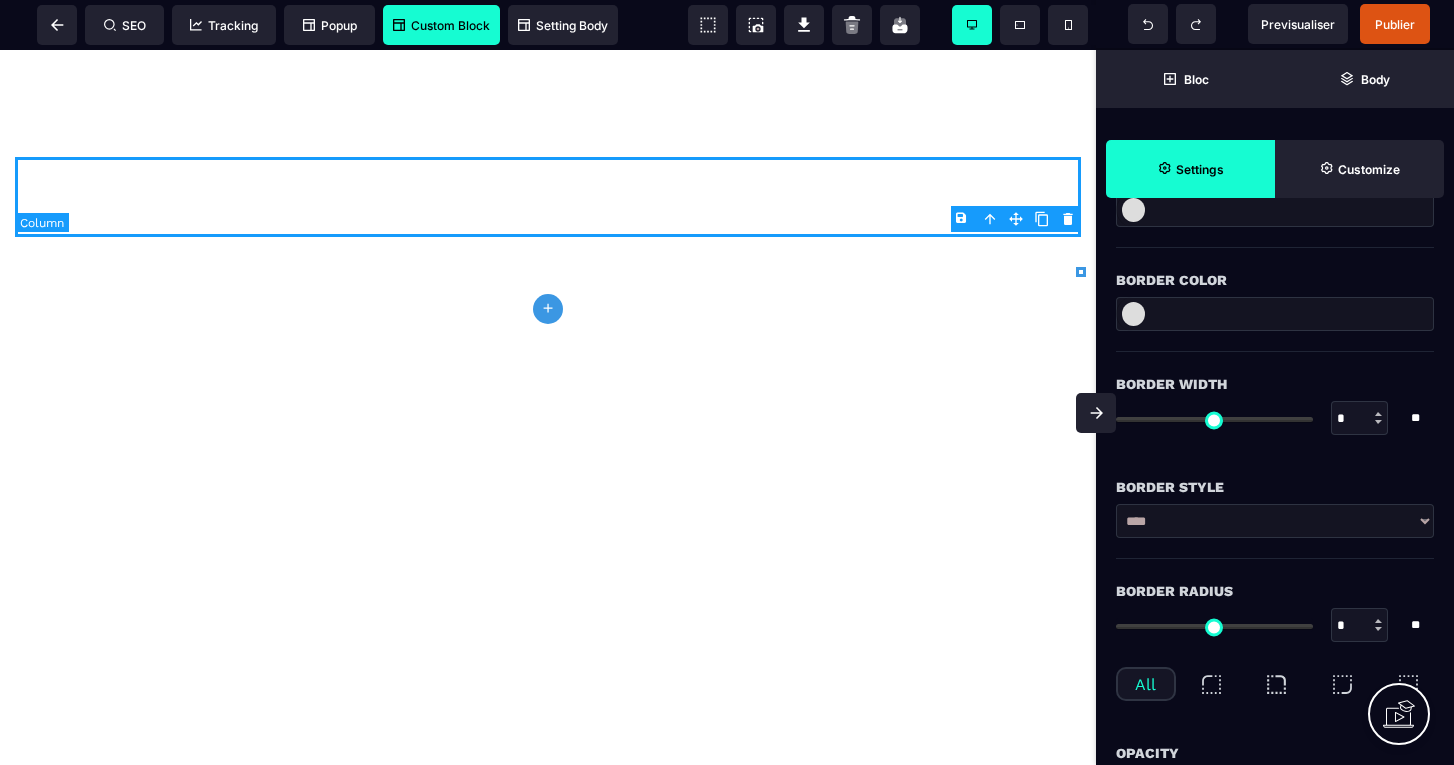 scroll, scrollTop: 0, scrollLeft: 0, axis: both 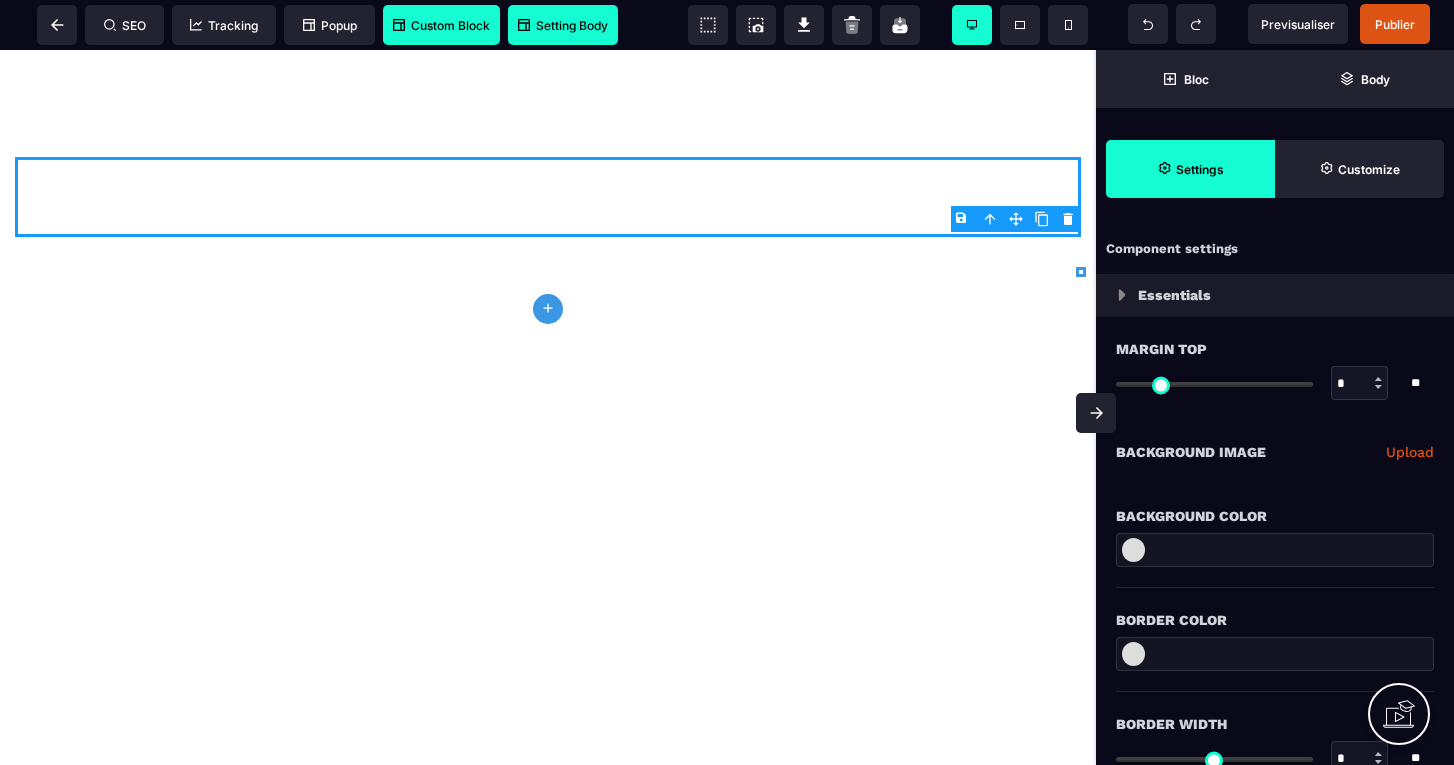click on "Setting Body" at bounding box center [563, 25] 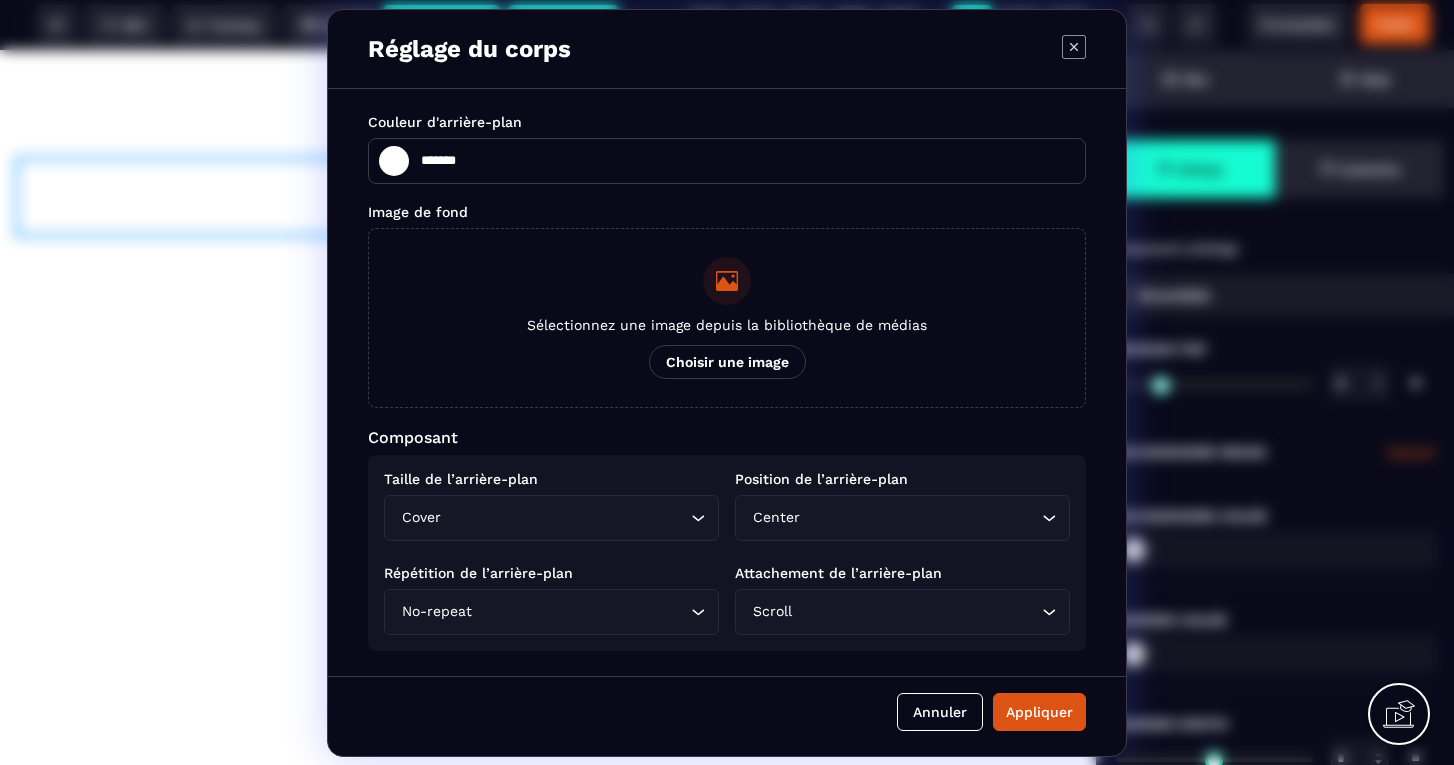 click 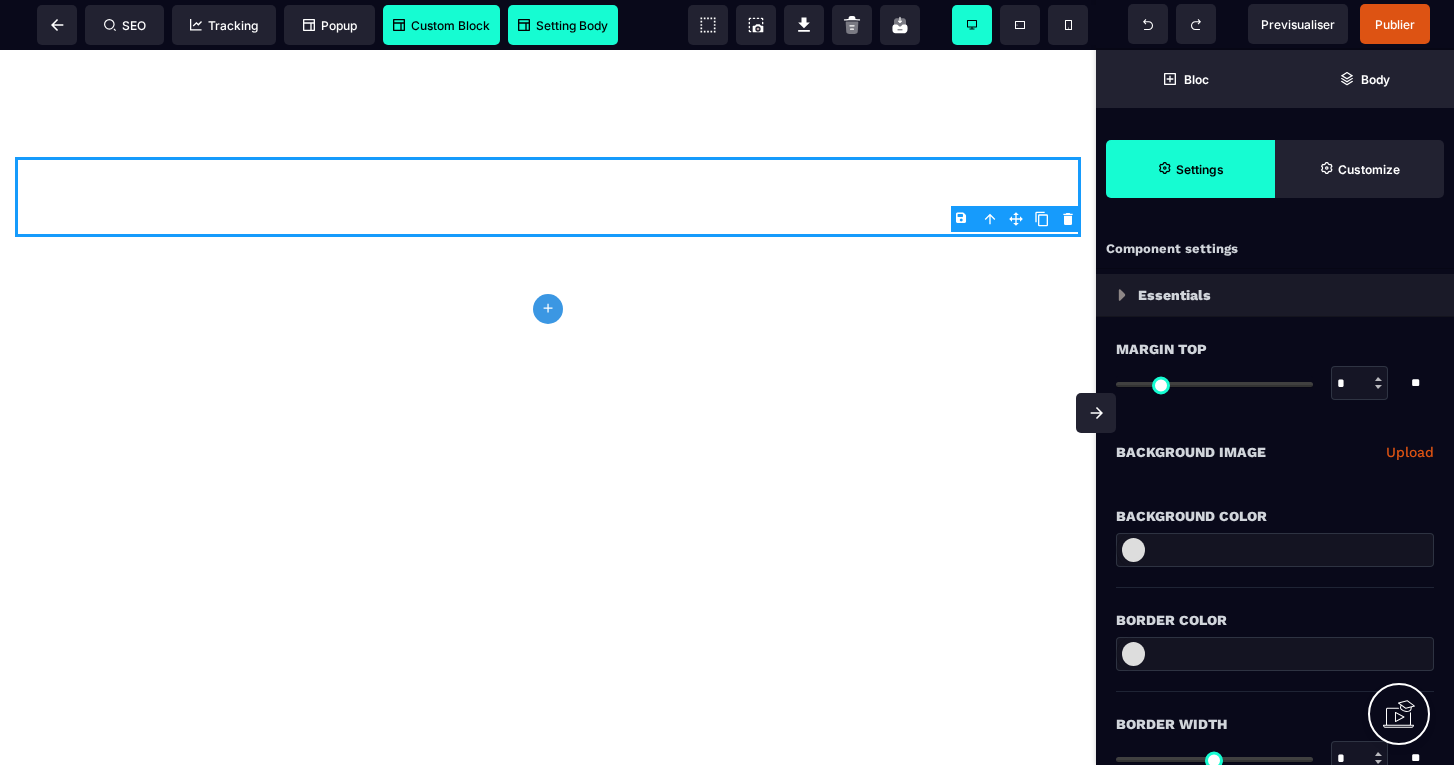 click on "Custom Block" at bounding box center (441, 25) 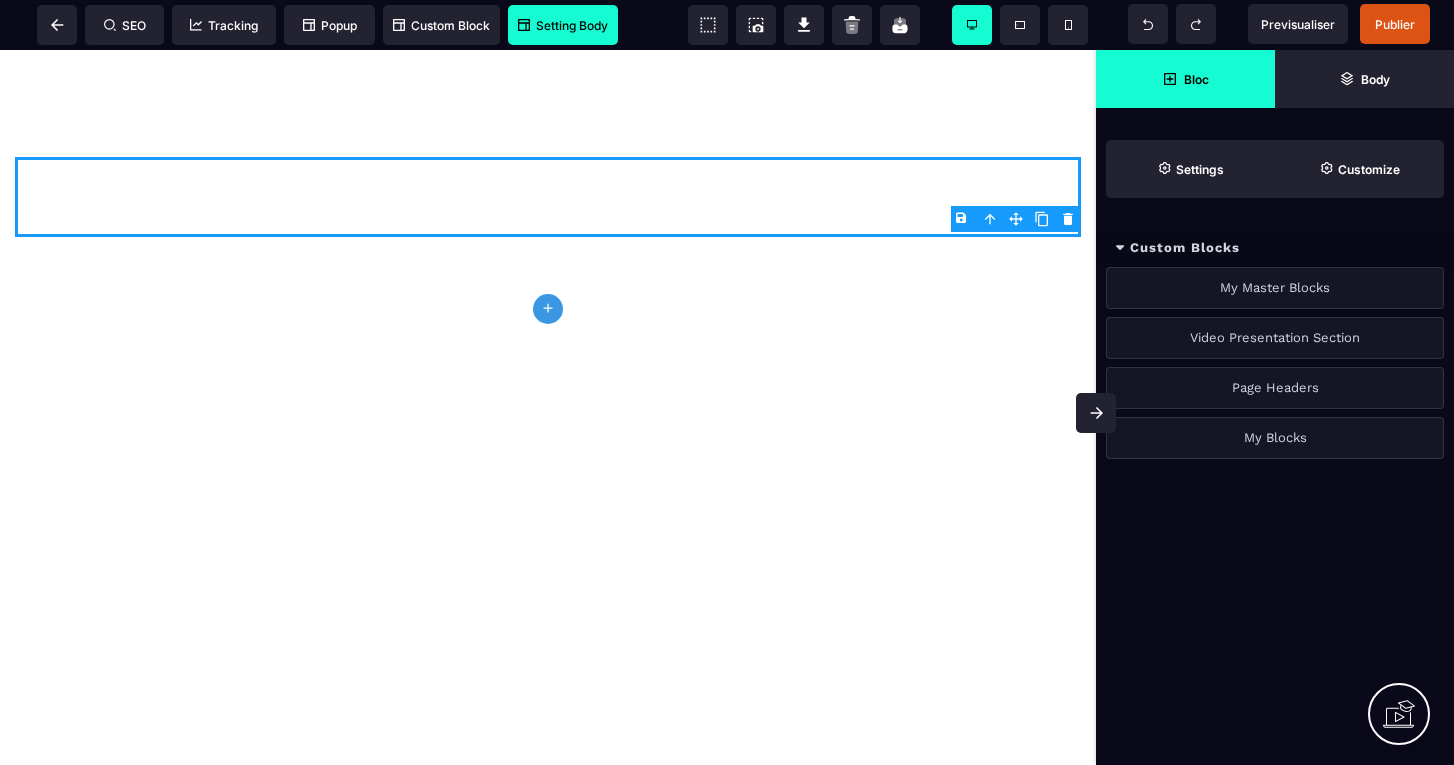 click on "My Master Blocks" at bounding box center (1275, 288) 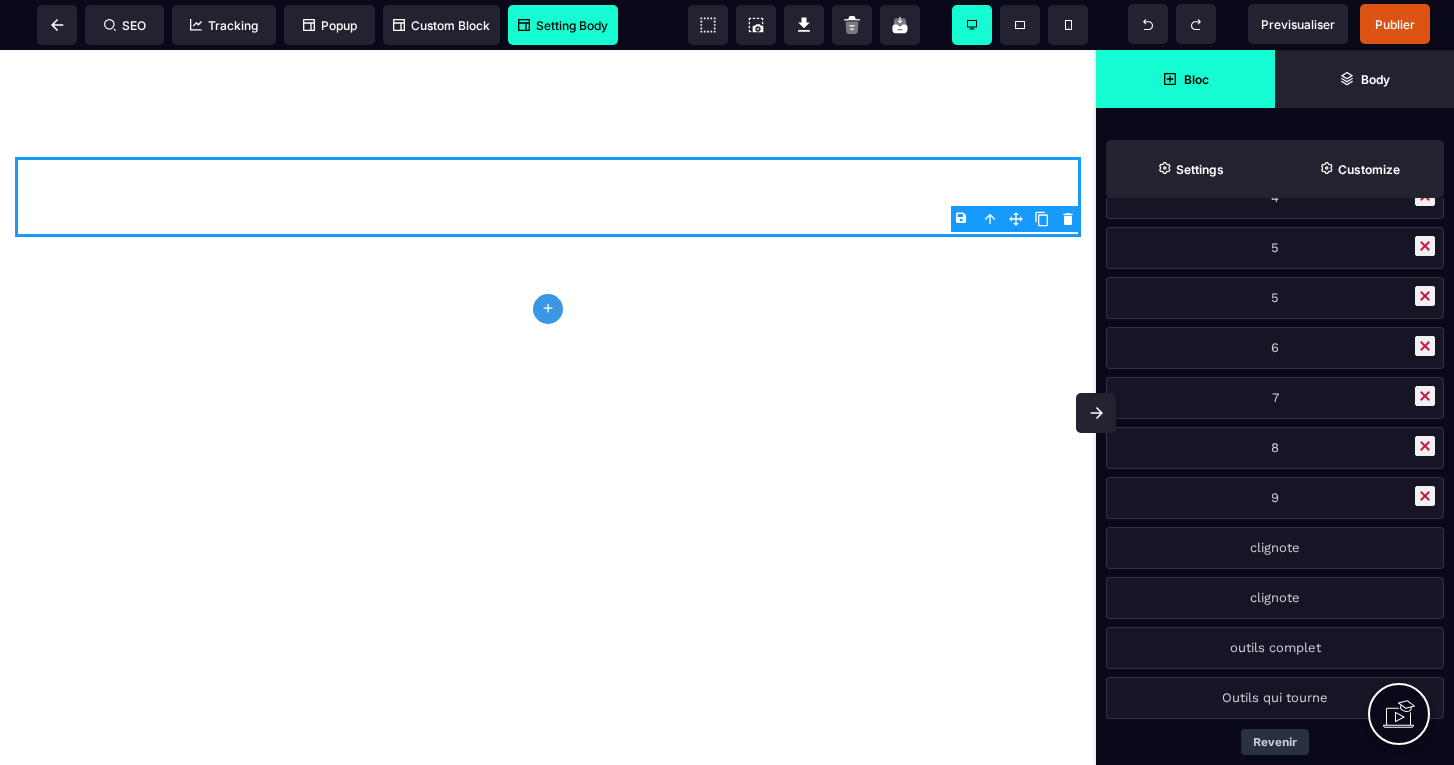 scroll, scrollTop: 340, scrollLeft: 0, axis: vertical 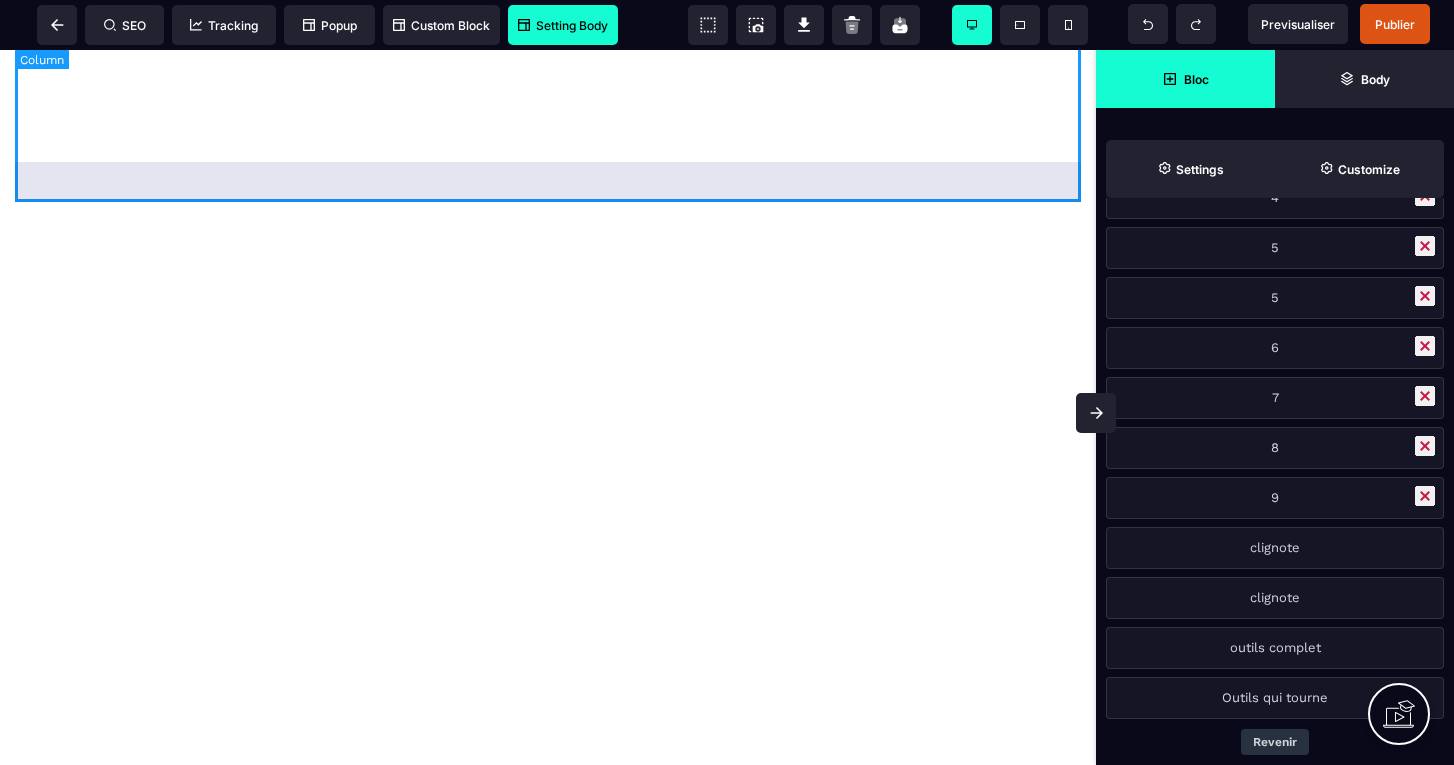 click on "[NUMBER] séances de coaching de [NUMBER]mn OFFERTES ([NUMBER]€) [NUMBER] communauté d'échange de pratiques OFFERT Accès à vie à la formation y compris aux mises jour  Possibilité de résilier [NUMBER] jours après l'achat sans motif
BONUS [NUMBER]
[NUMBER]€ HT [NUMBER] séances de coaching de [NUMBER]mn + [NUMBER] séances OFFERTES de [NUMBER]mn ([NUMBER]€) [NUMBER] communauté d'échange de pratiques OFFERT [NUMBER] séances d'hypnose dont [NUMBER] OFFERTES ([NUMBER]€) Accès à vie à la formation y compris aux mises jour Possibilité de résilier [NUMBER] jours après l'achat sans motif
BONUS [NUMBER] [NUMBER]€ HT [NUMBER] séances de coaching de [NUMBER]mn [NUMBER] communauté d'échange de pratiques OFFERT  [NUMBER] séances d'hypnose OFFERTES ([NUMBER]€) Suivi whatsapp prioritaire pendant [NUMBER] mois dont [NUMBER] mois offert ([NUMBER]€) [NUMBER] journée en présentiel pour expérimenter les constellations organisationnelles OFFERTE ([NUMBER]€) Accès à vie à la formation y compris aux mises jour Possibilité de résilier [NUMBER] jours après l'achat sans motif
BONUS [NUMBER]
[NUMBER]€ HT Réservé à [NUMBER] personnes" at bounding box center [548, -311] 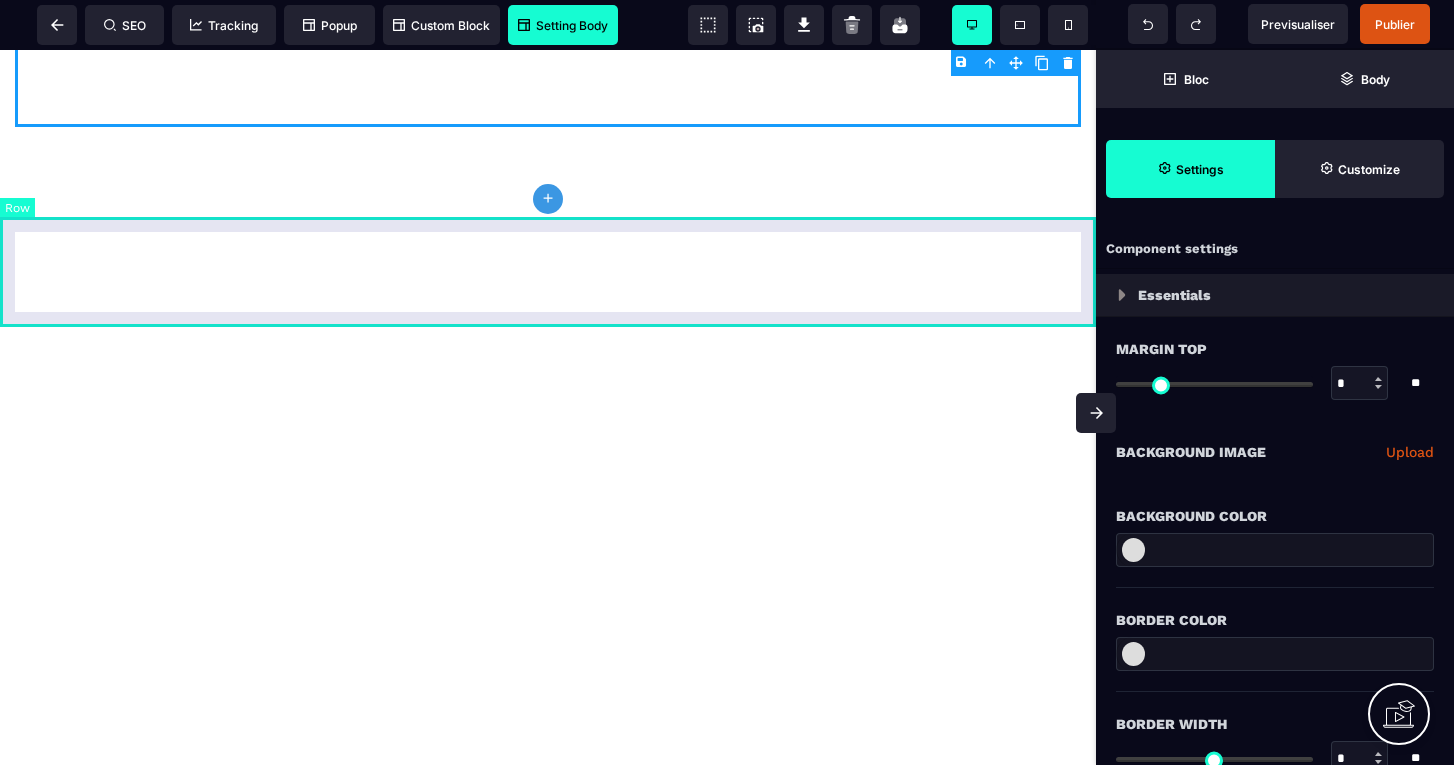 click at bounding box center [548, 197] 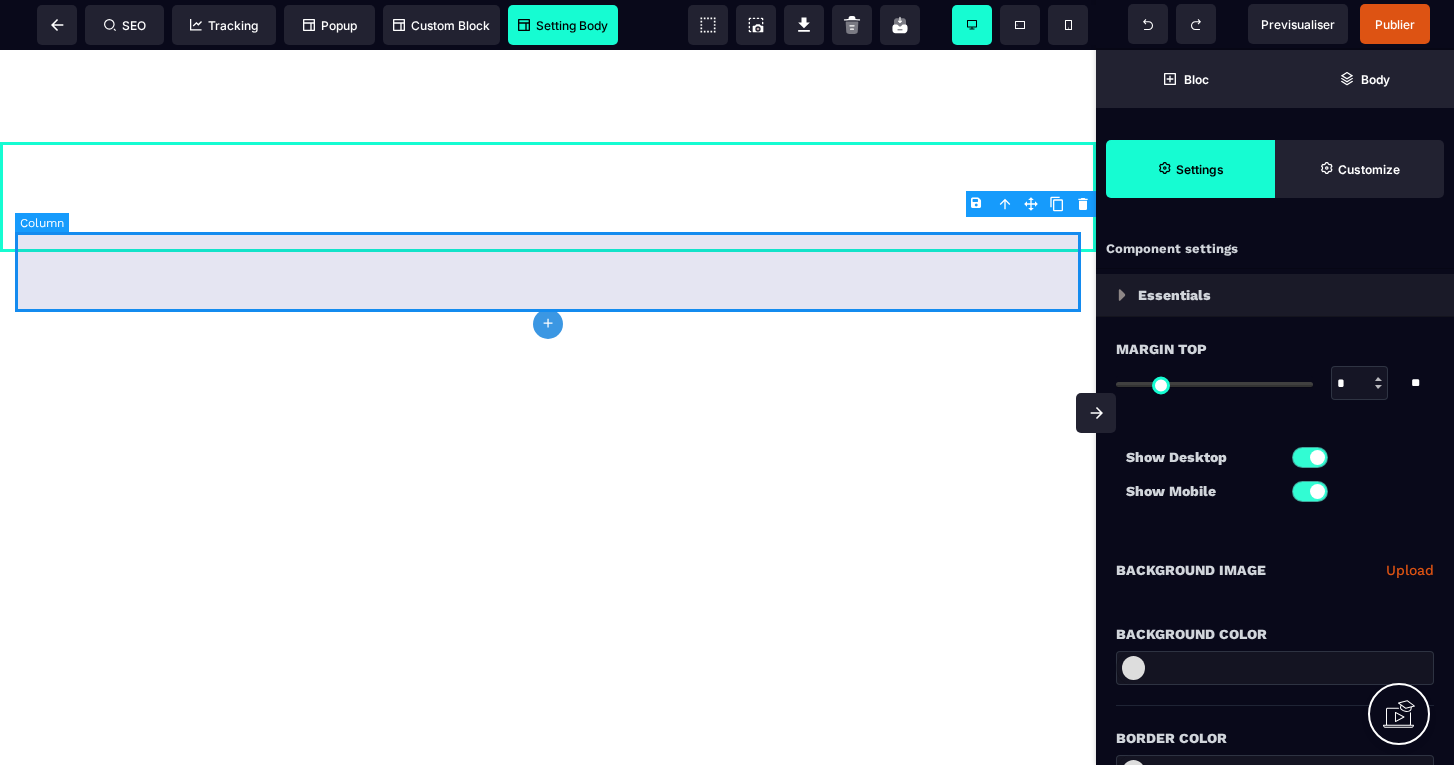 click at bounding box center (548, 197) 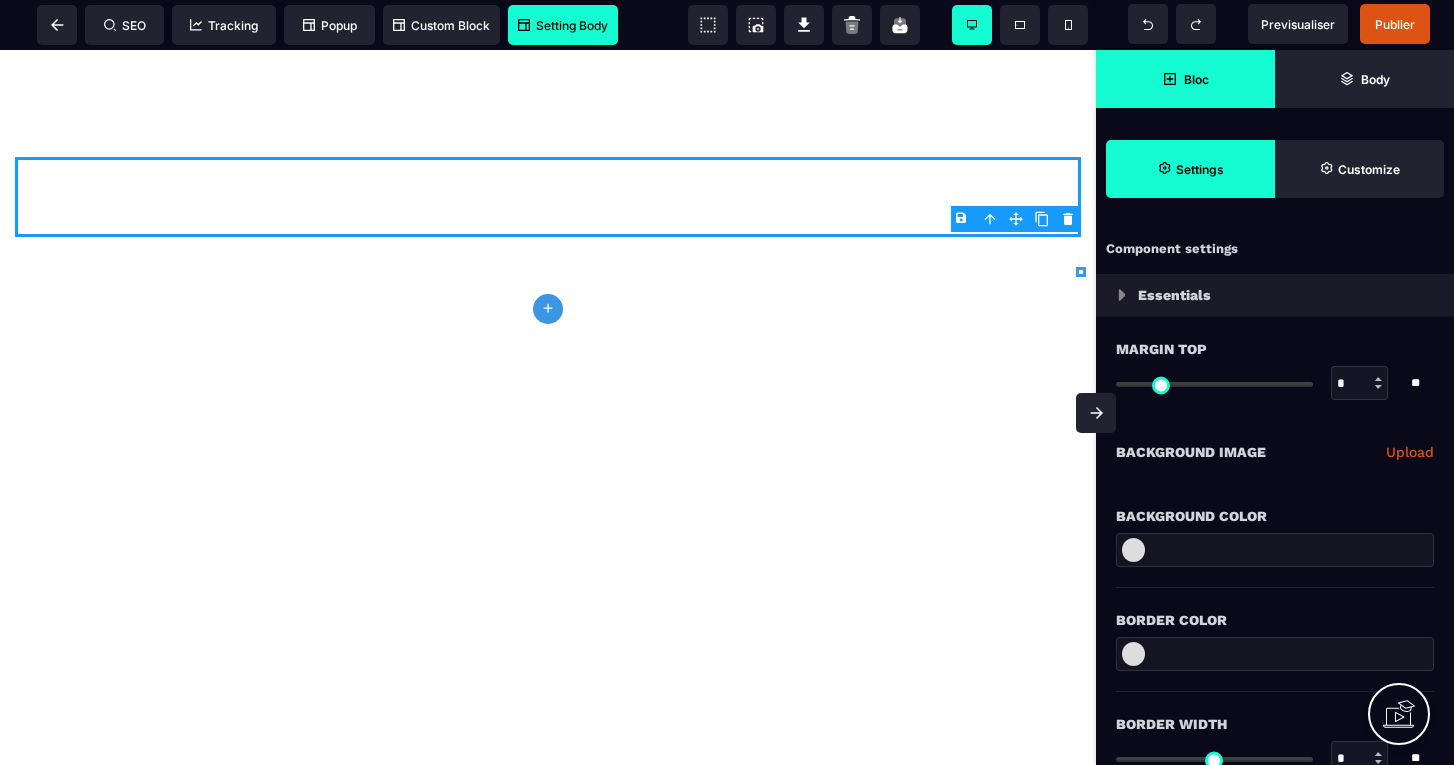 click on "Bloc" at bounding box center [1185, 79] 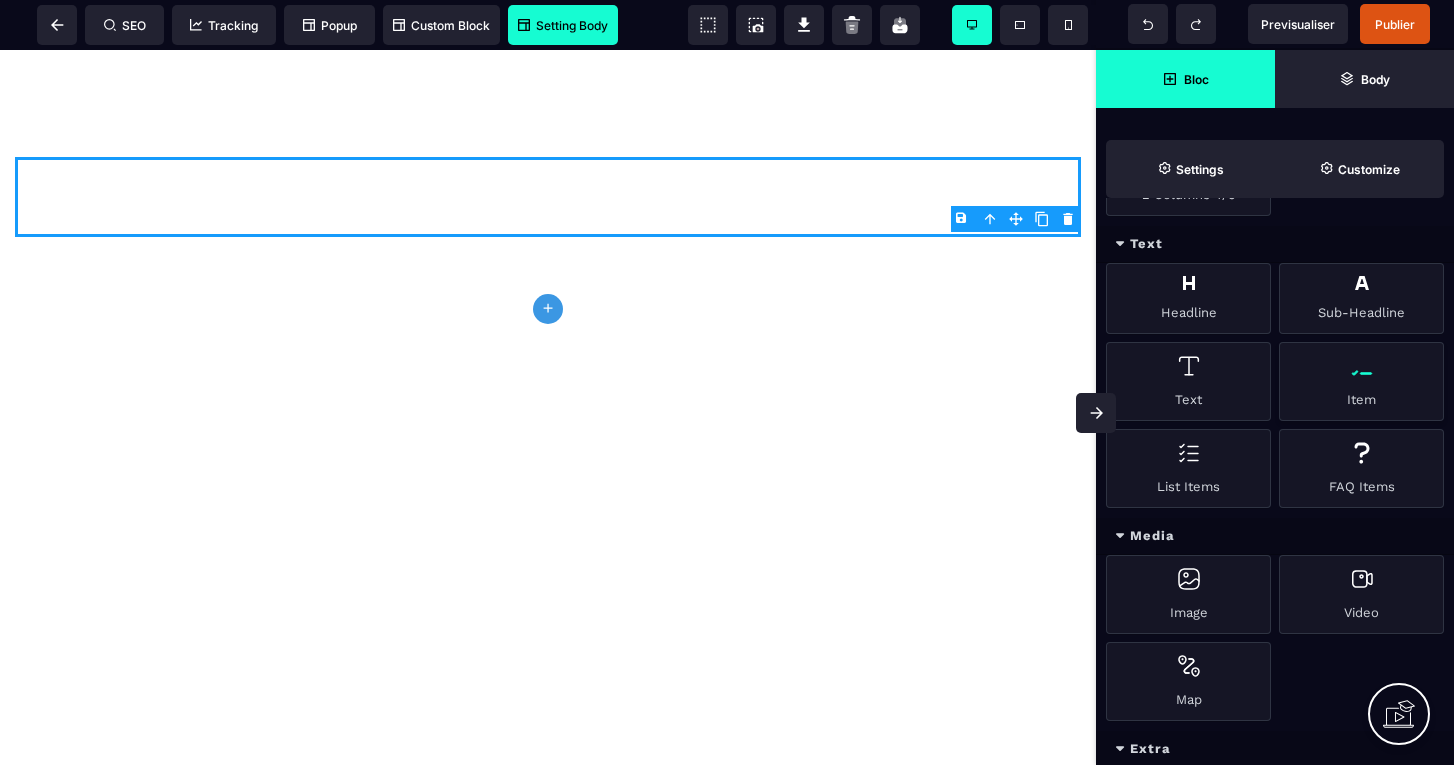 scroll, scrollTop: 697, scrollLeft: 0, axis: vertical 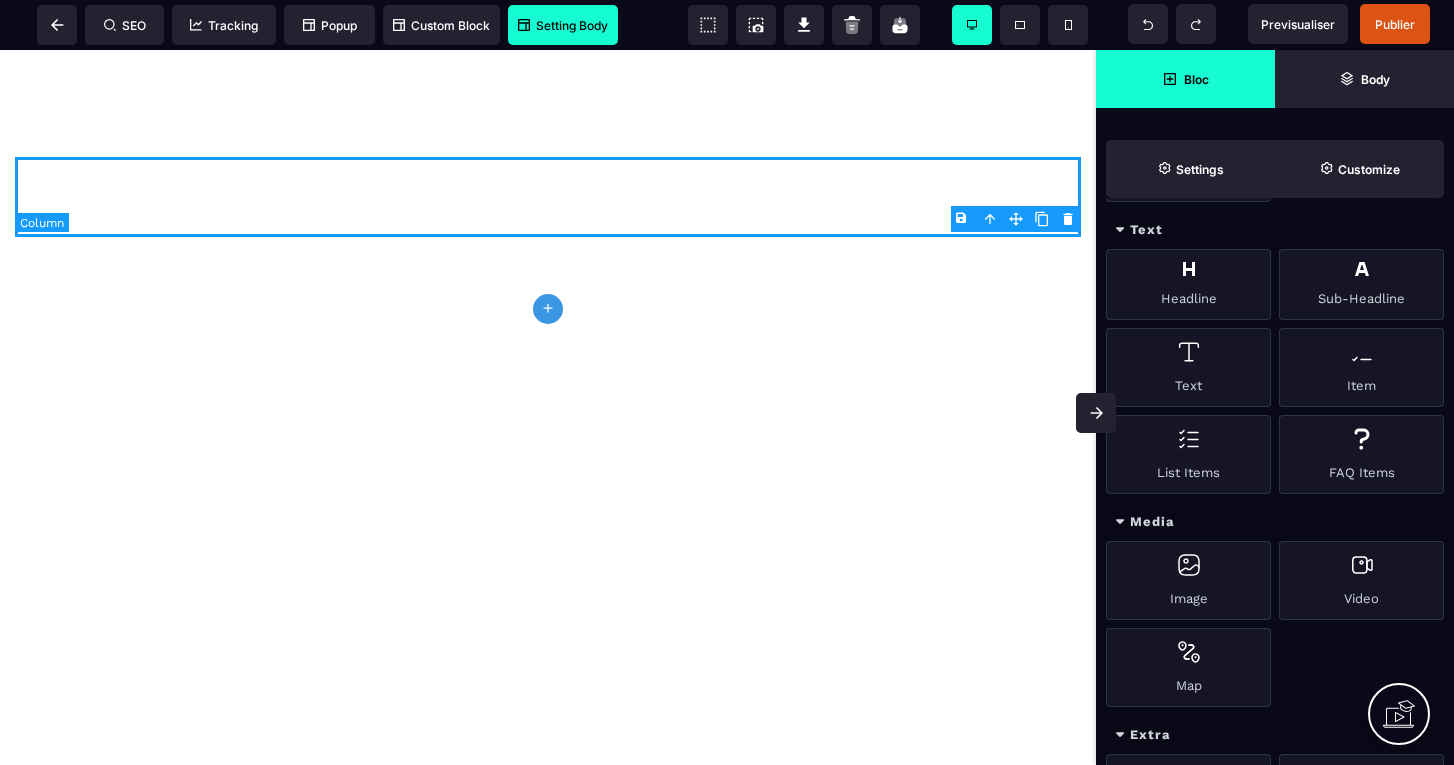 click at bounding box center [548, 197] 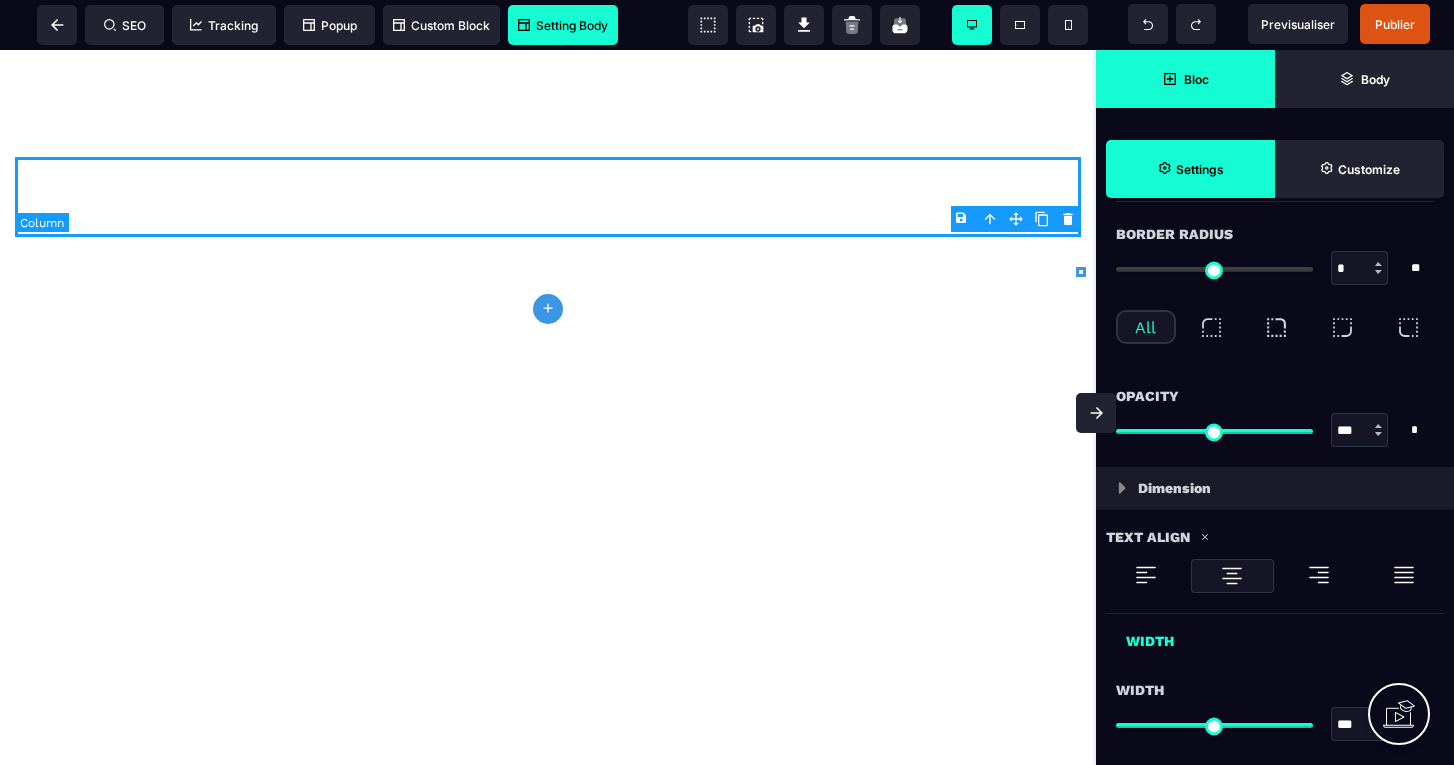 click at bounding box center [548, 197] 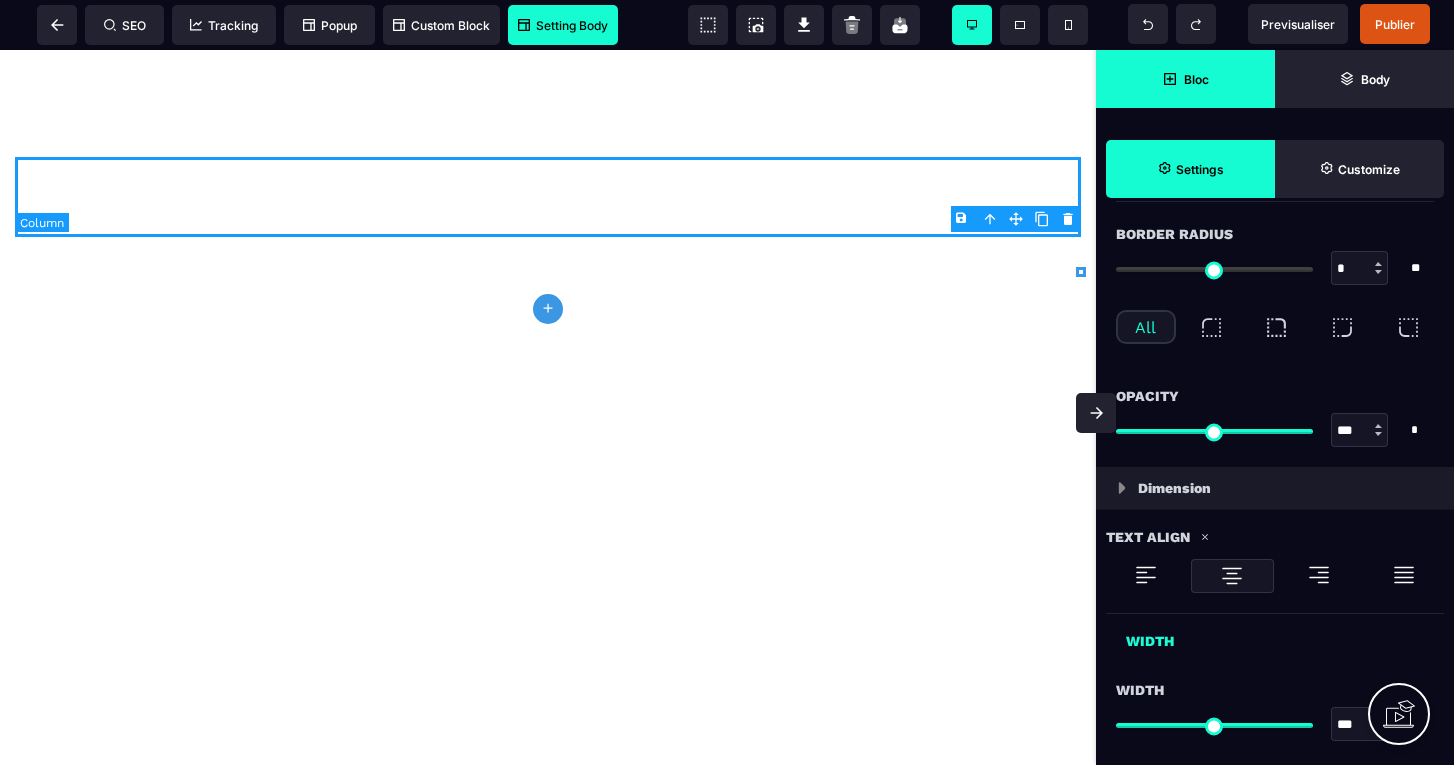 click on "plus" 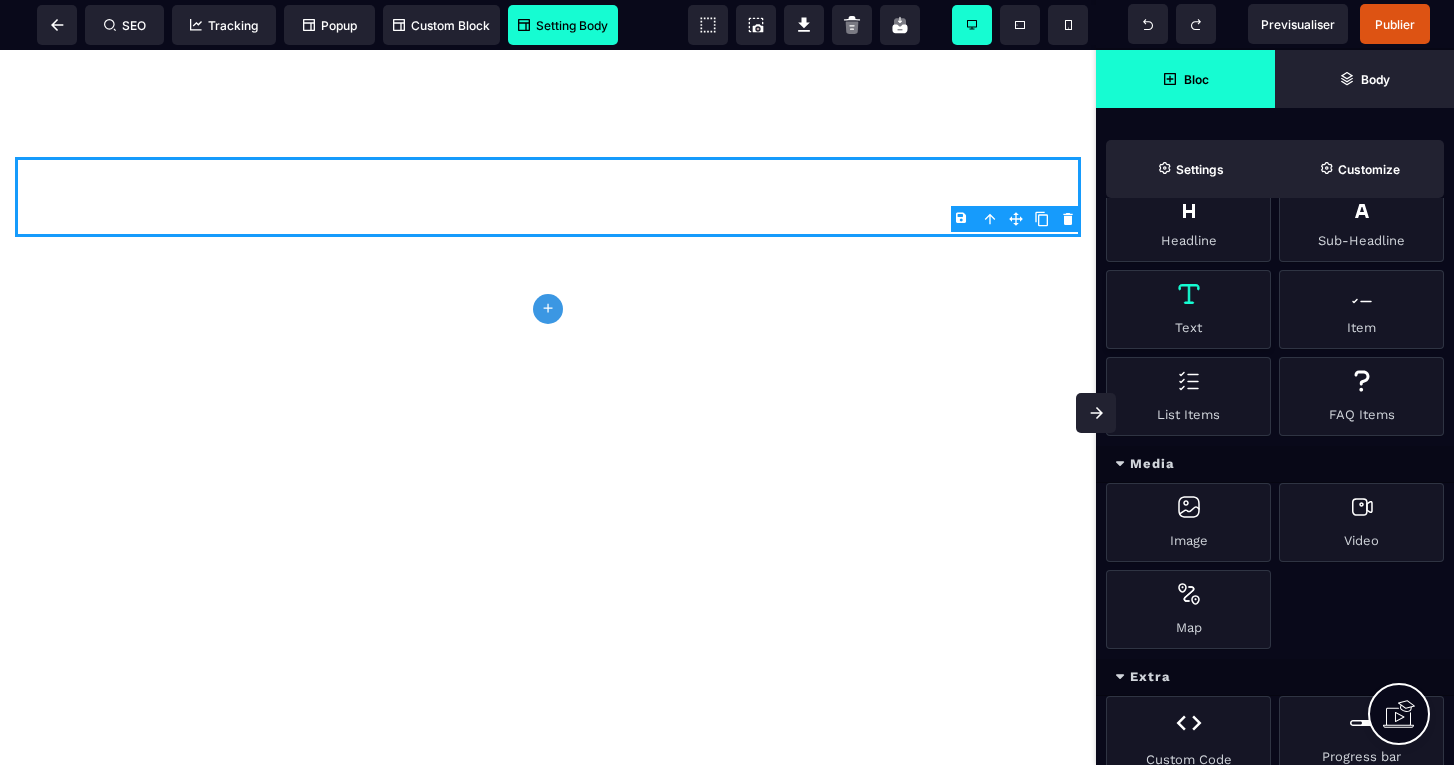 scroll, scrollTop: 82, scrollLeft: 0, axis: vertical 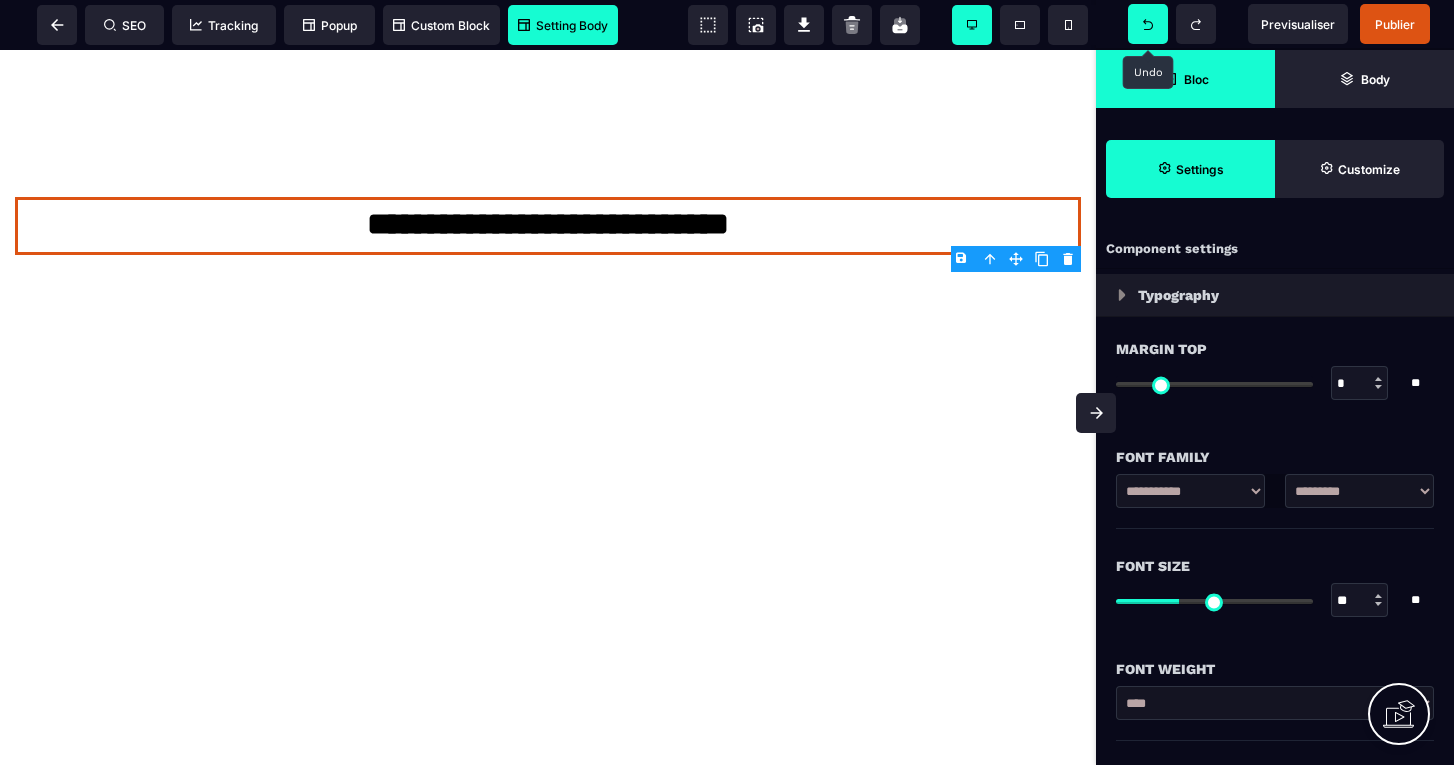 click 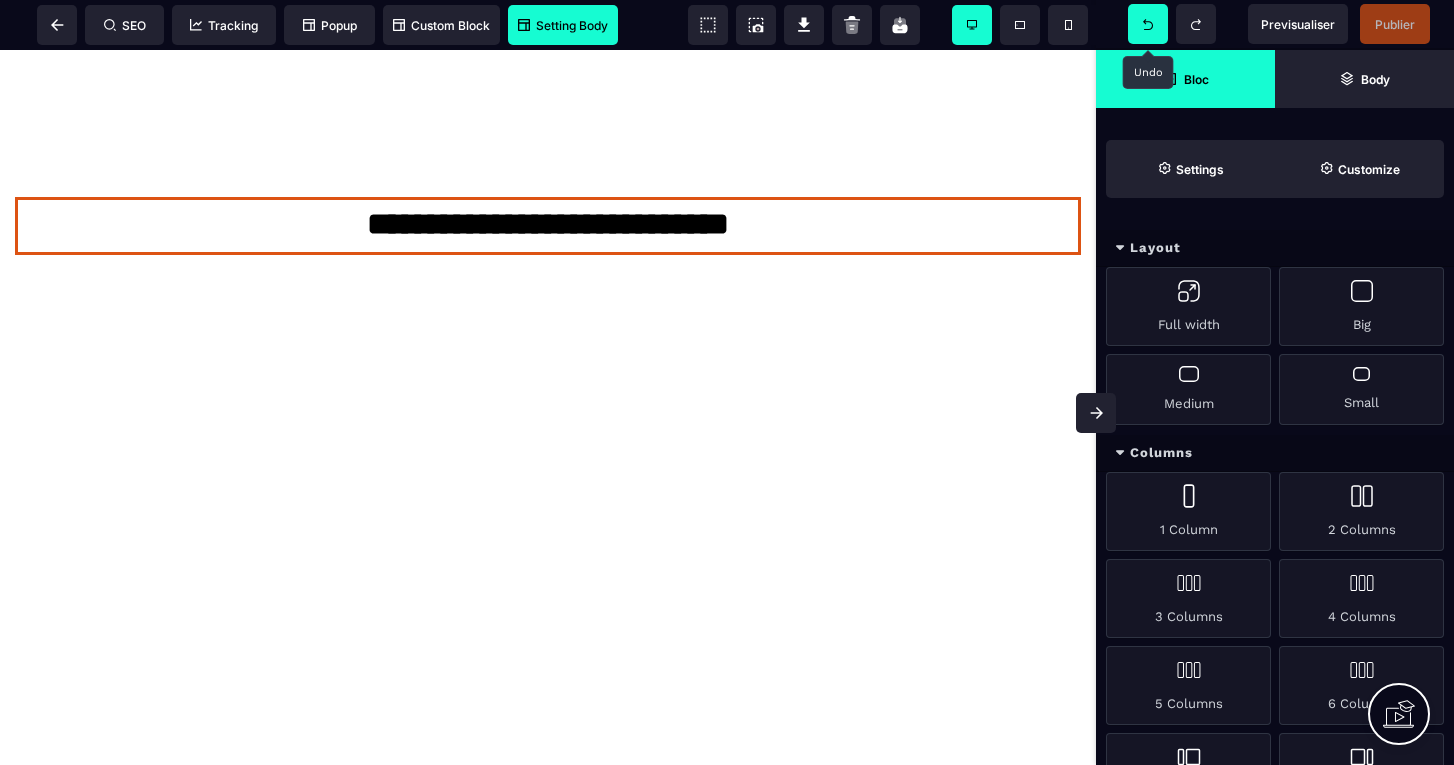 click at bounding box center (1148, 24) 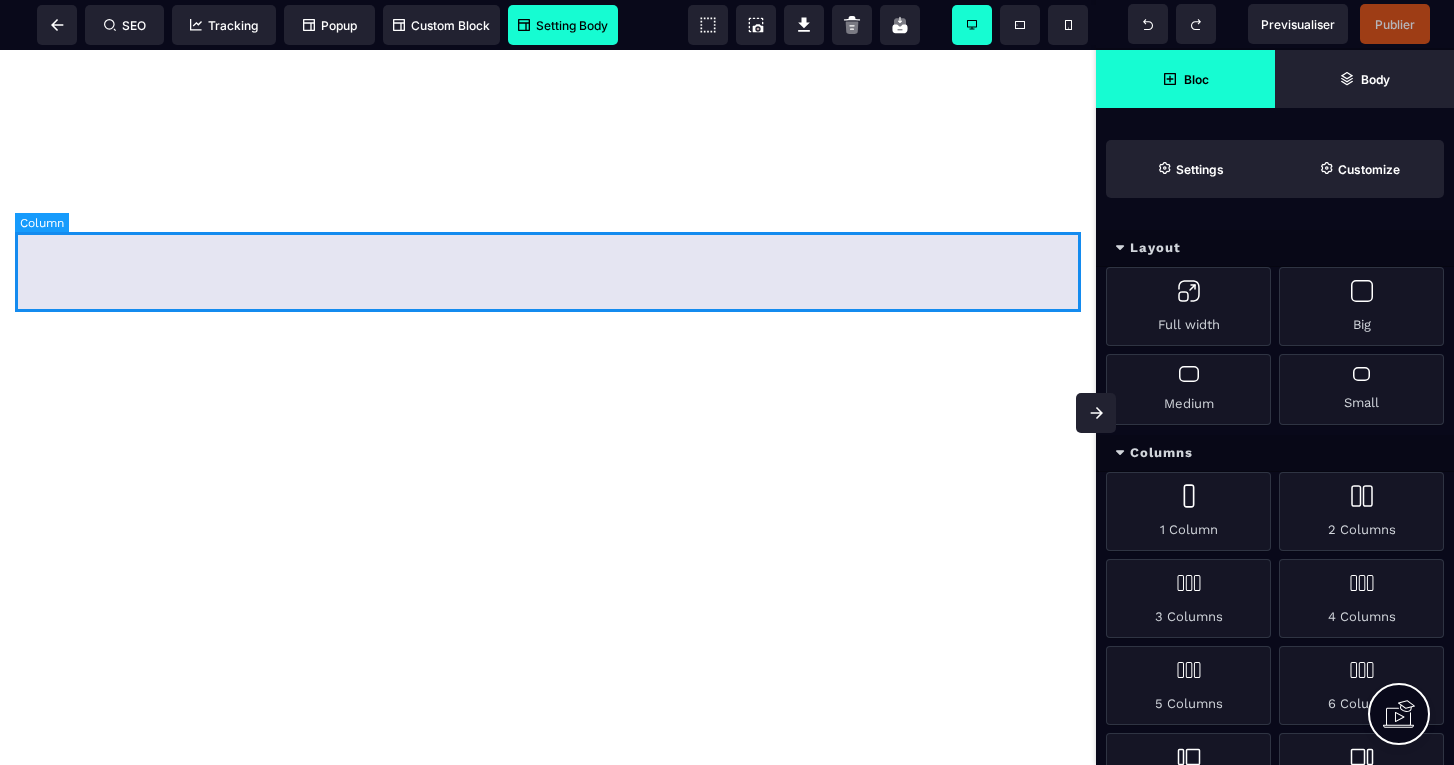 click at bounding box center (548, 197) 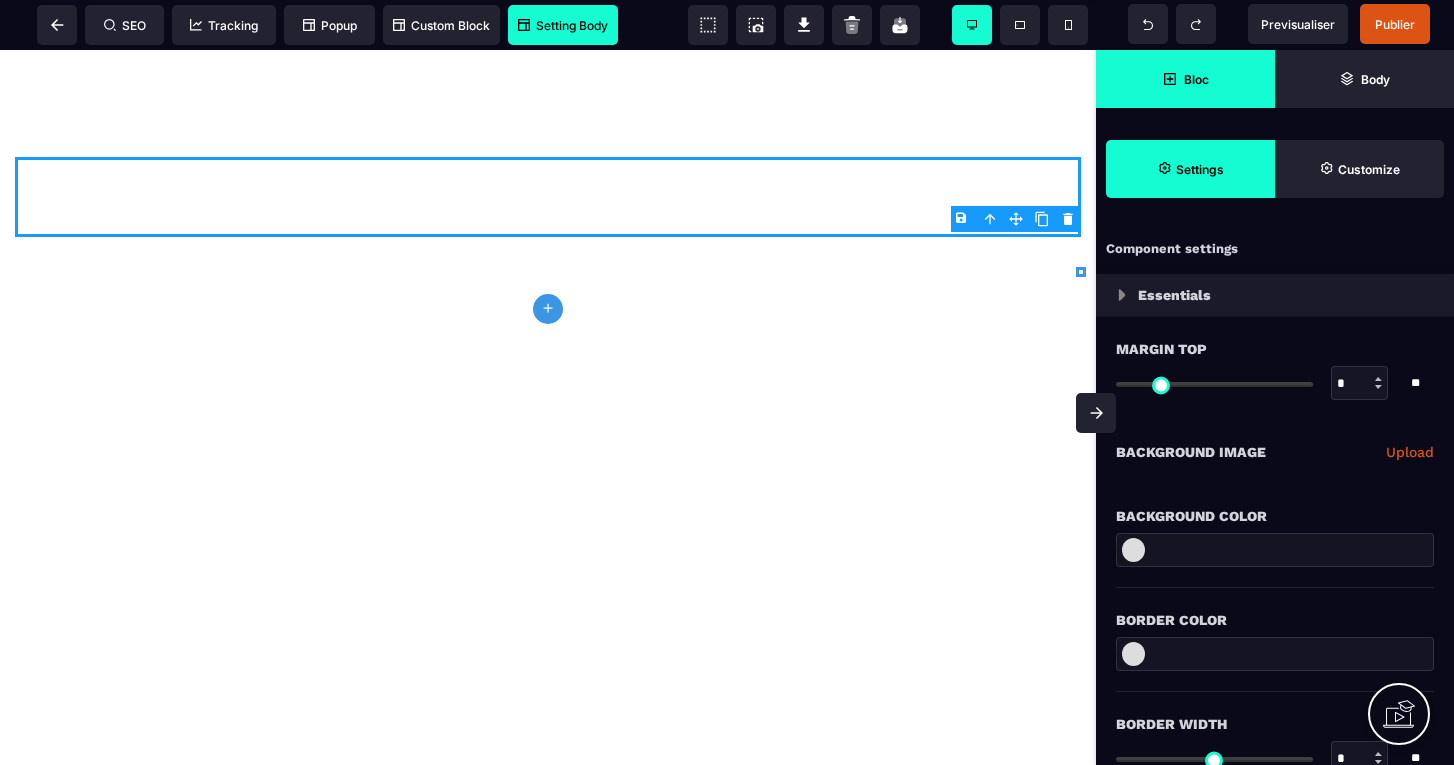 click on "Setting Body" at bounding box center [563, 25] 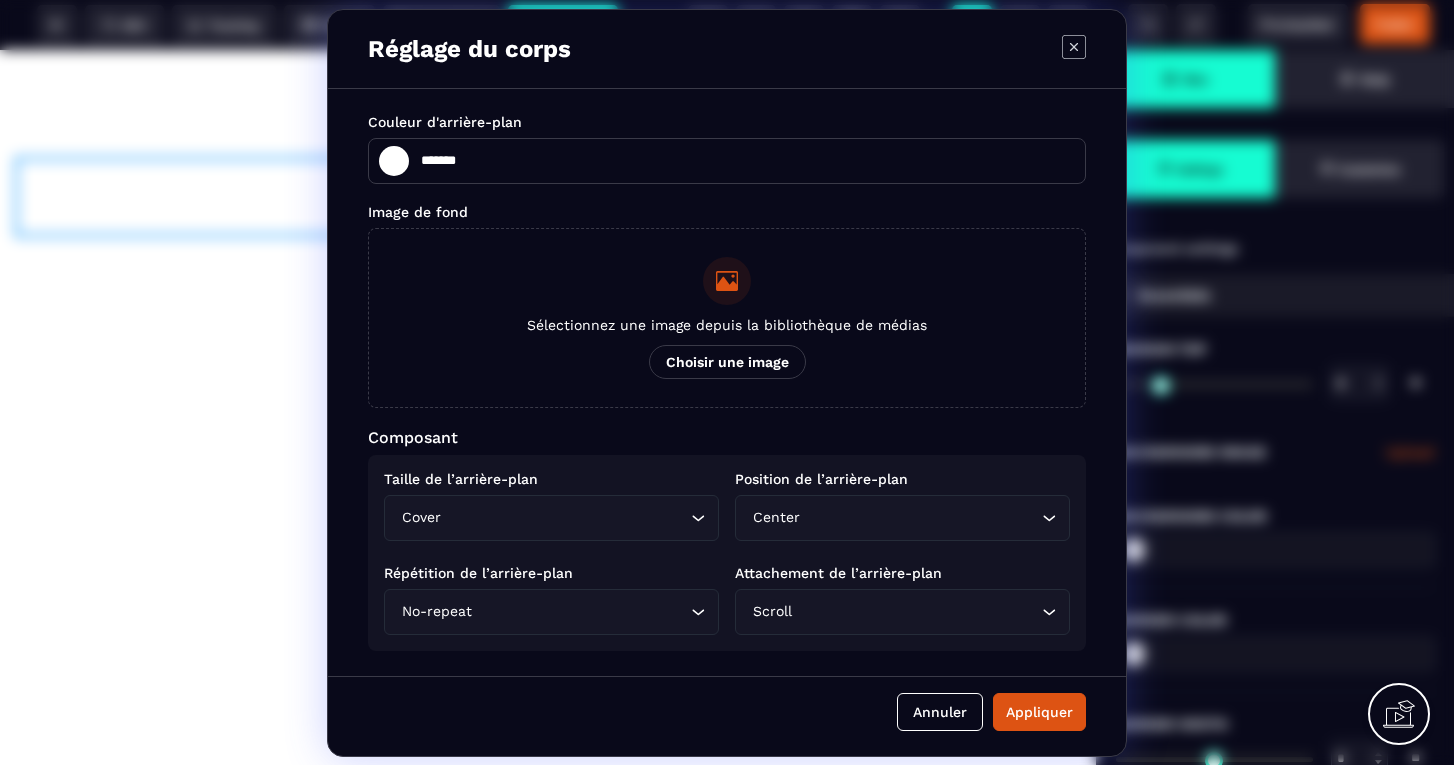 click 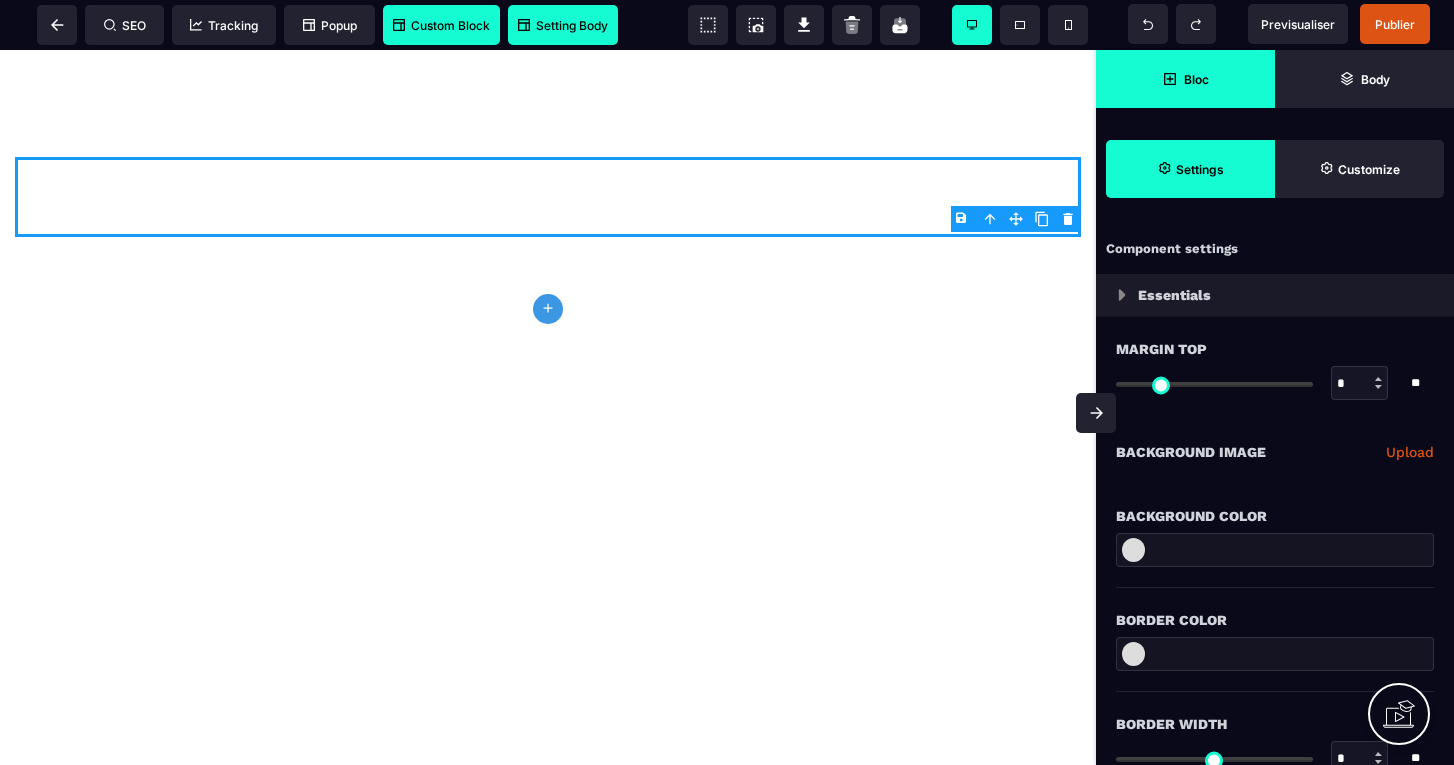 click on "Custom Block" at bounding box center [441, 25] 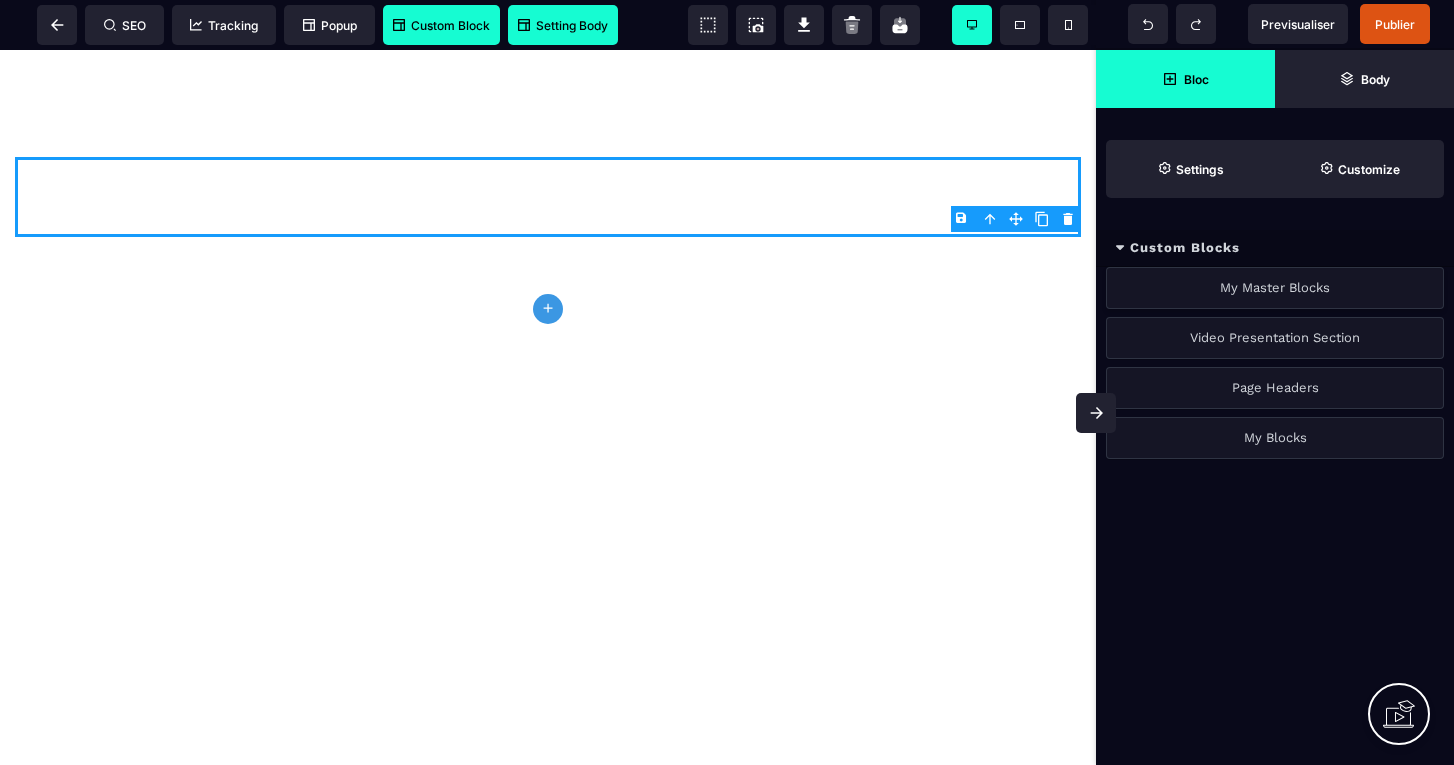 click on "My Master Blocks" at bounding box center [1275, 288] 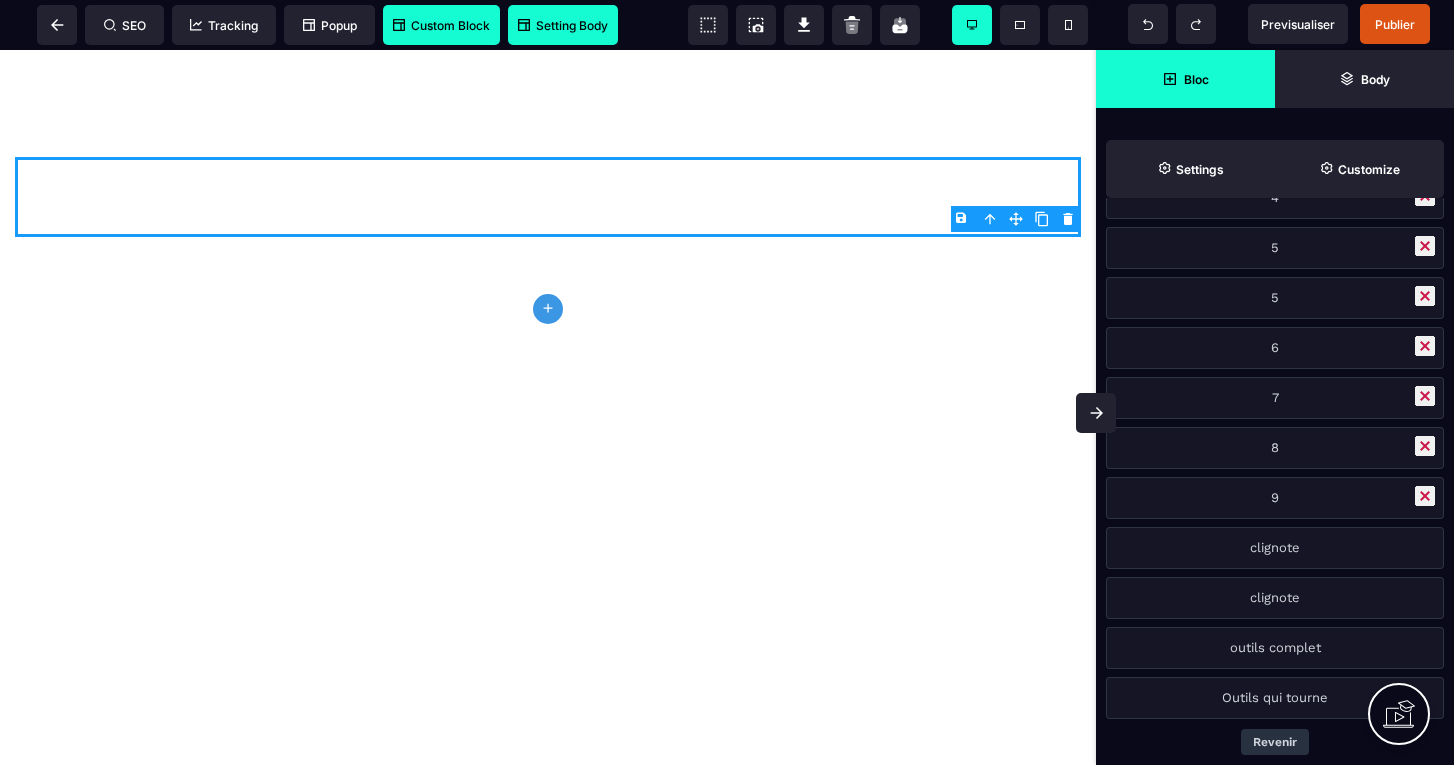 scroll, scrollTop: 340, scrollLeft: 0, axis: vertical 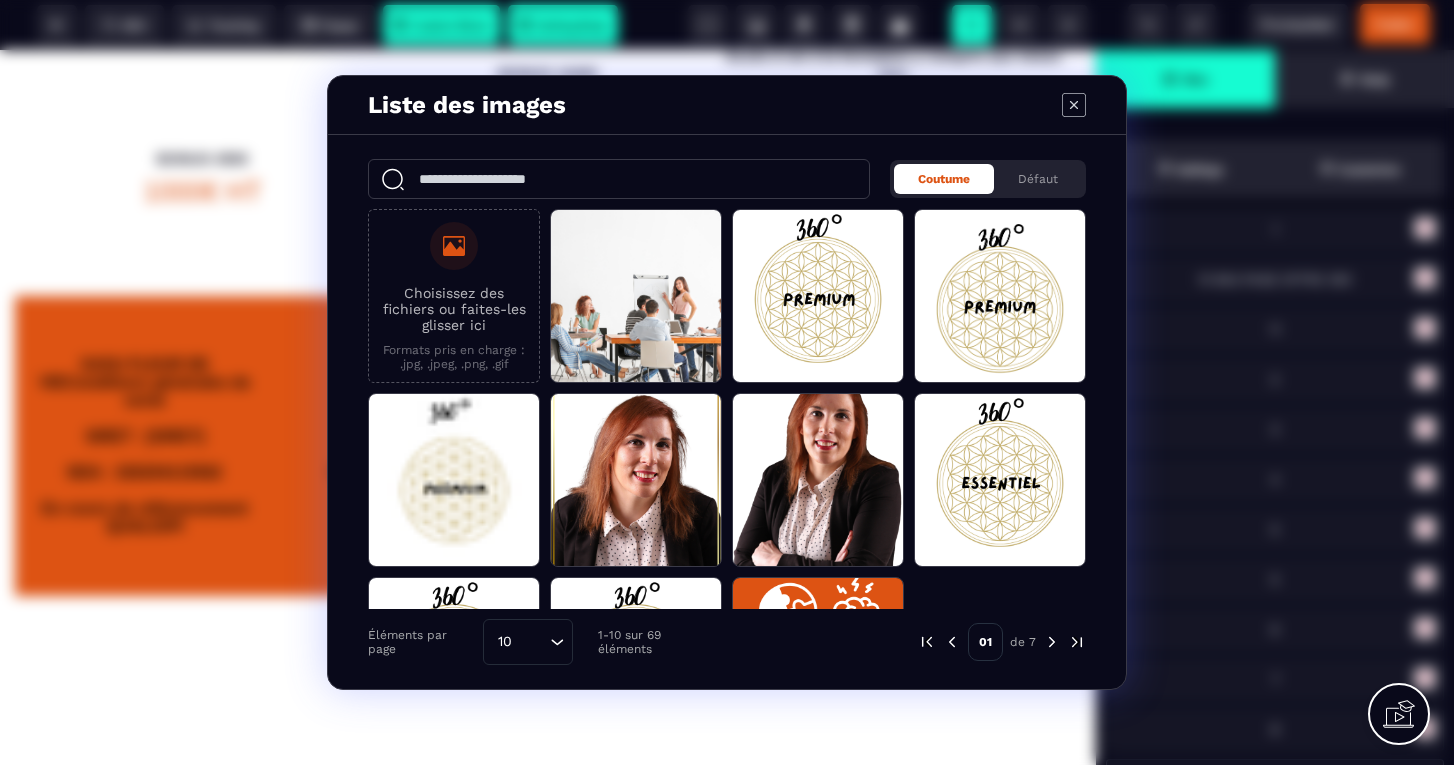click 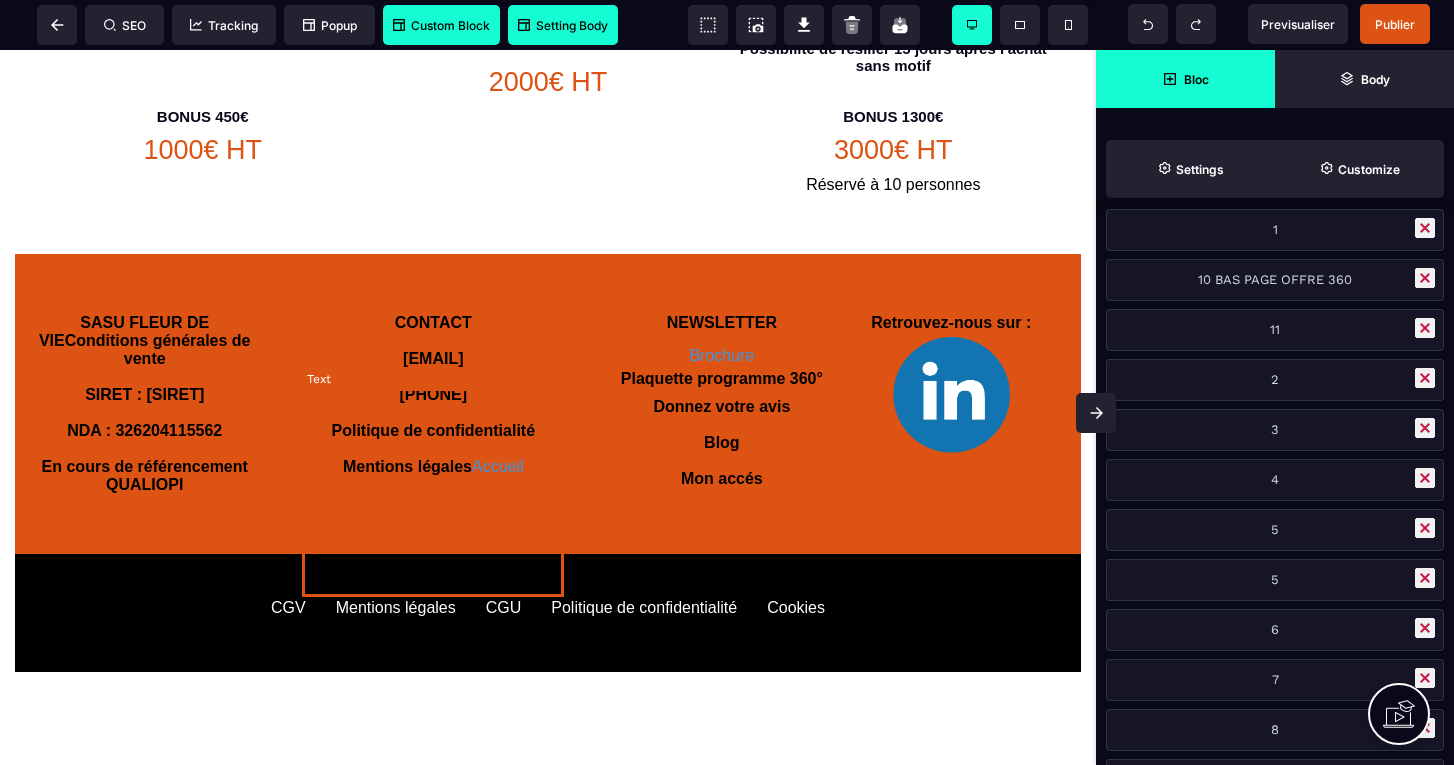 scroll, scrollTop: 4914, scrollLeft: 0, axis: vertical 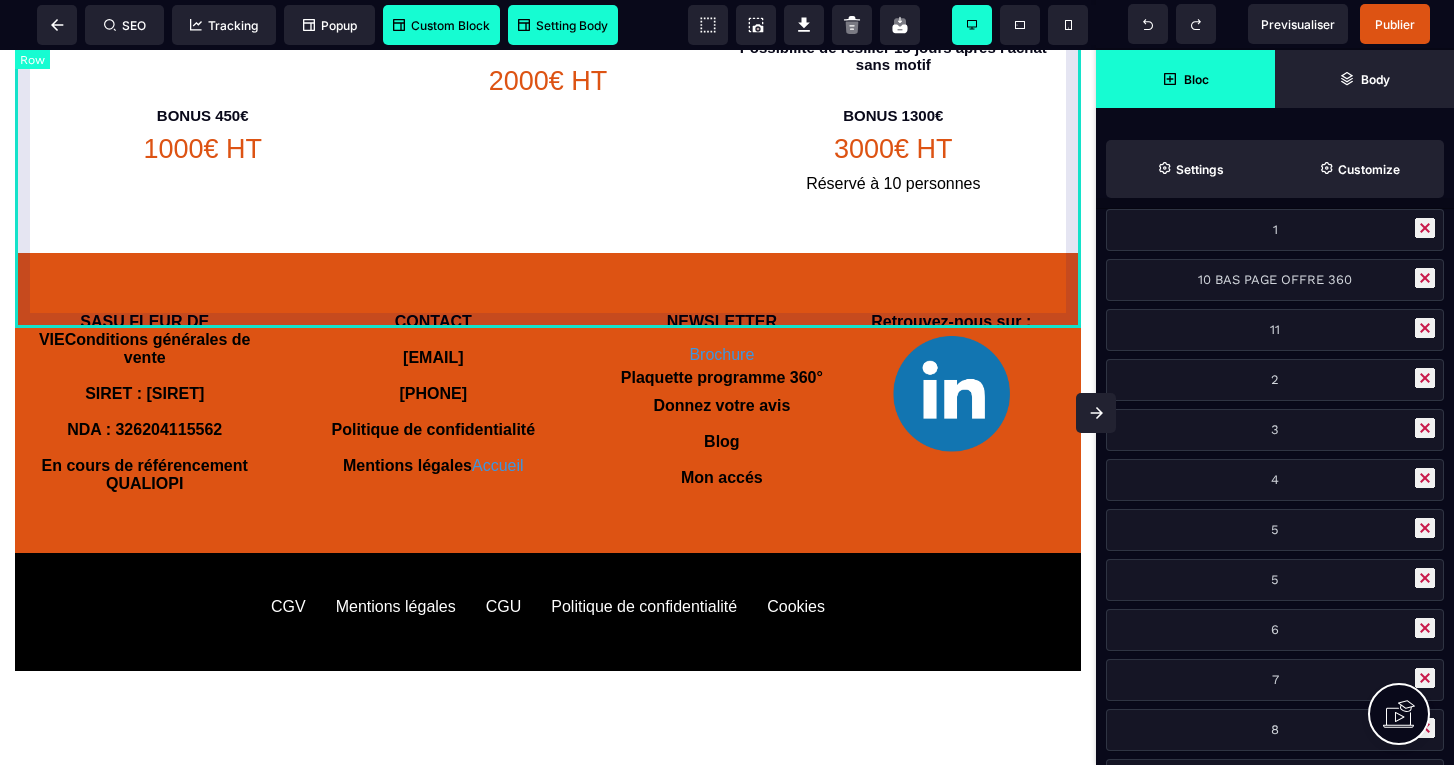 click on "[NUMBER] séances de coaching de [NUMBER]mn OFFERTES ([NUMBER]€) [NUMBER] communauté d'échange de pratiques OFFERT Accès à vie à la formation y compris aux mises jour  Possibilité de résilier [NUMBER] jours après l'achat sans motif
BONUS [NUMBER]
[NUMBER]€ HT [NUMBER] séances de coaching de [NUMBER]mn + [NUMBER] séances OFFERTES de [NUMBER]mn ([NUMBER]€) [NUMBER] communauté d'échange de pratiques OFFERT [NUMBER] séances d'hypnose dont [NUMBER] OFFERTES ([NUMBER]€) Accès à vie à la formation y compris aux mises jour Possibilité de résilier [NUMBER] jours après l'achat sans motif
BONUS [NUMBER] [NUMBER]€ HT [NUMBER] séances de coaching de [NUMBER]mn [NUMBER] communauté d'échange de pratiques OFFERT  [NUMBER] séances d'hypnose OFFERTES ([NUMBER]€) Suivi whatsapp prioritaire pendant [NUMBER] mois dont [NUMBER] mois offert ([NUMBER]€) [NUMBER] journée en présentiel pour expérimenter les constellations organisationnelles OFFERTE ([NUMBER]€) Accès à vie à la formation y compris aux mises jour Possibilité de résilier [NUMBER] jours après l'achat sans motif
BONUS [NUMBER]
[NUMBER]€ HT Réservé à [NUMBER] personnes" at bounding box center (548, -145) 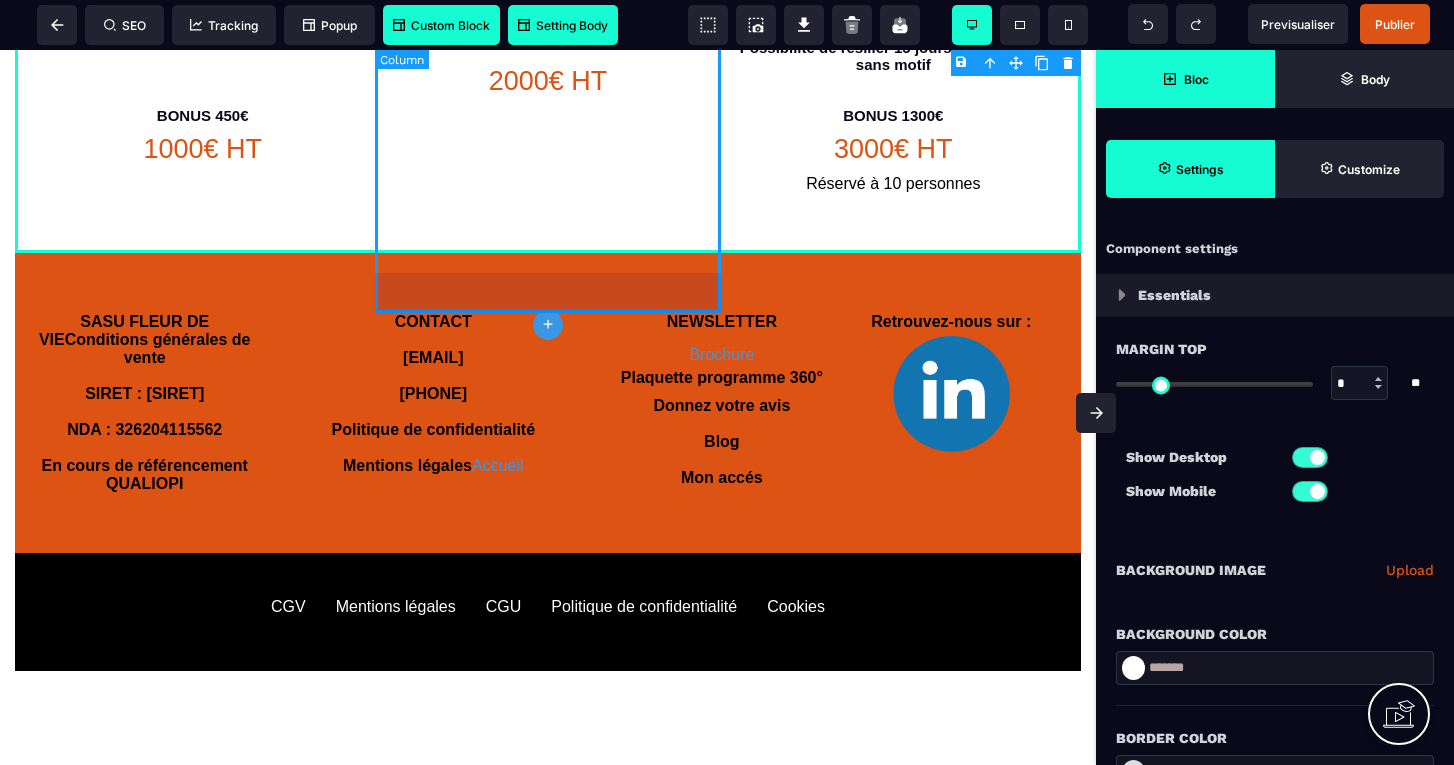 scroll, scrollTop: 0, scrollLeft: 0, axis: both 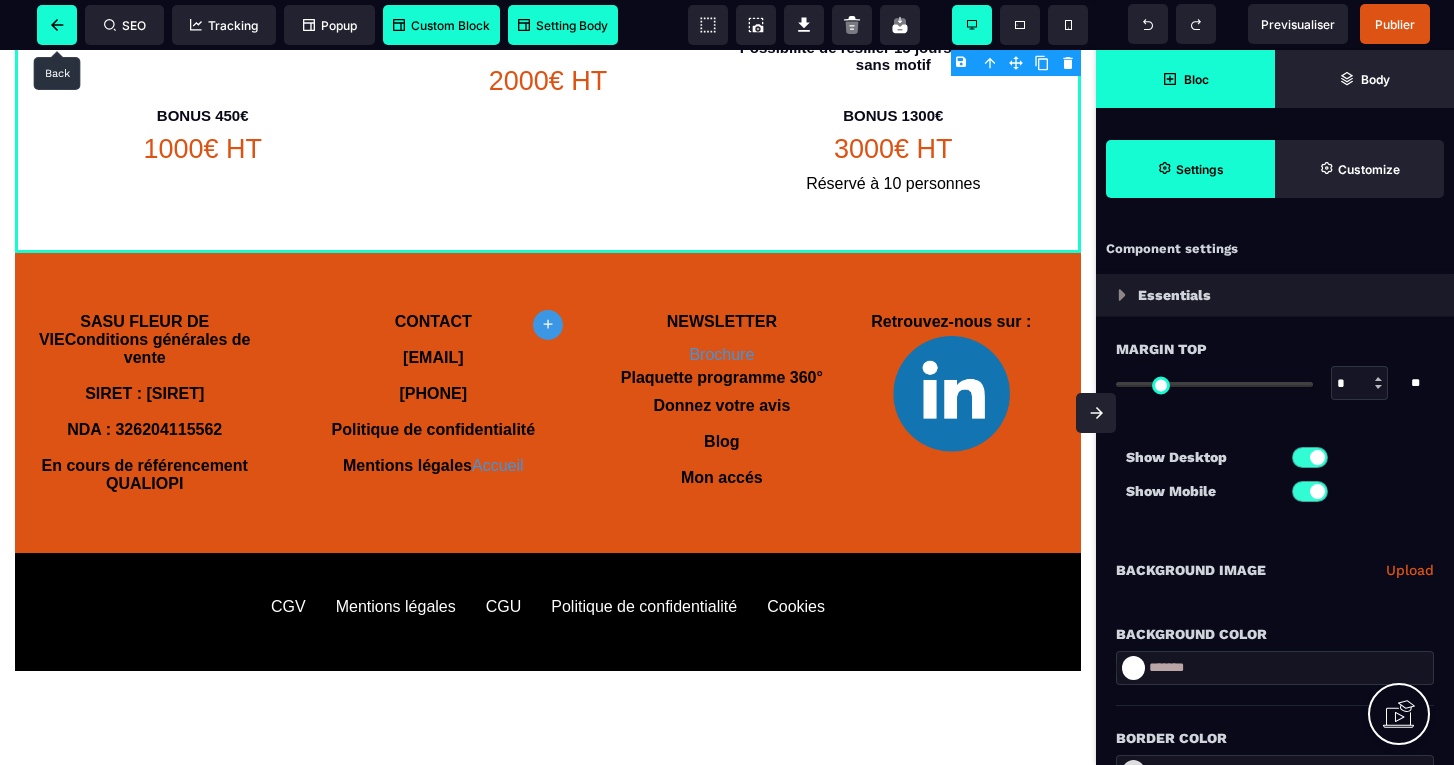 click at bounding box center [57, 25] 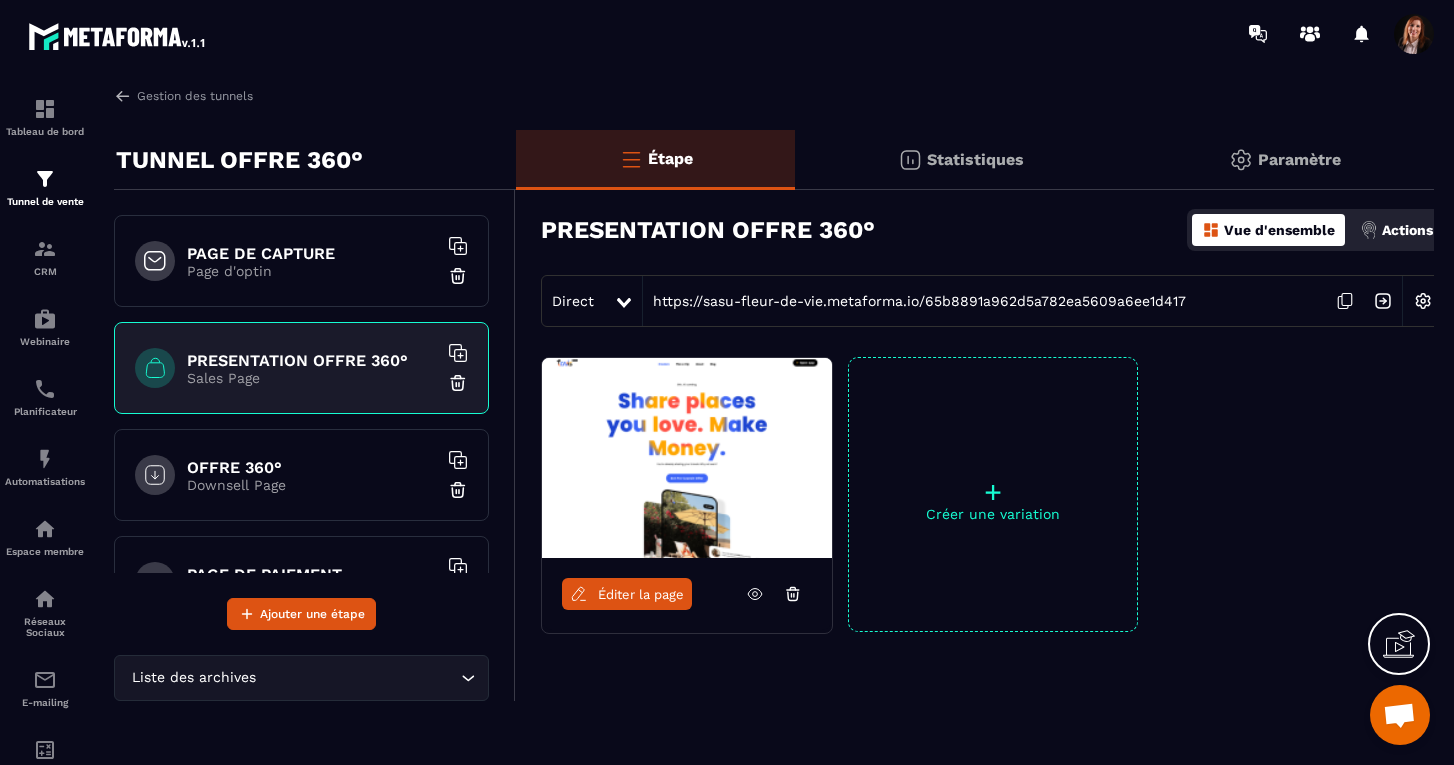 click on "OFFRE 360°" at bounding box center (312, 467) 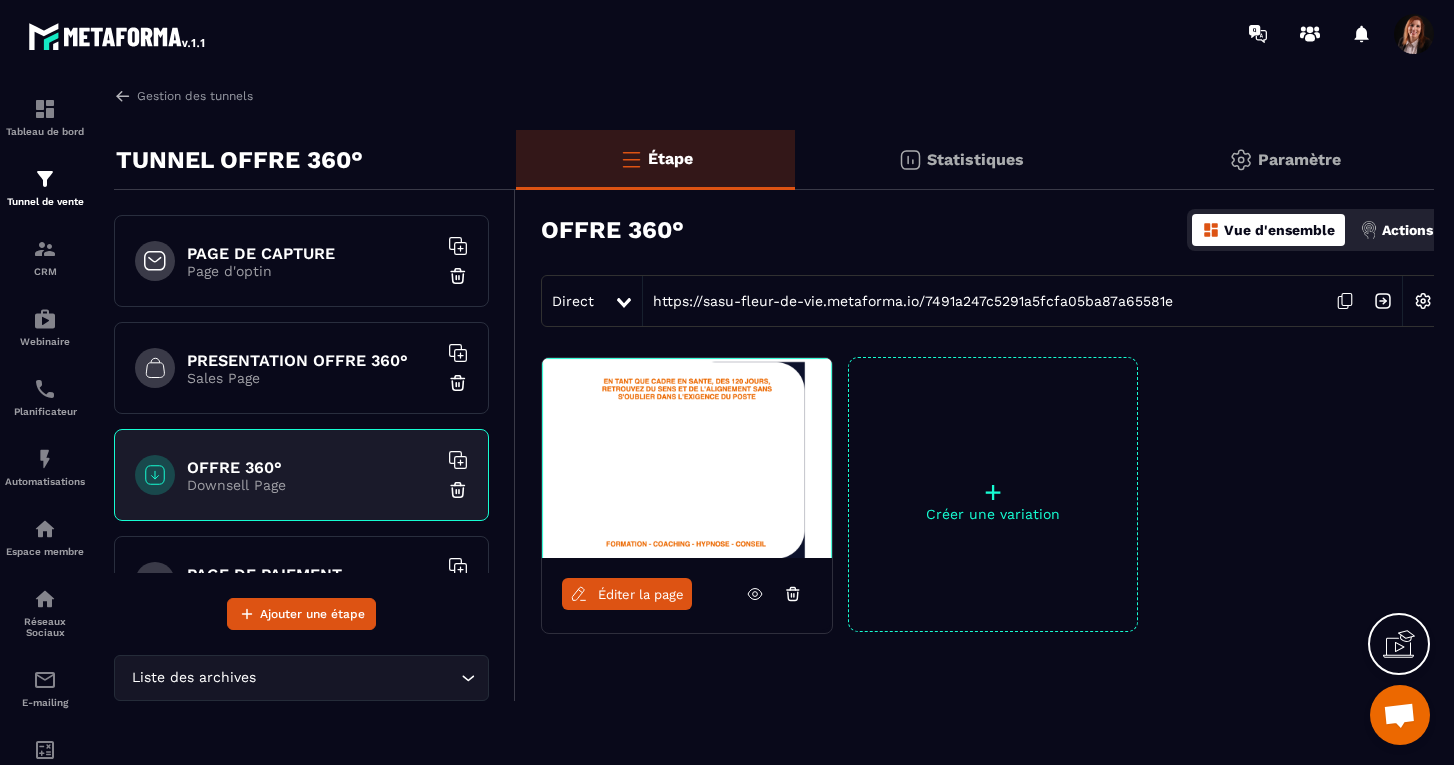 click 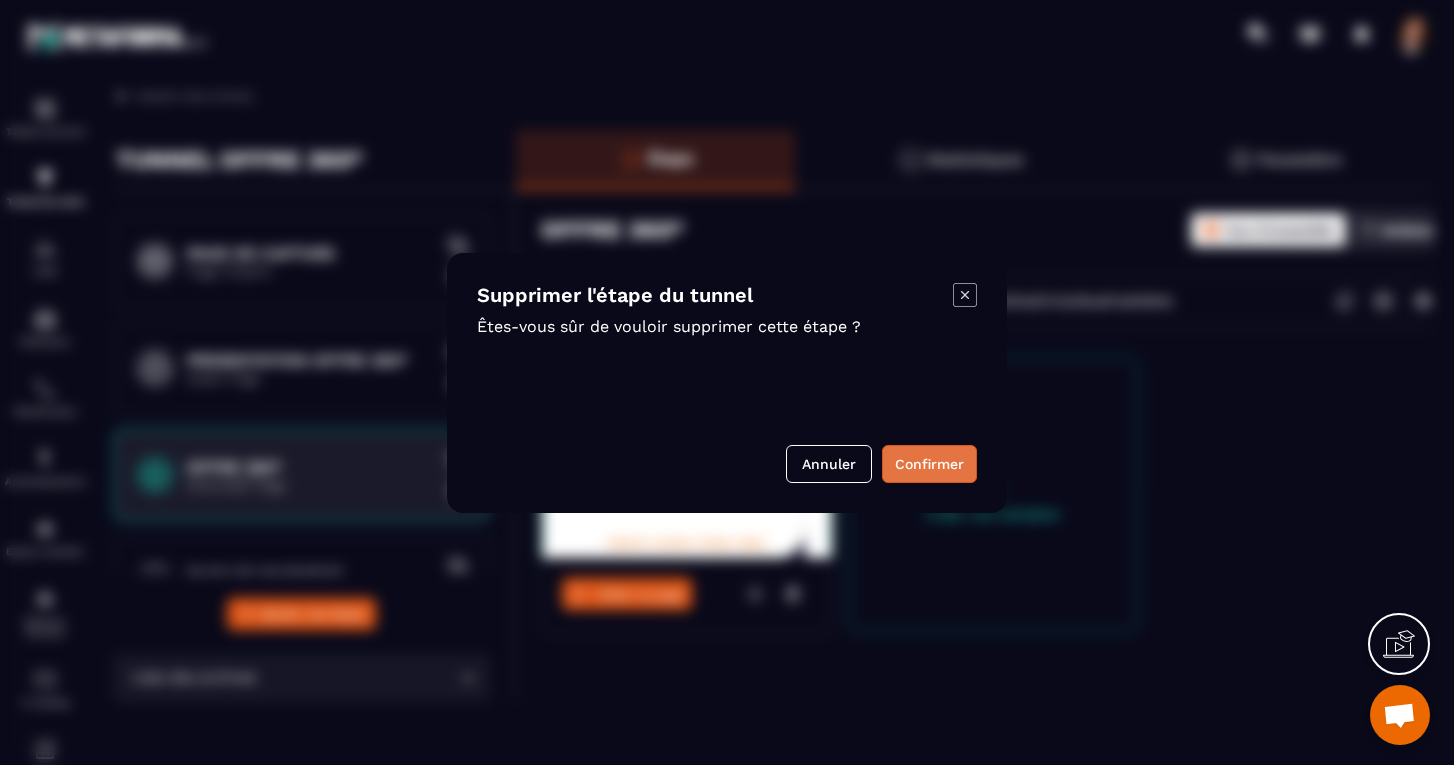 click on "Confirmer" at bounding box center (929, 464) 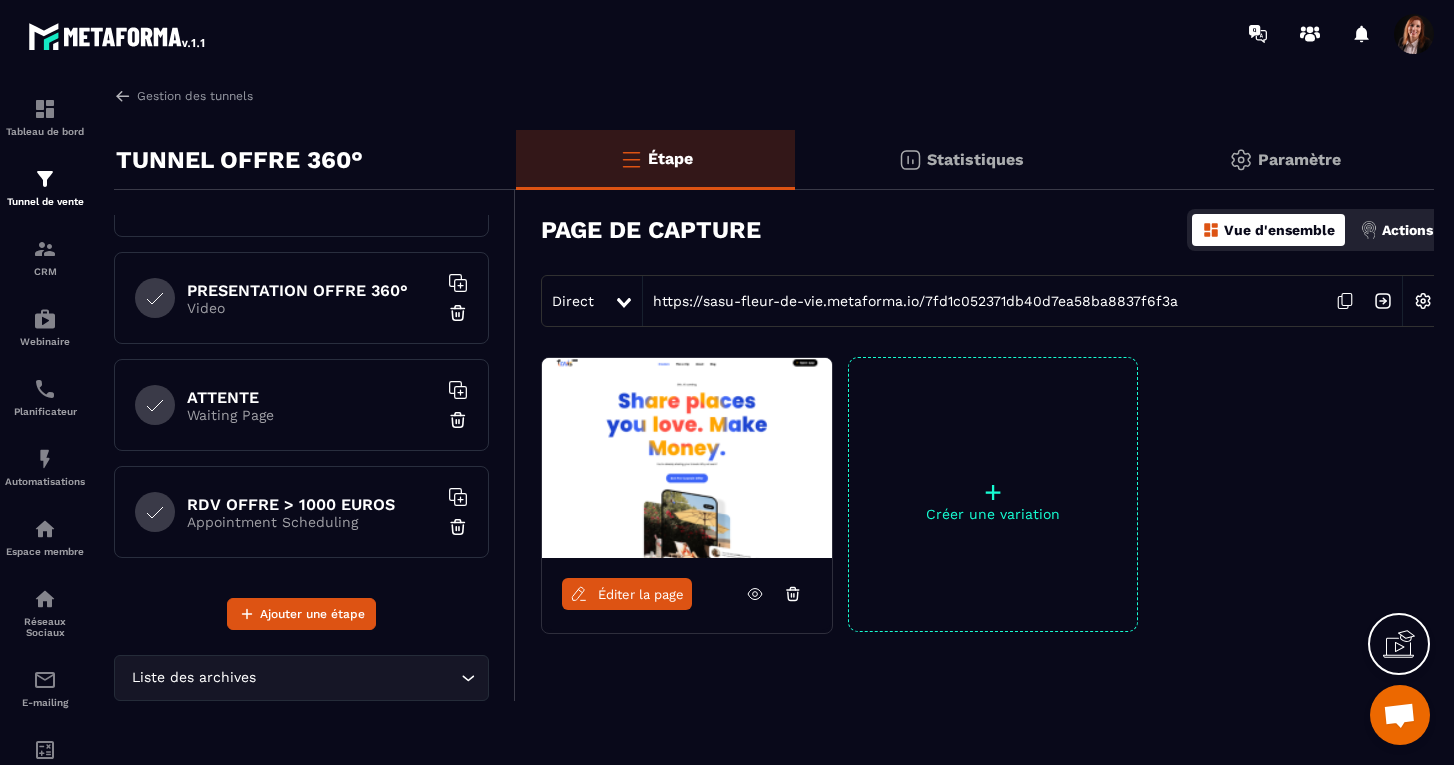 scroll, scrollTop: 498, scrollLeft: 0, axis: vertical 